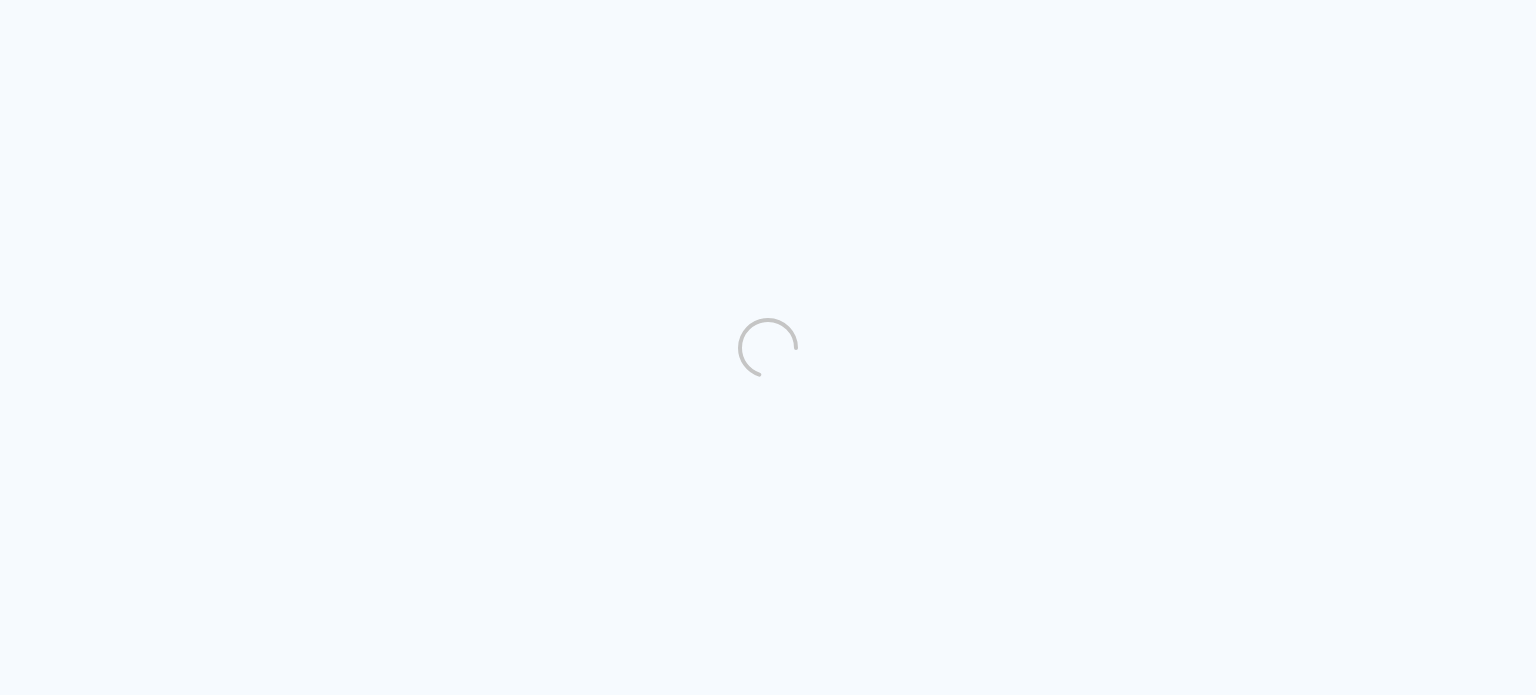scroll, scrollTop: 0, scrollLeft: 0, axis: both 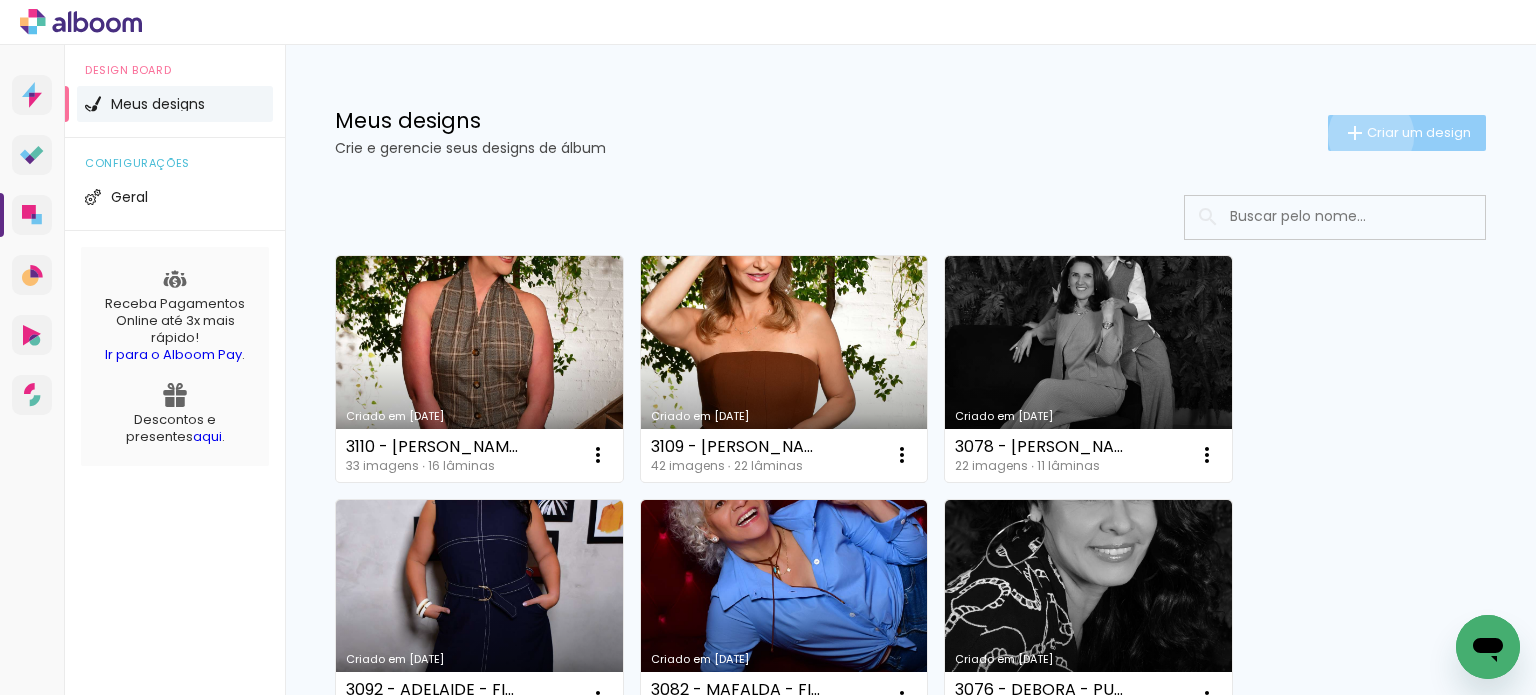 click on "Criar um design" 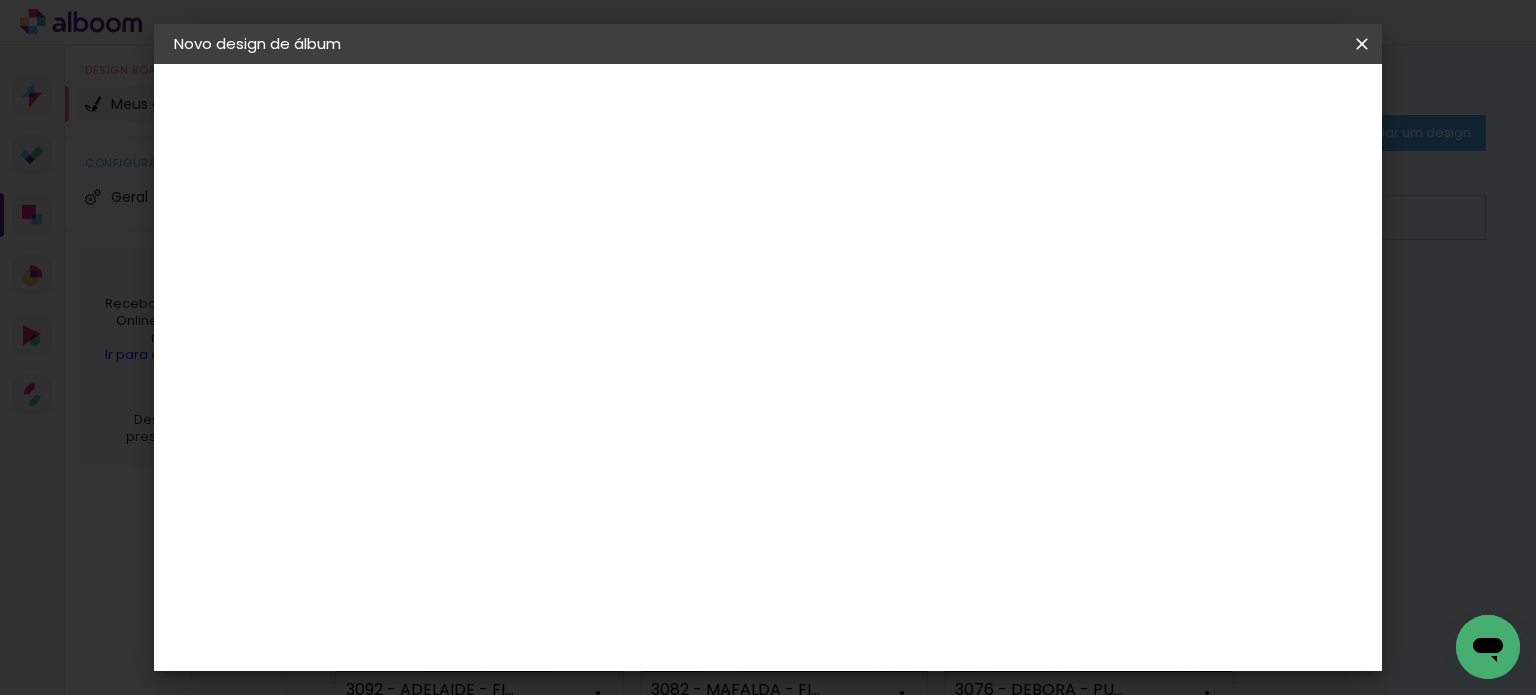 click at bounding box center [501, 268] 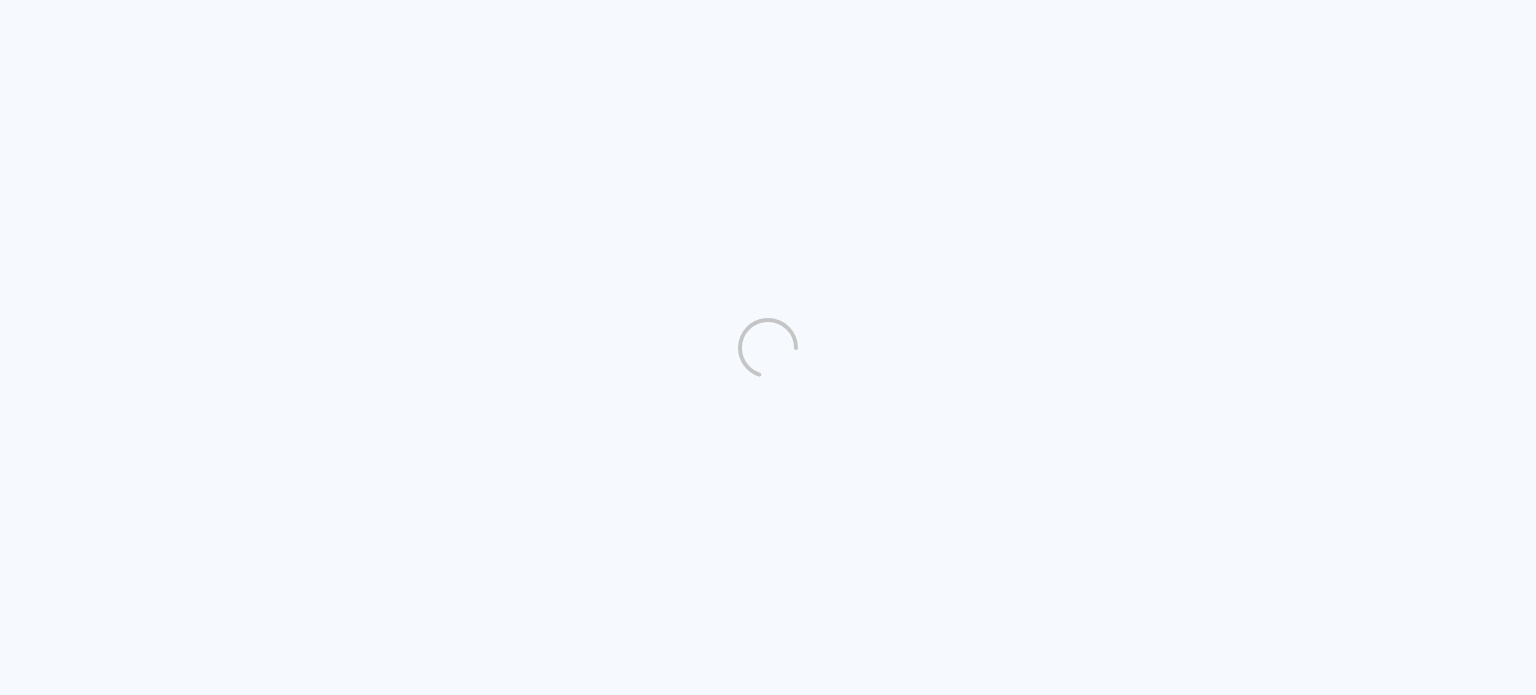 scroll, scrollTop: 0, scrollLeft: 0, axis: both 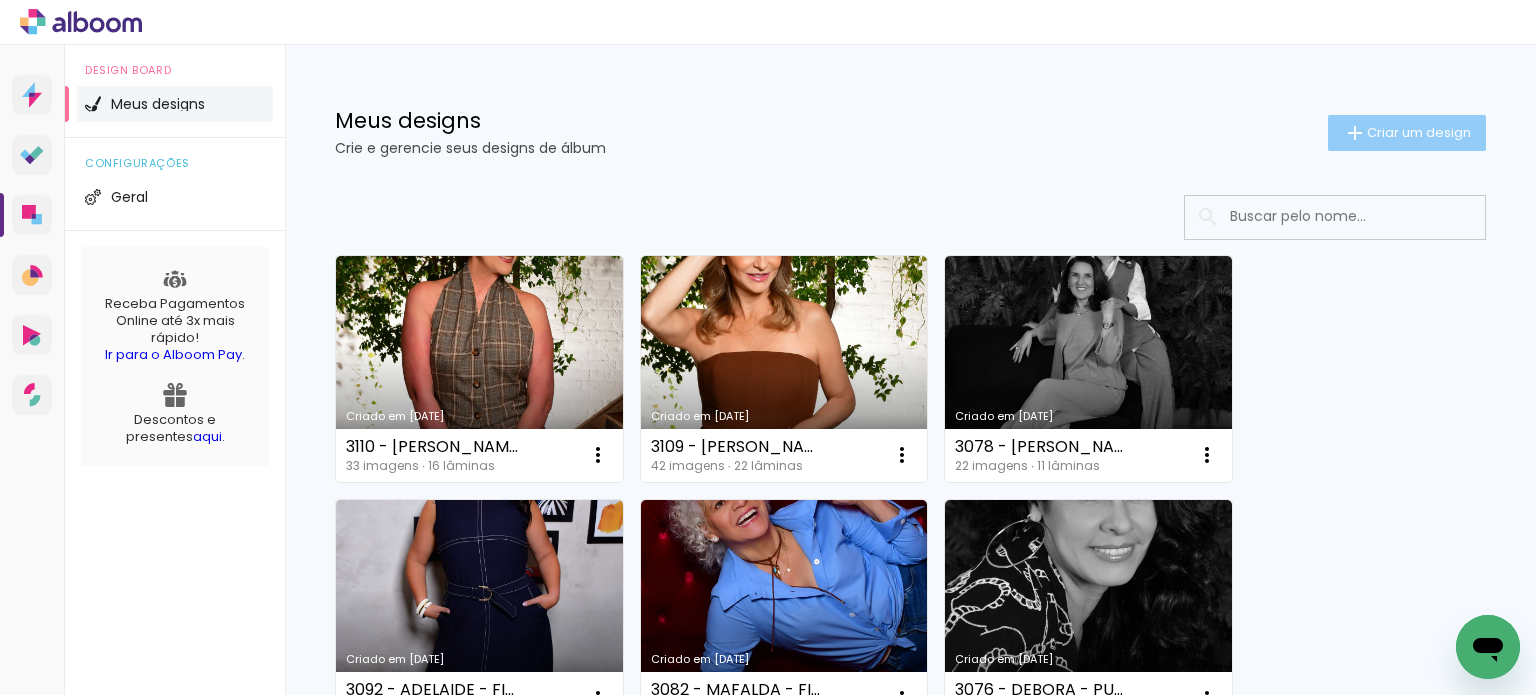 click on "Criar um design" 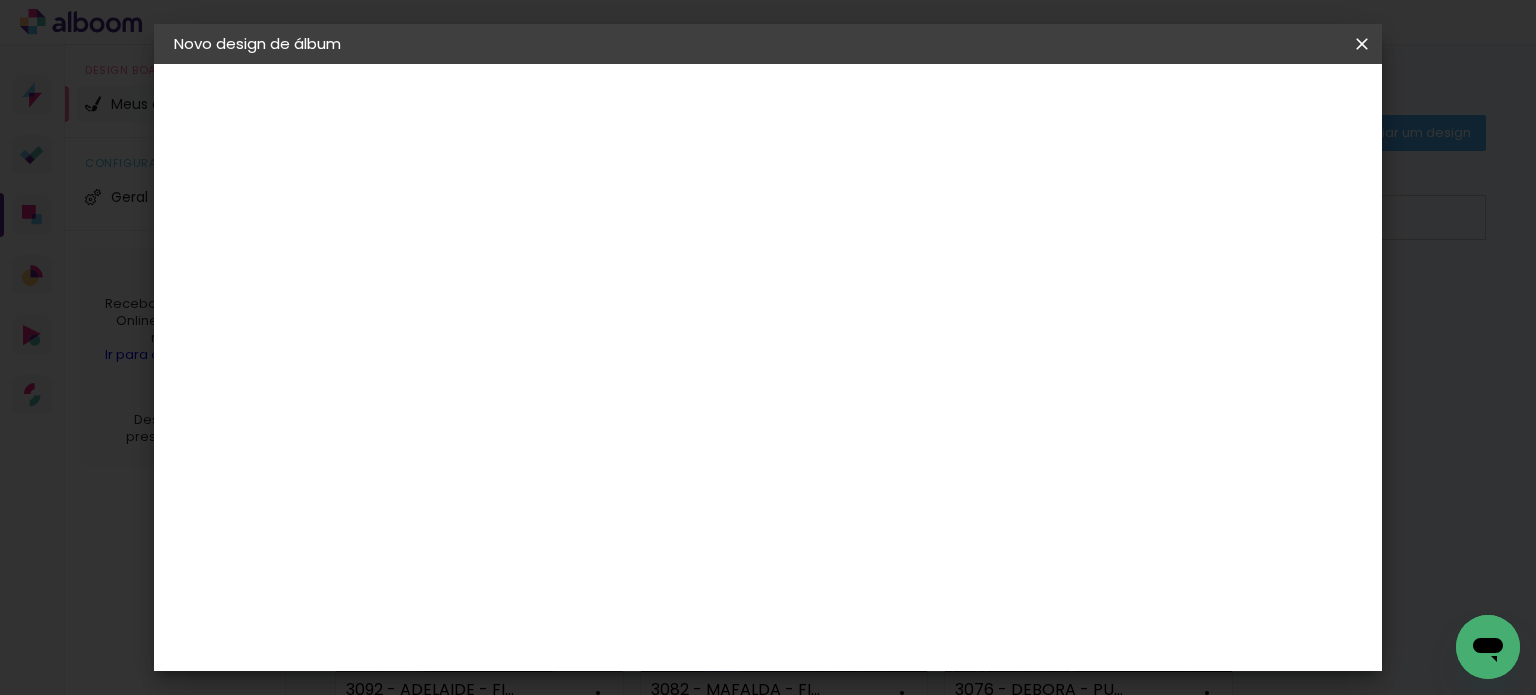 click at bounding box center (501, 268) 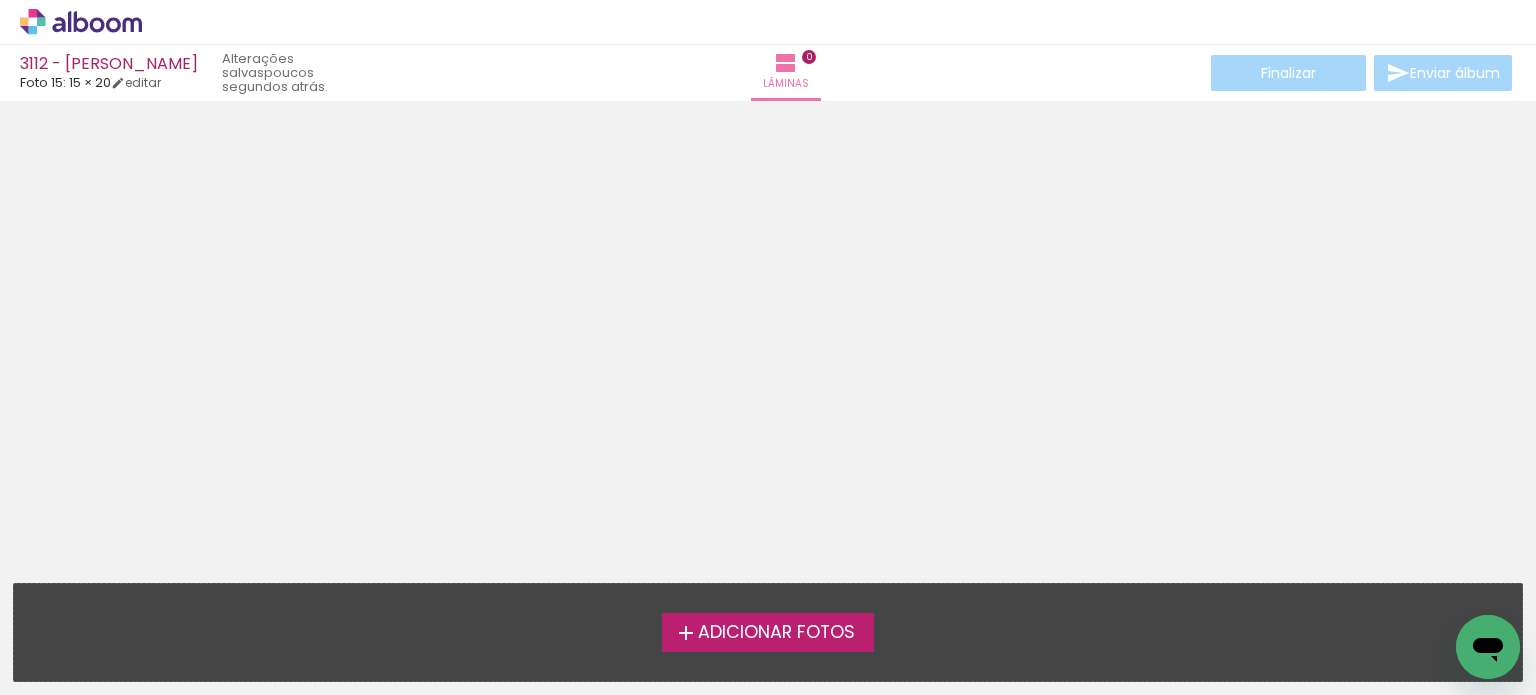 click on "Adicionar Fotos" at bounding box center (776, 633) 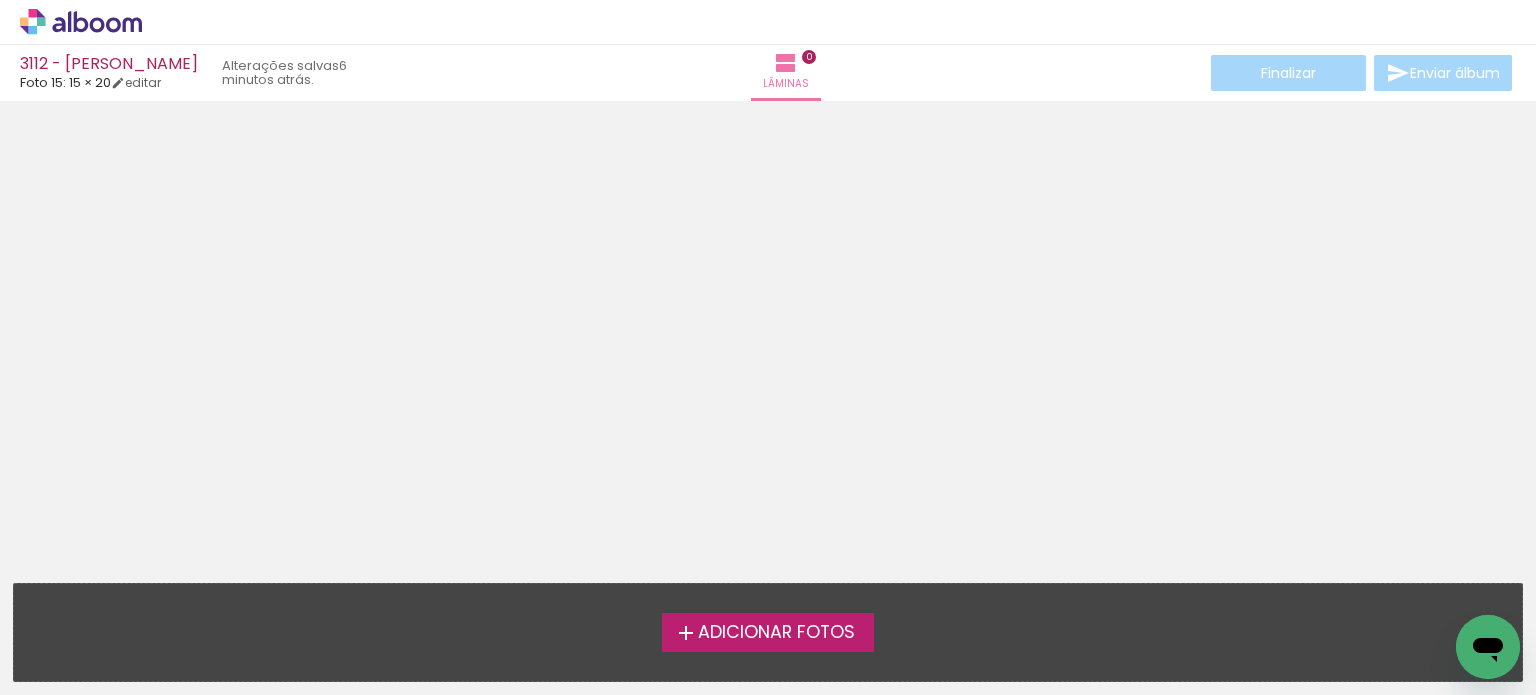 click on "Adicionar Fotos" at bounding box center (776, 633) 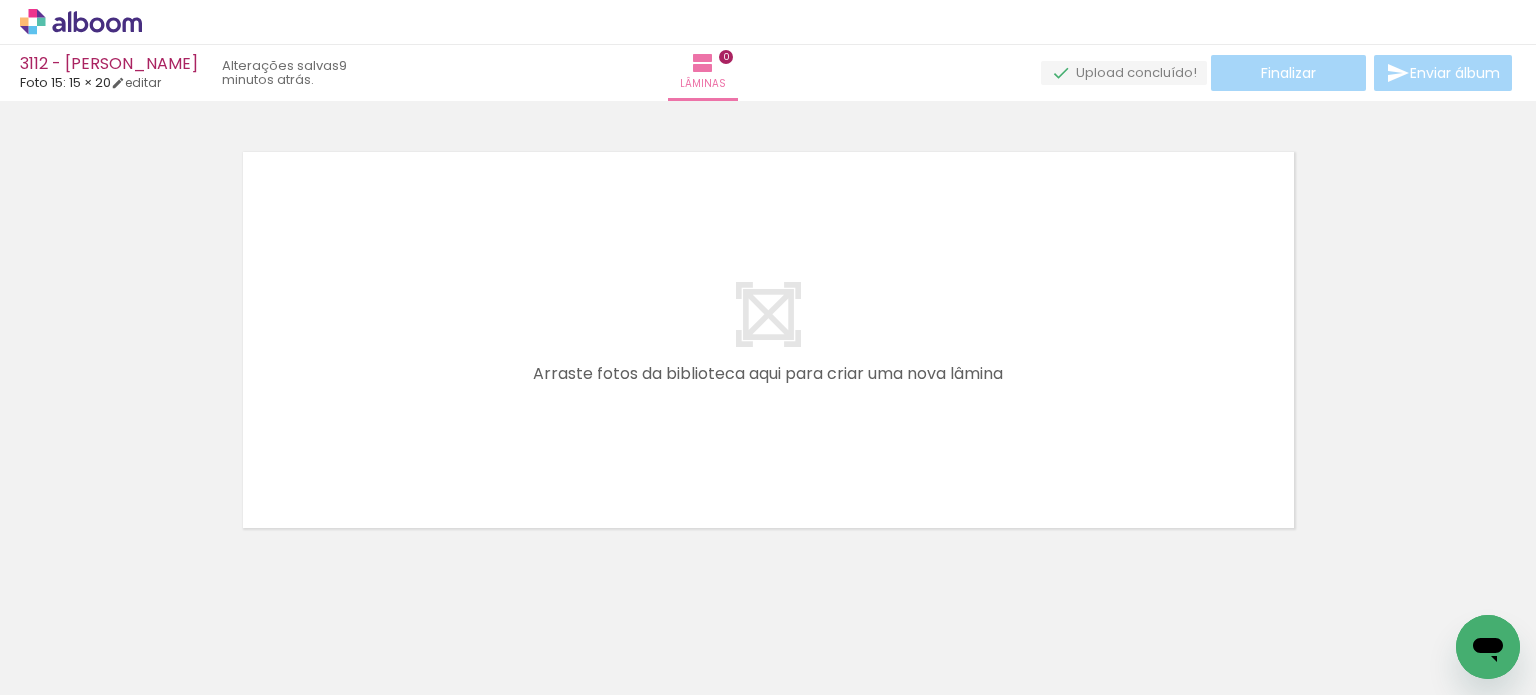 scroll, scrollTop: 25, scrollLeft: 0, axis: vertical 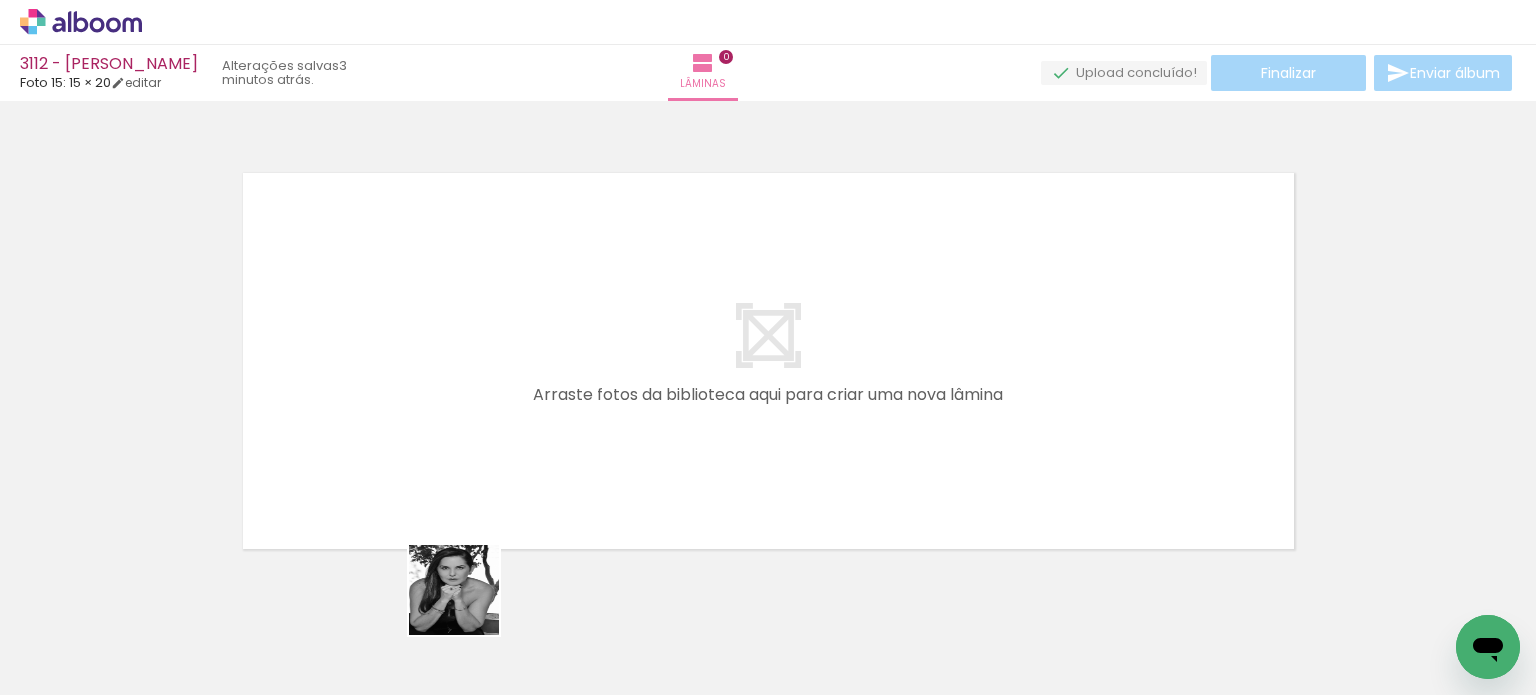 drag, startPoint x: 458, startPoint y: 620, endPoint x: 716, endPoint y: 311, distance: 402.54813 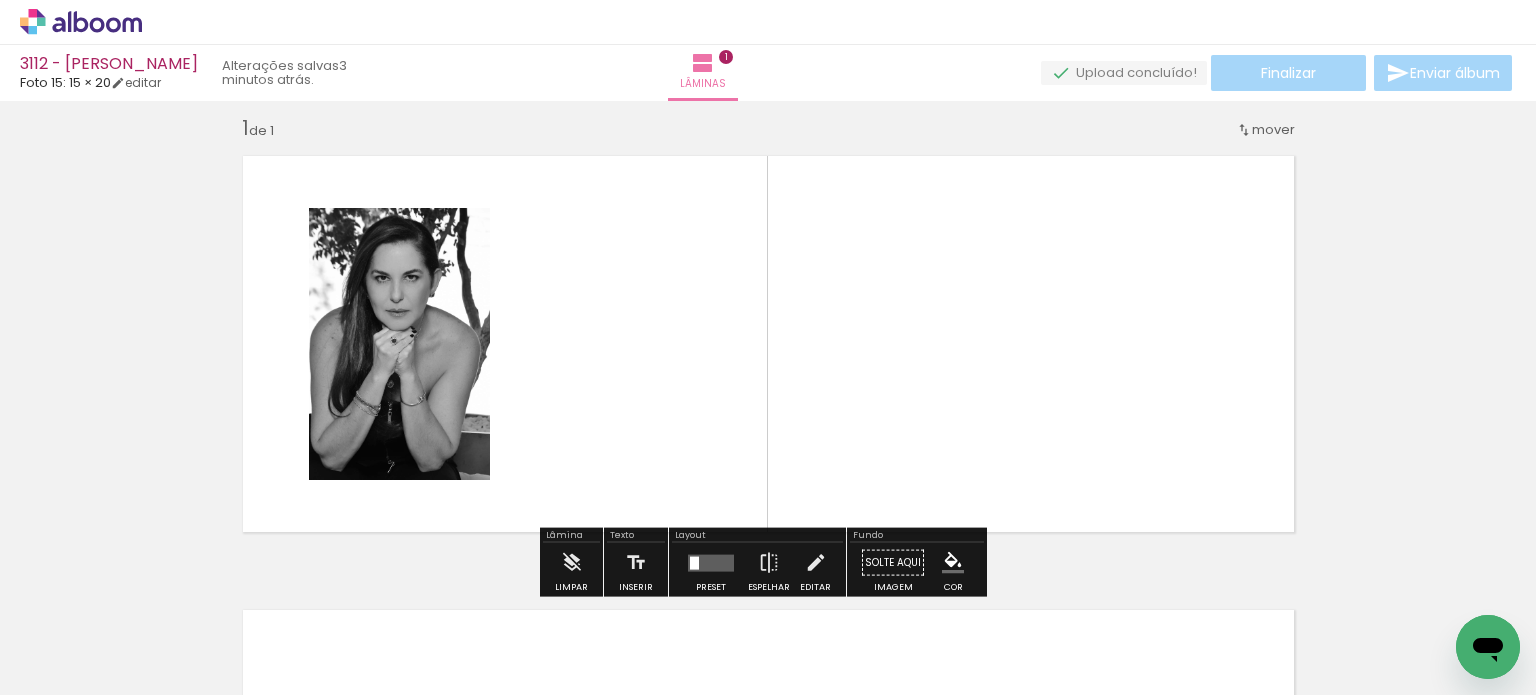 scroll, scrollTop: 25, scrollLeft: 0, axis: vertical 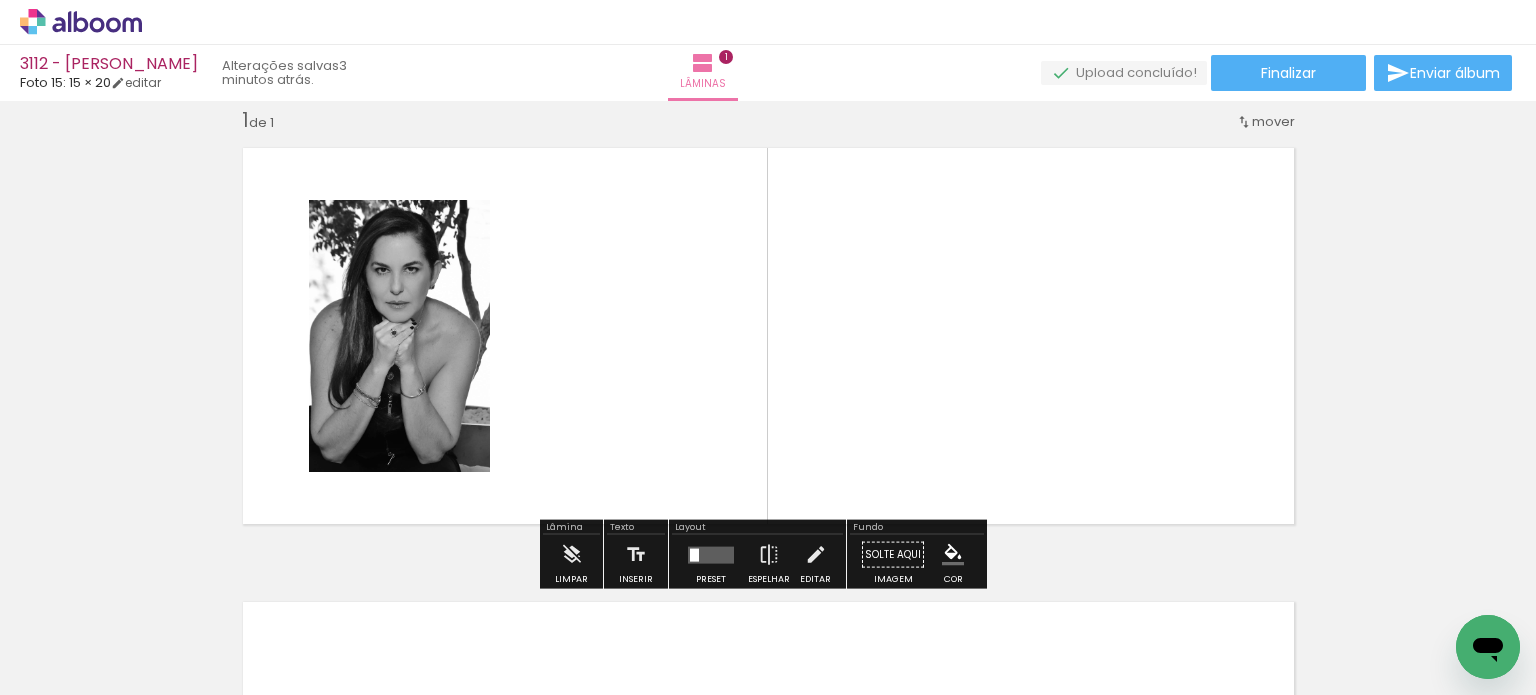 click at bounding box center (711, 554) 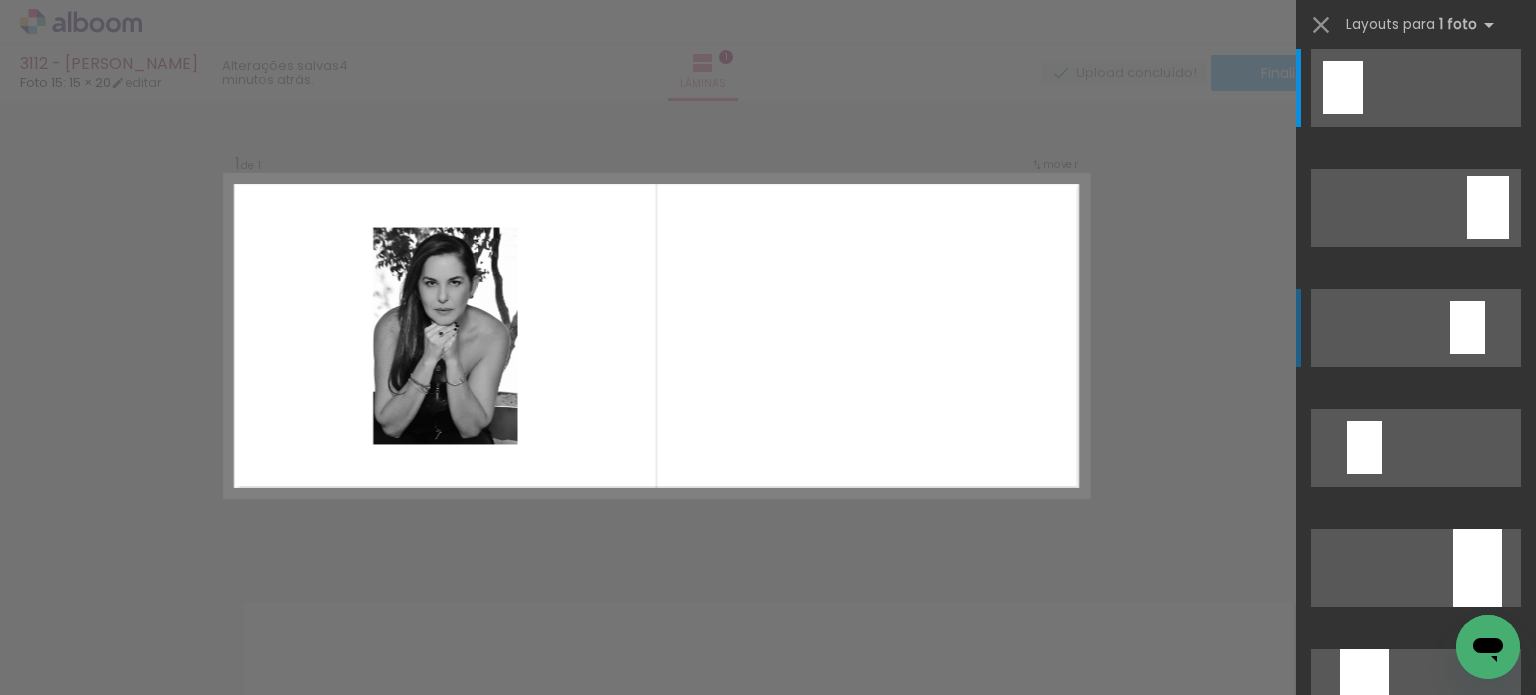 scroll, scrollTop: 0, scrollLeft: 0, axis: both 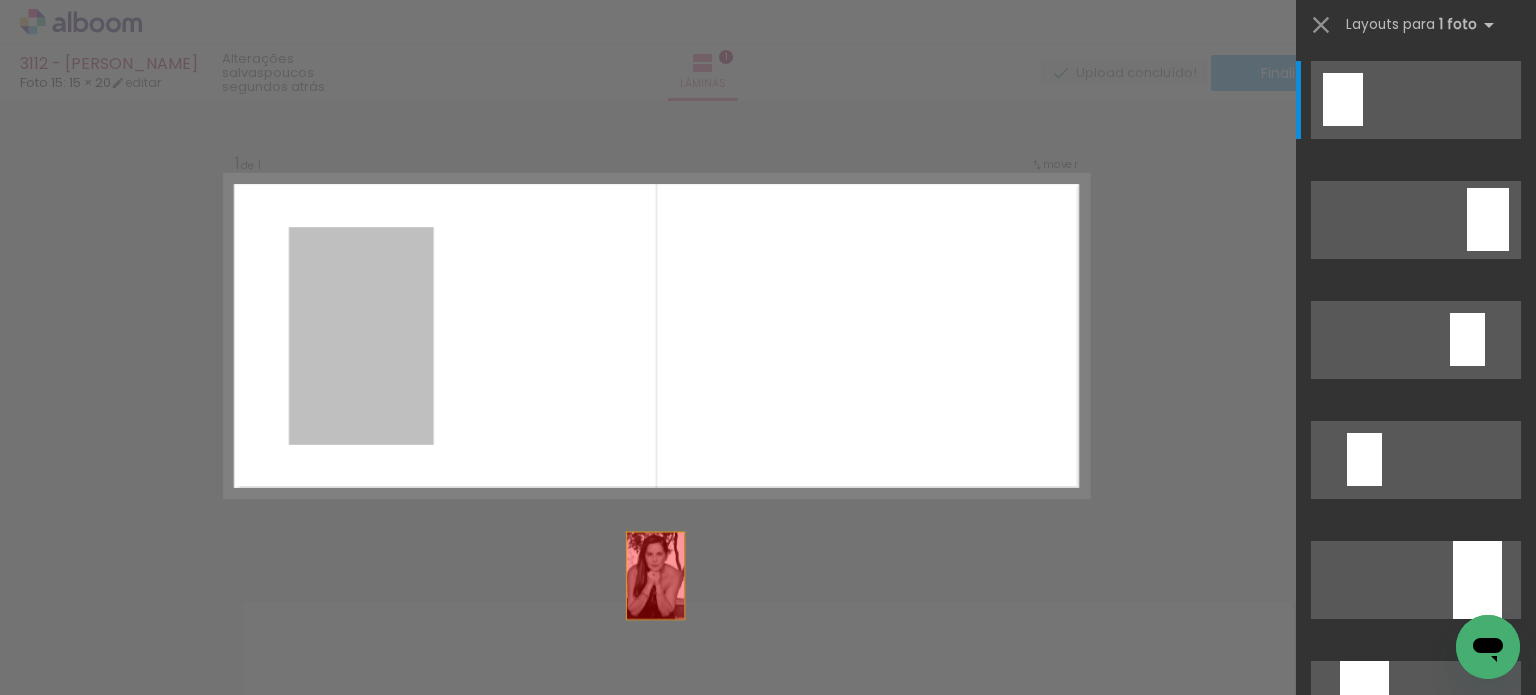 drag, startPoint x: 372, startPoint y: 352, endPoint x: 726, endPoint y: 640, distance: 456.35513 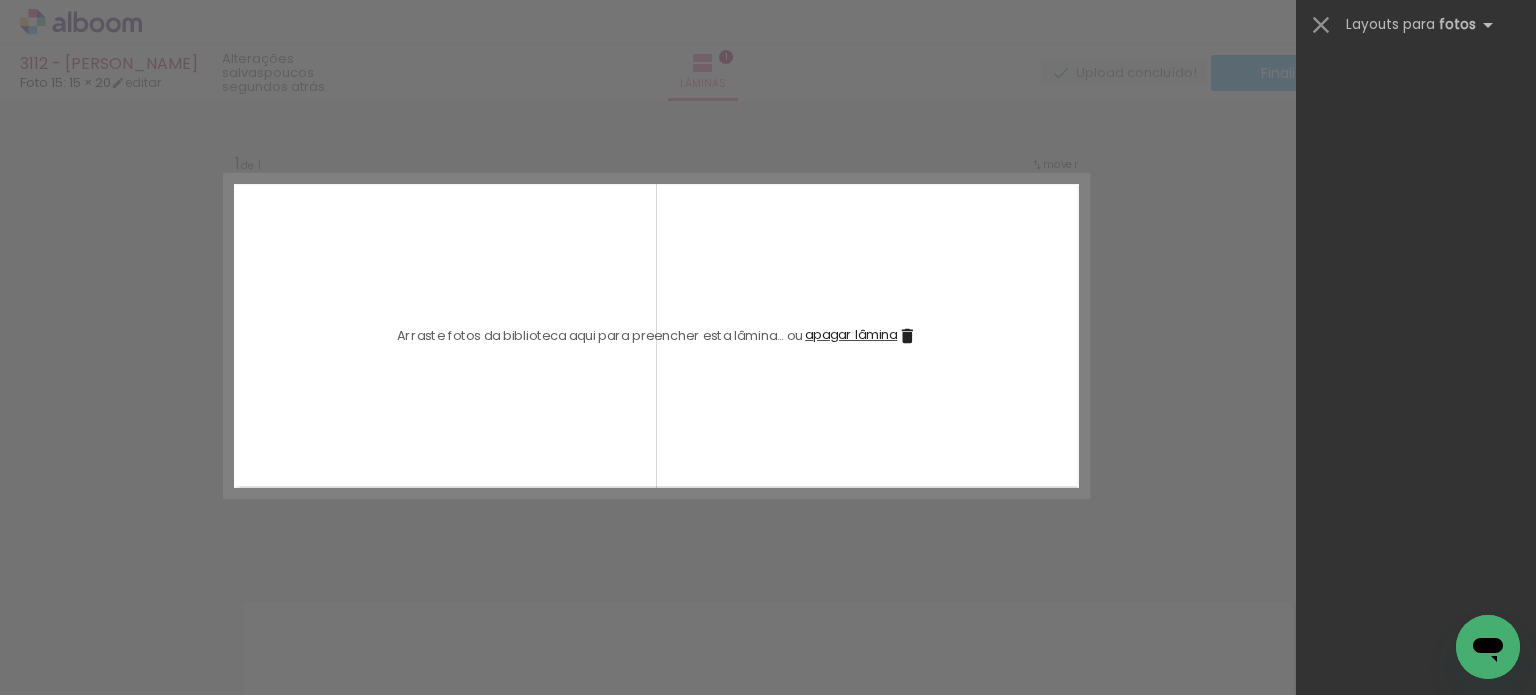 click at bounding box center (200, 627) 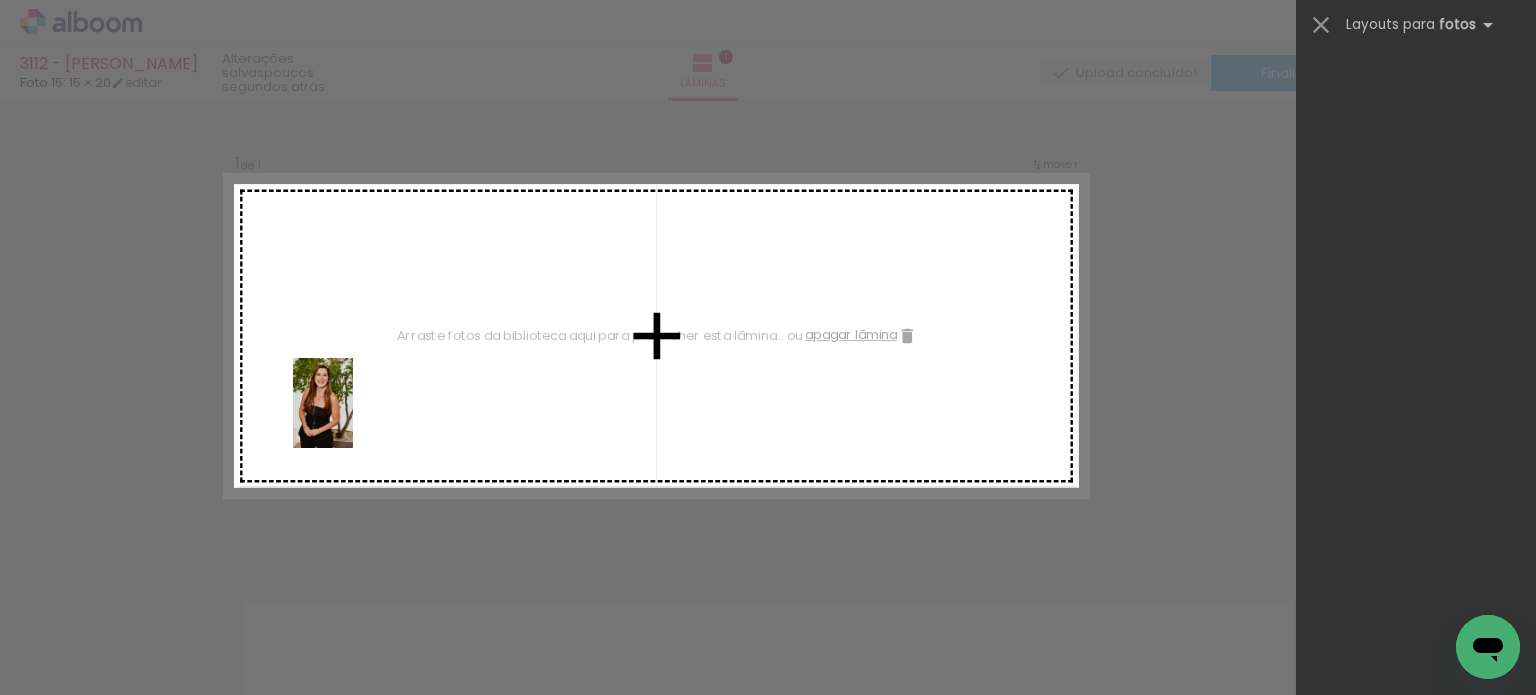drag, startPoint x: 208, startPoint y: 631, endPoint x: 353, endPoint y: 418, distance: 257.67032 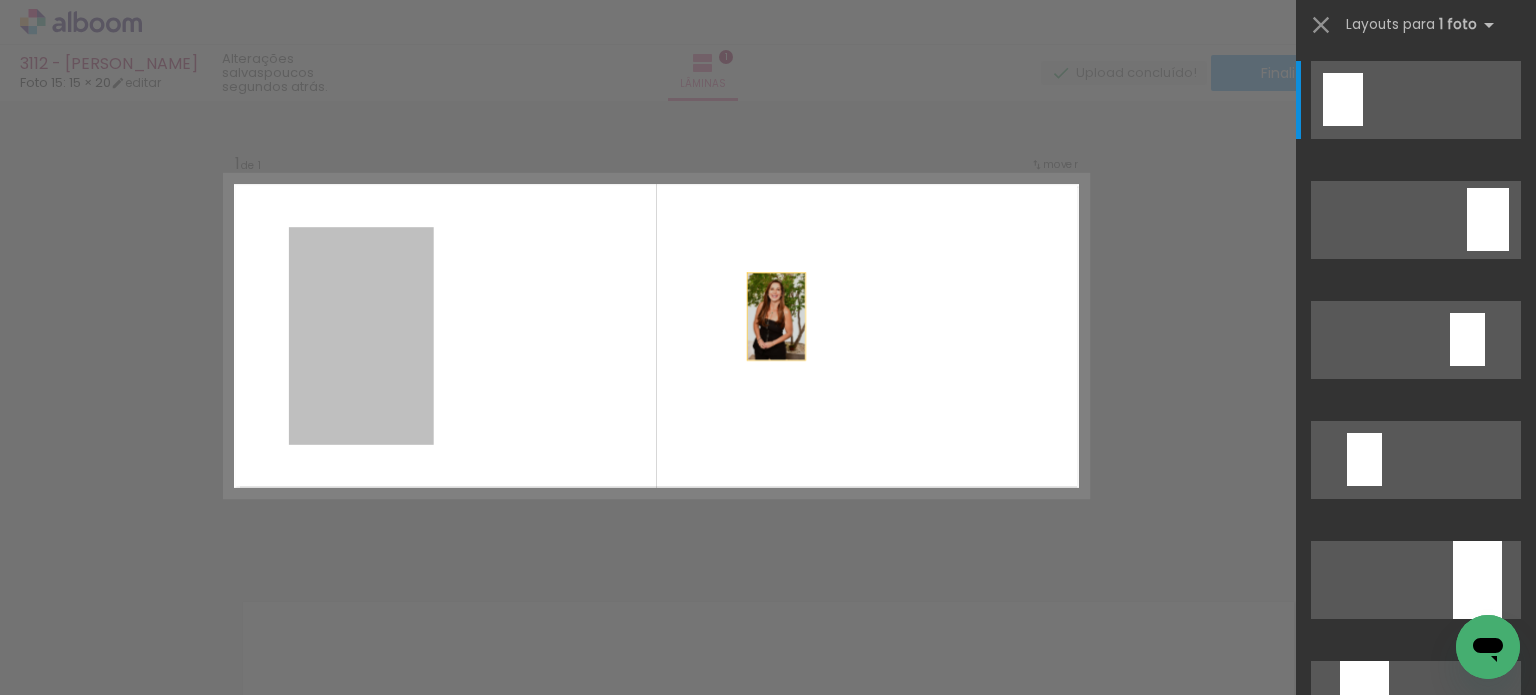 drag, startPoint x: 342, startPoint y: 395, endPoint x: 872, endPoint y: 311, distance: 536.6153 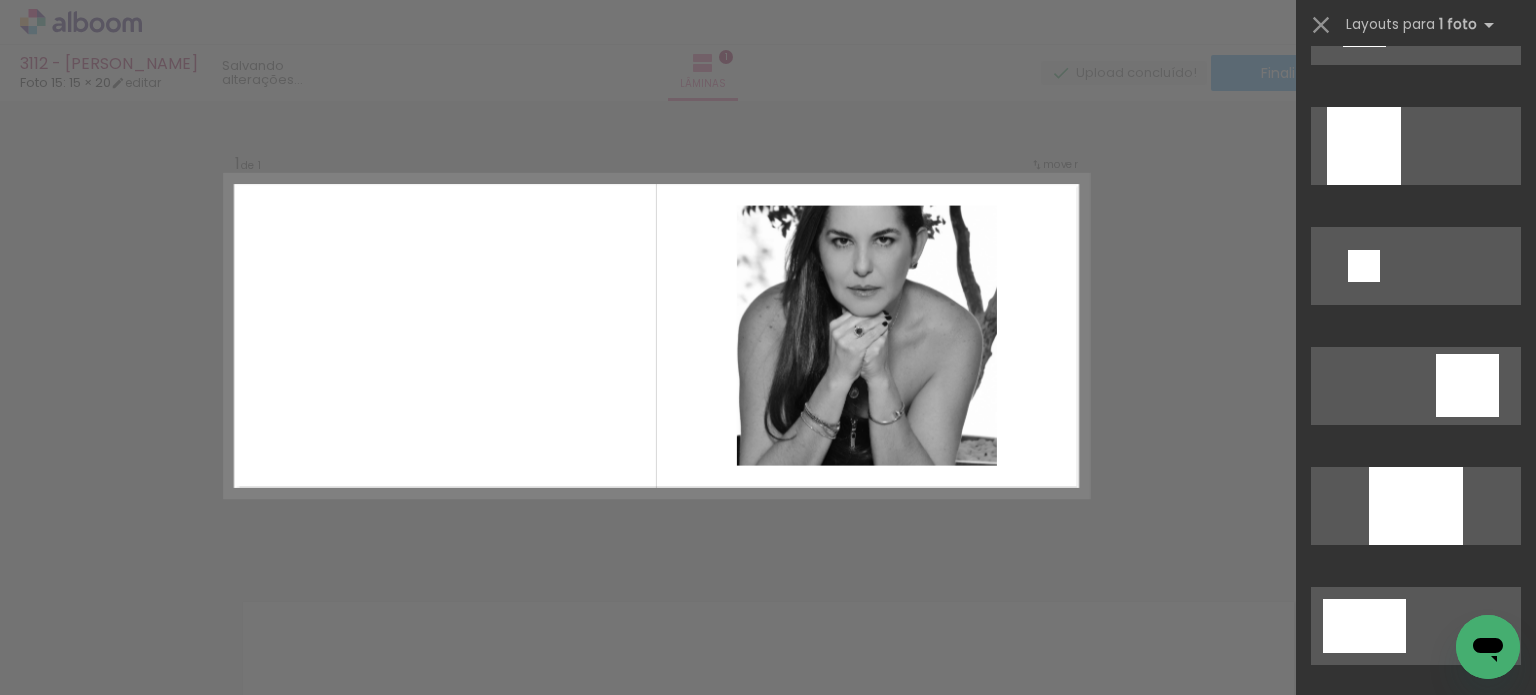 scroll, scrollTop: 2400, scrollLeft: 0, axis: vertical 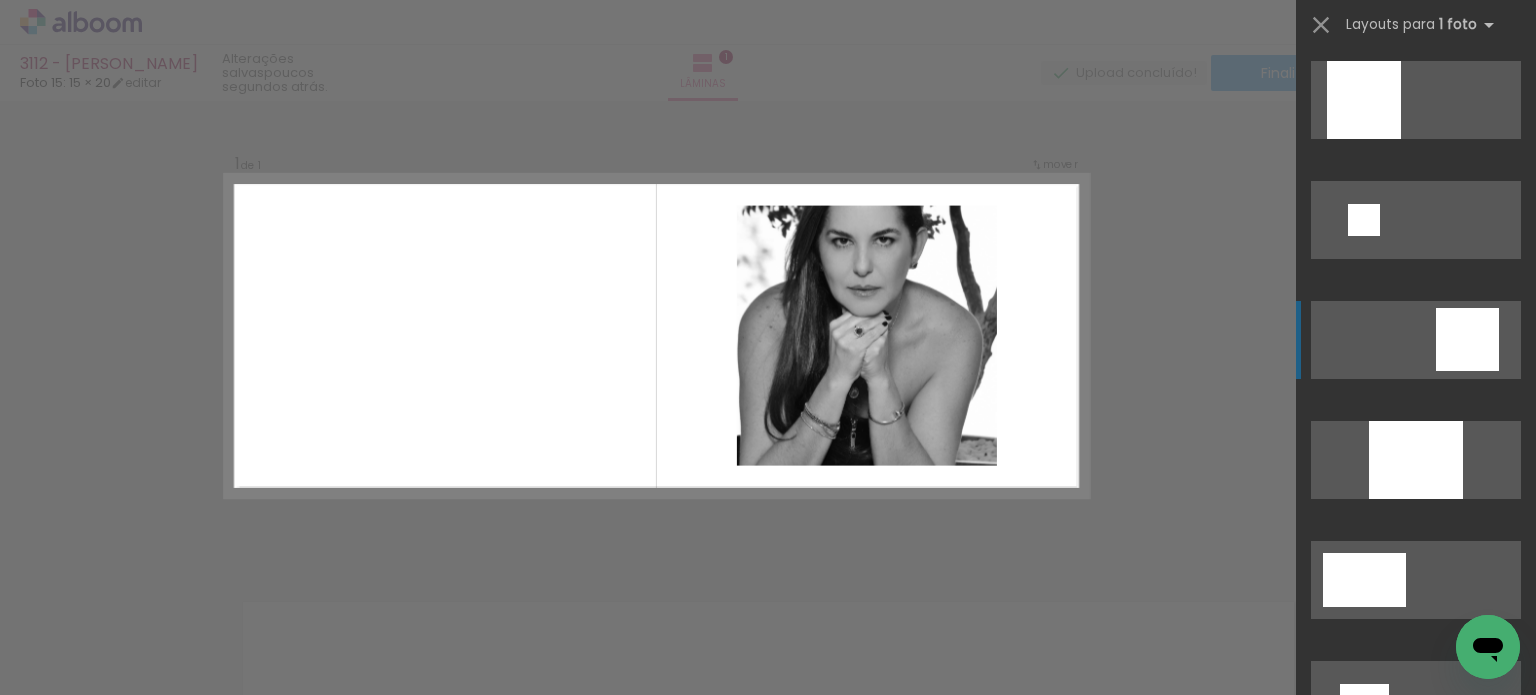 click at bounding box center (1343, -12301) 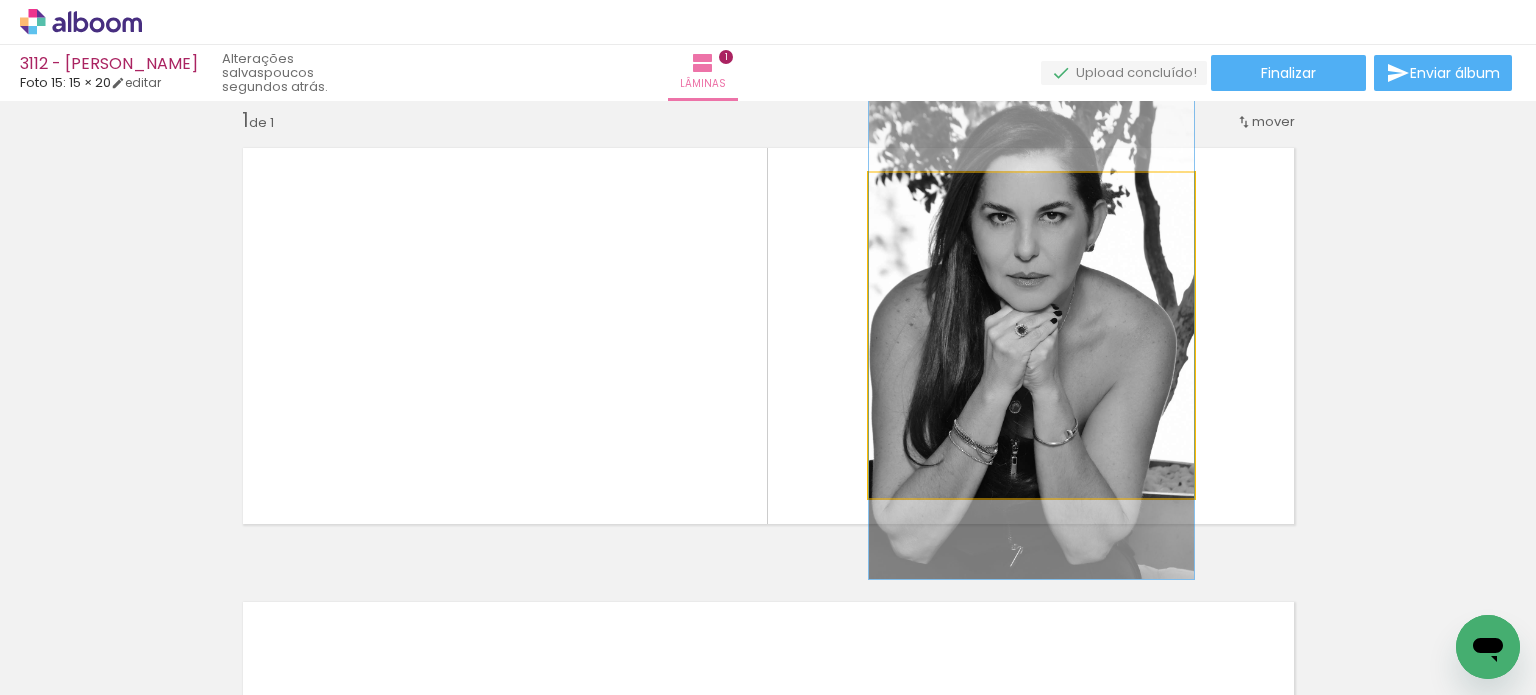 click 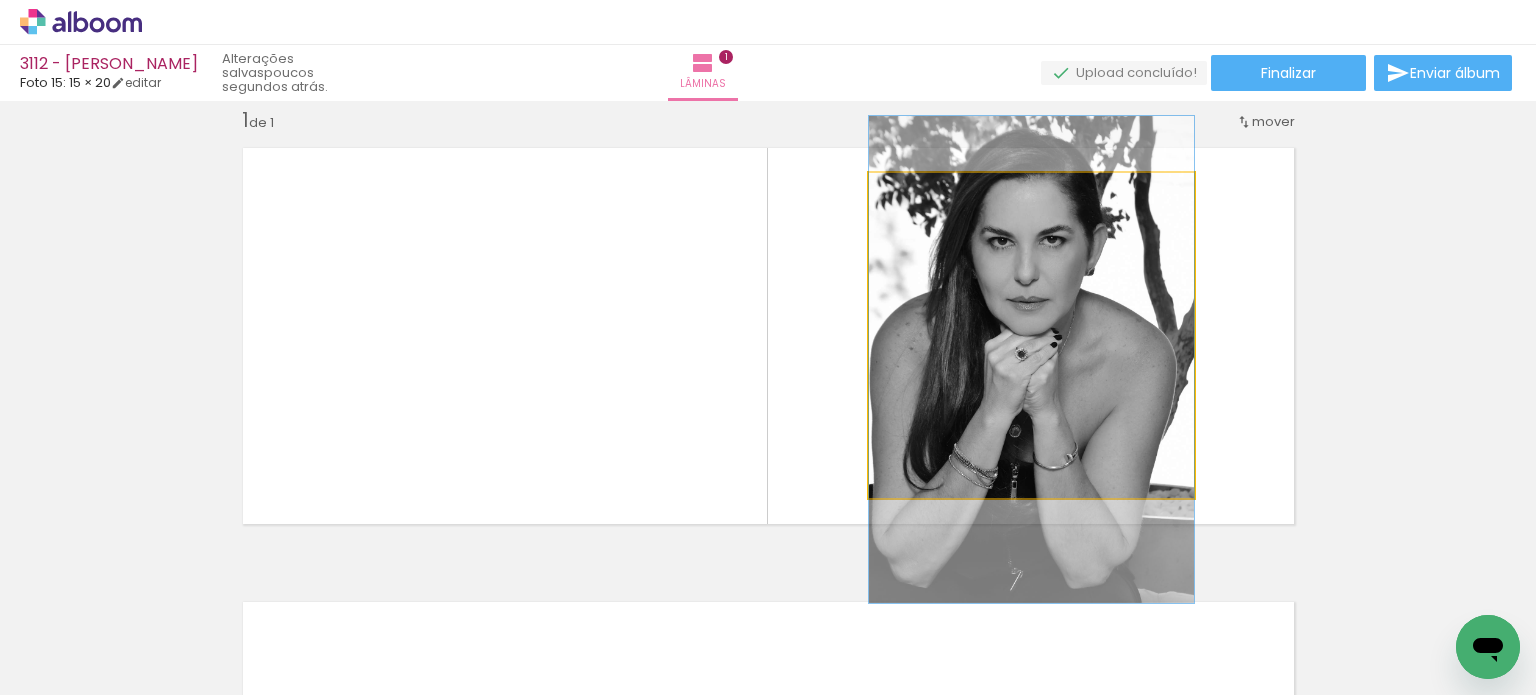drag, startPoint x: 1079, startPoint y: 339, endPoint x: 1058, endPoint y: 363, distance: 31.890438 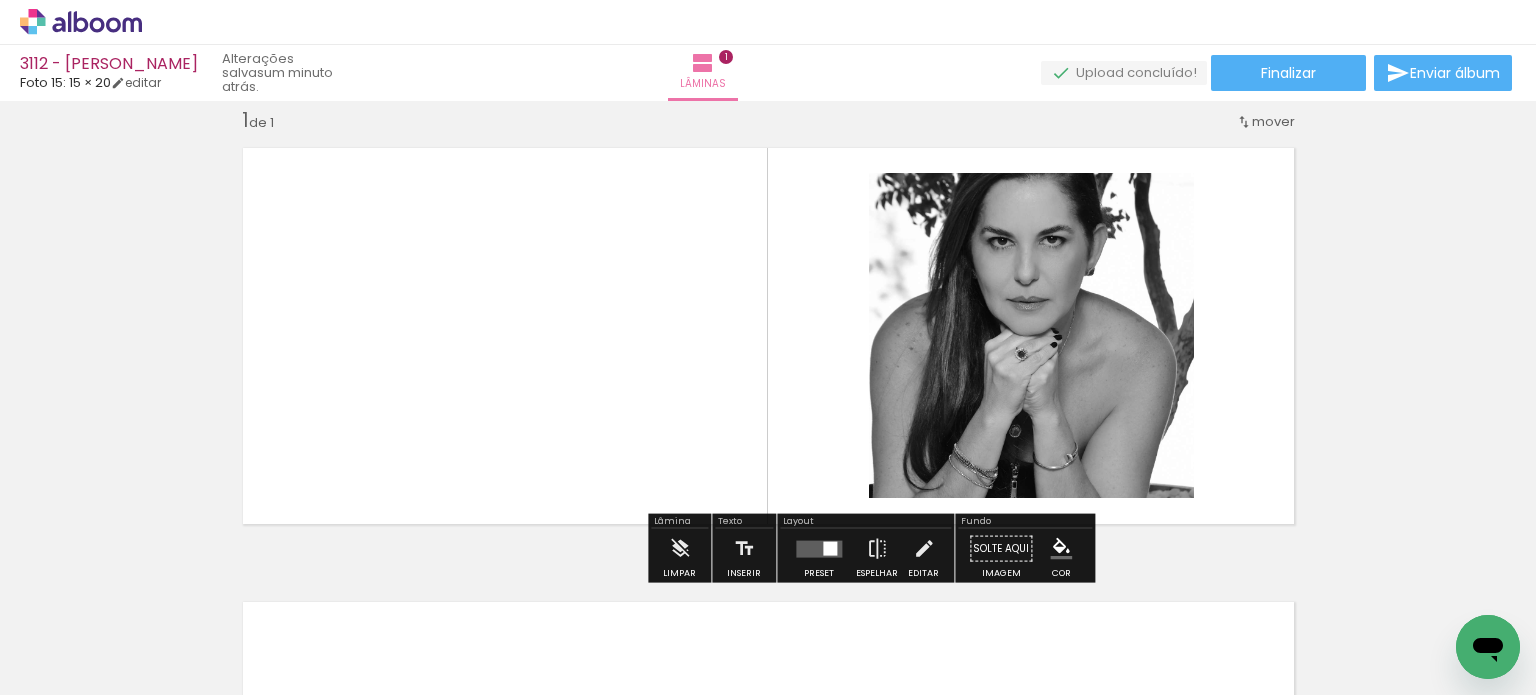click at bounding box center [830, 548] 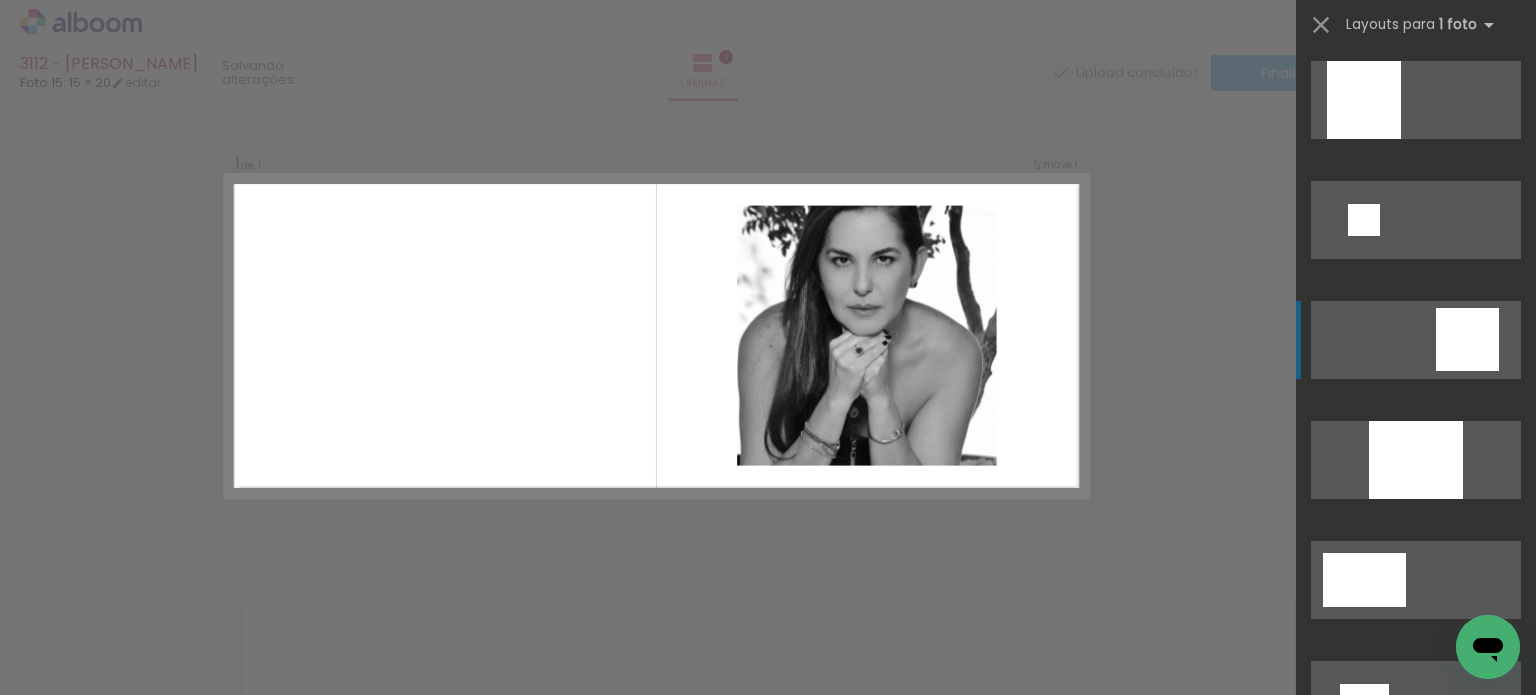 scroll, scrollTop: 2640, scrollLeft: 0, axis: vertical 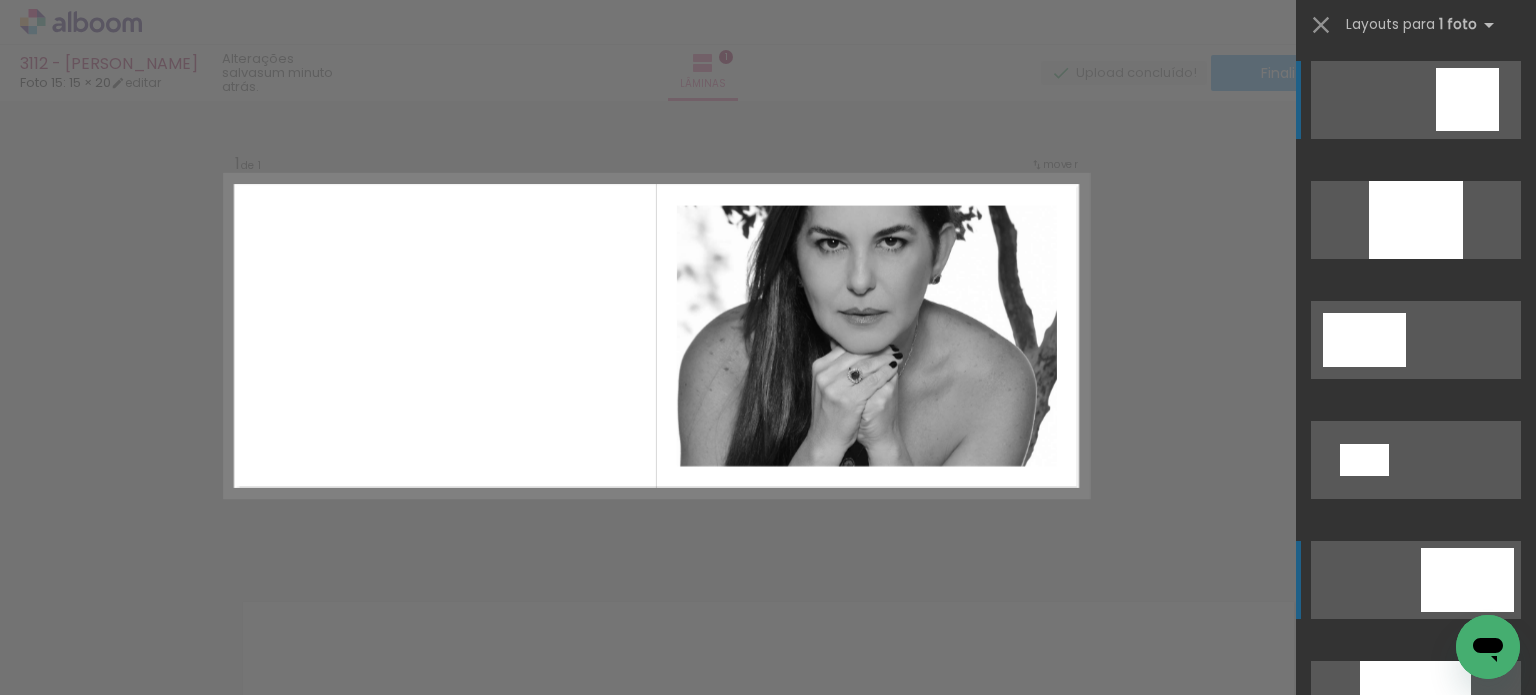 click at bounding box center [1364, 460] 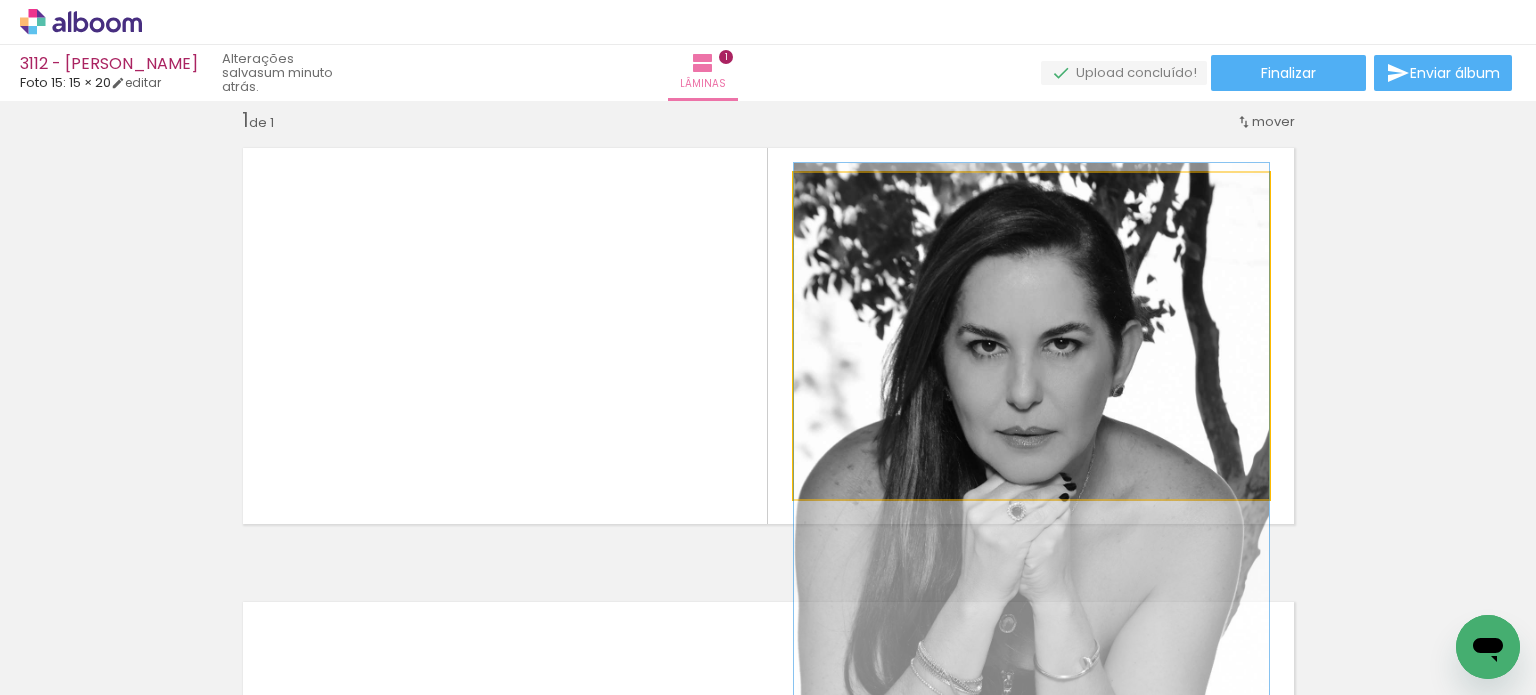 drag, startPoint x: 1180, startPoint y: 307, endPoint x: 1181, endPoint y: 433, distance: 126.00397 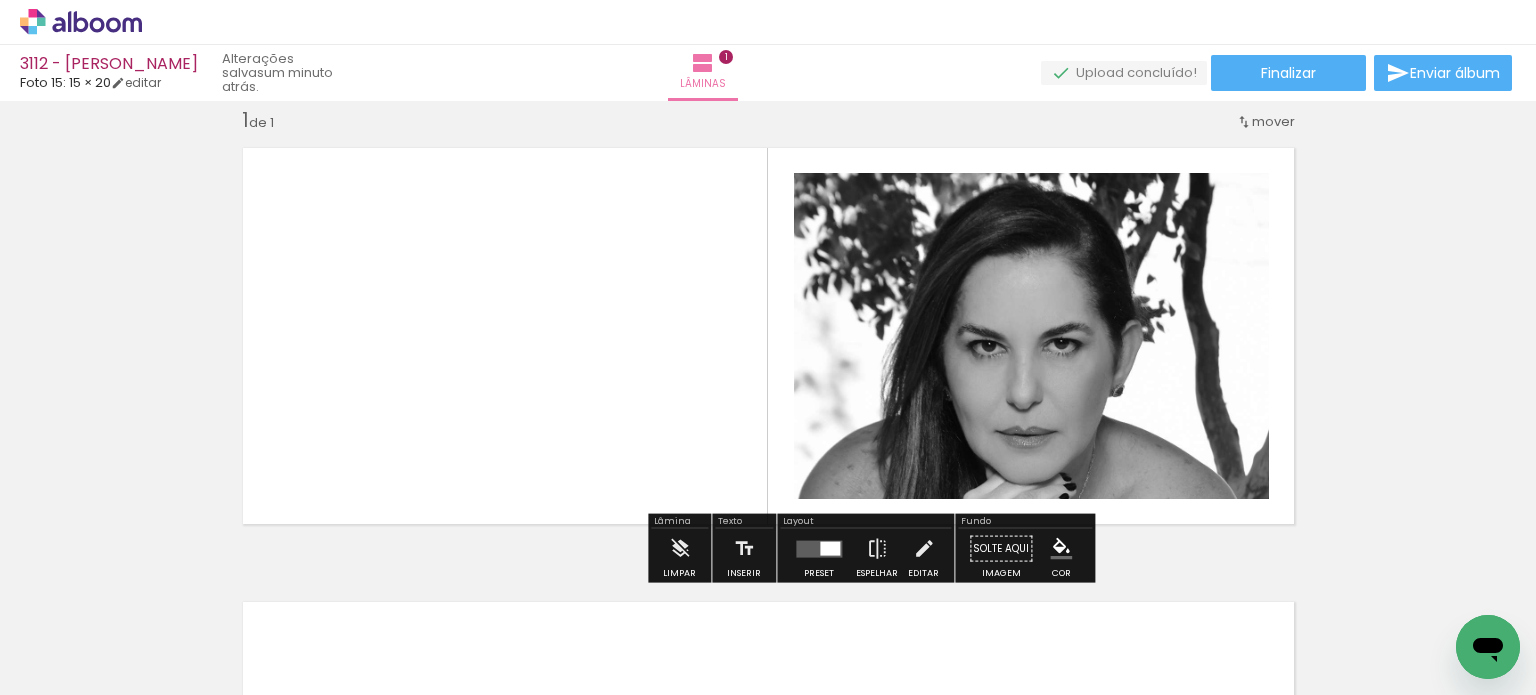 click on "Inserir lâmina 1  de 1" at bounding box center [768, 537] 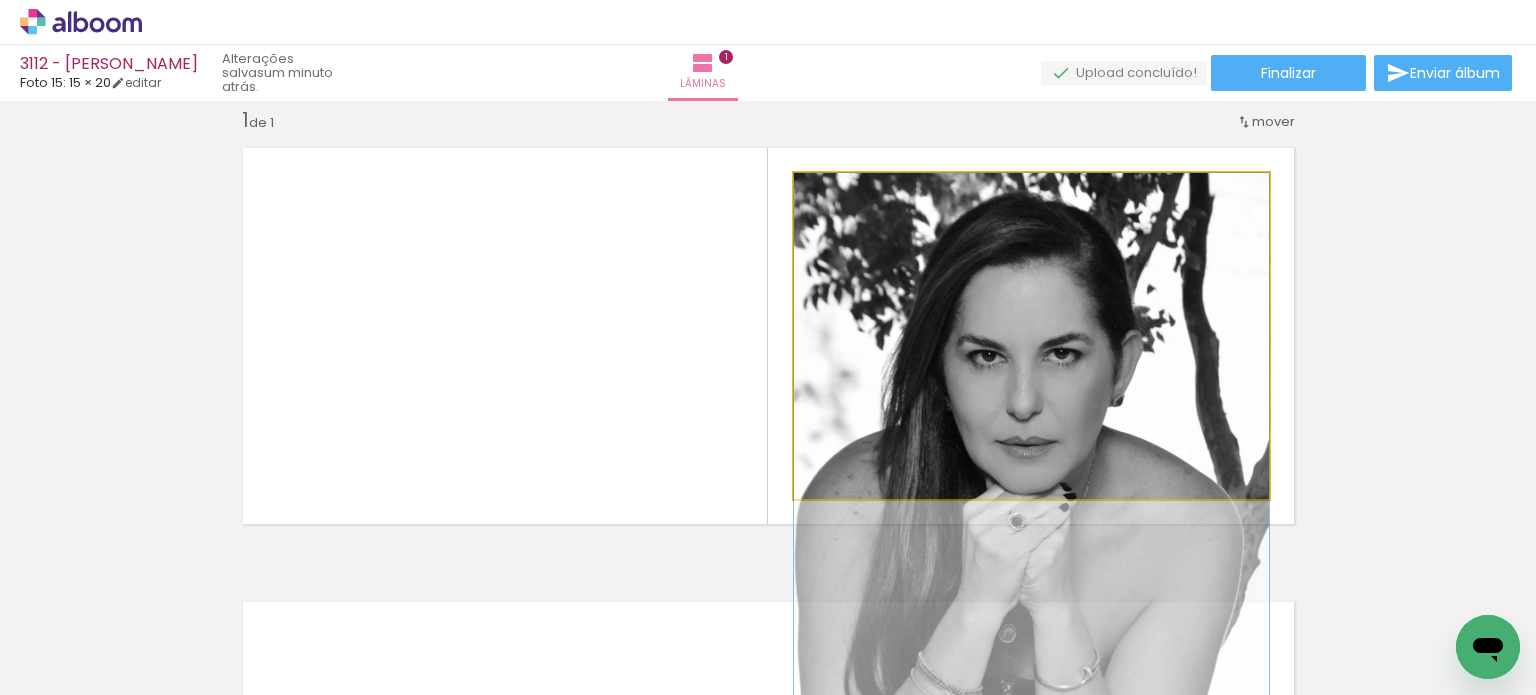 drag, startPoint x: 1037, startPoint y: 281, endPoint x: 733, endPoint y: 526, distance: 390.43692 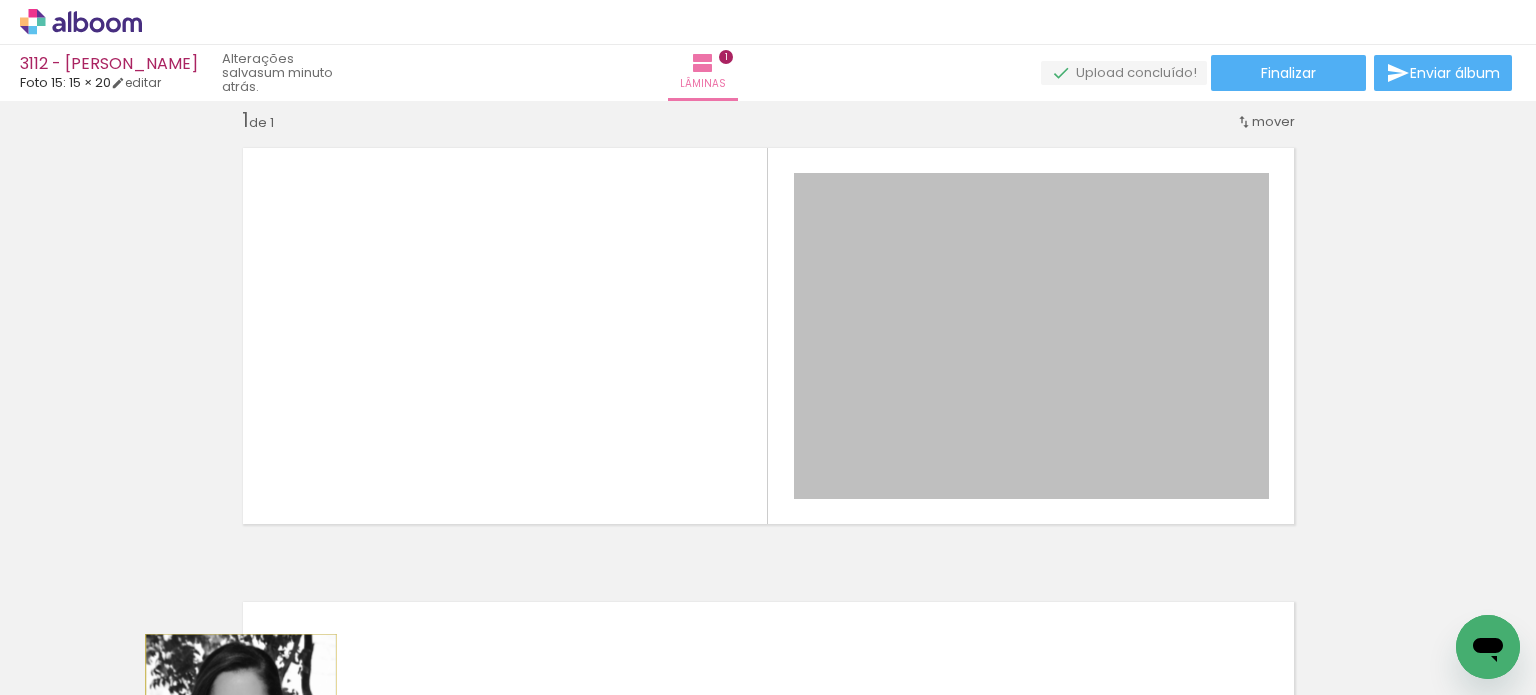 drag, startPoint x: 966, startPoint y: 368, endPoint x: 233, endPoint y: 699, distance: 804.26984 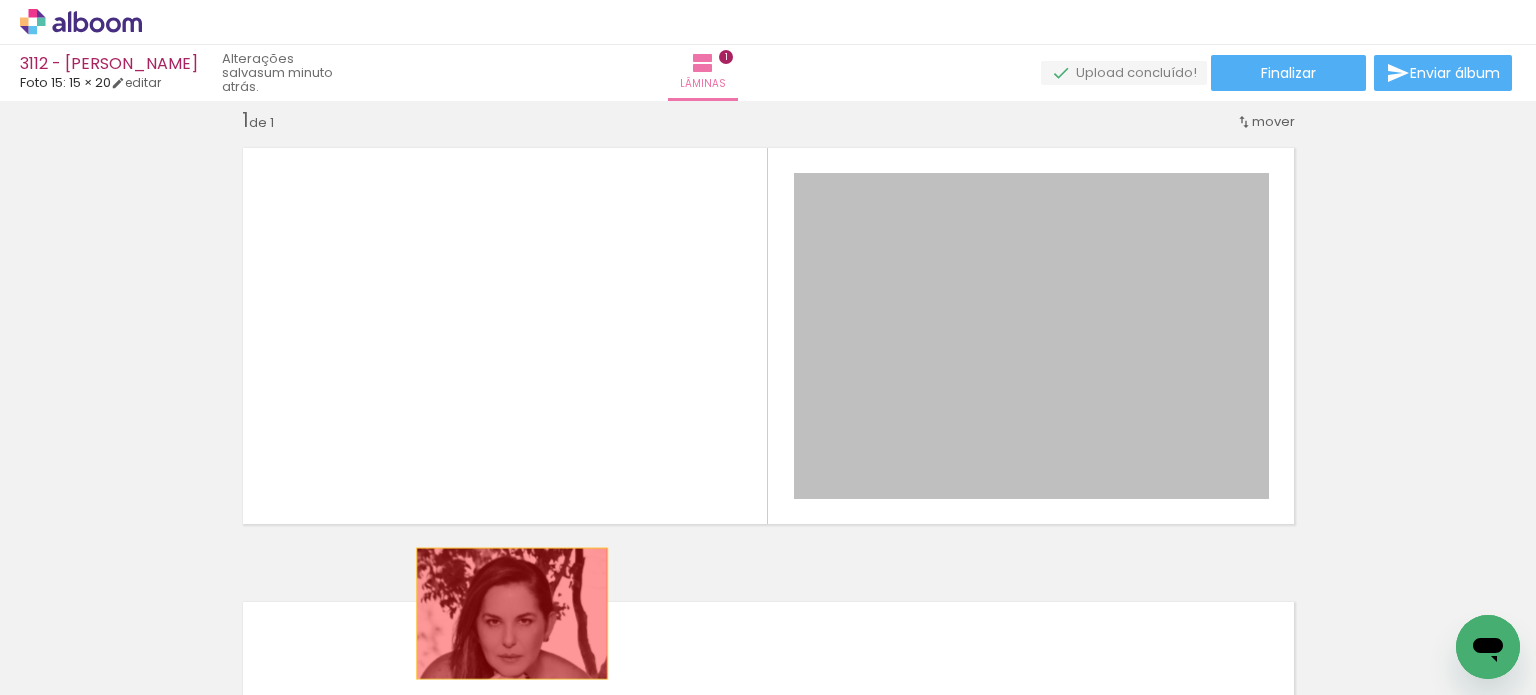 drag, startPoint x: 926, startPoint y: 359, endPoint x: 432, endPoint y: 631, distance: 563.9326 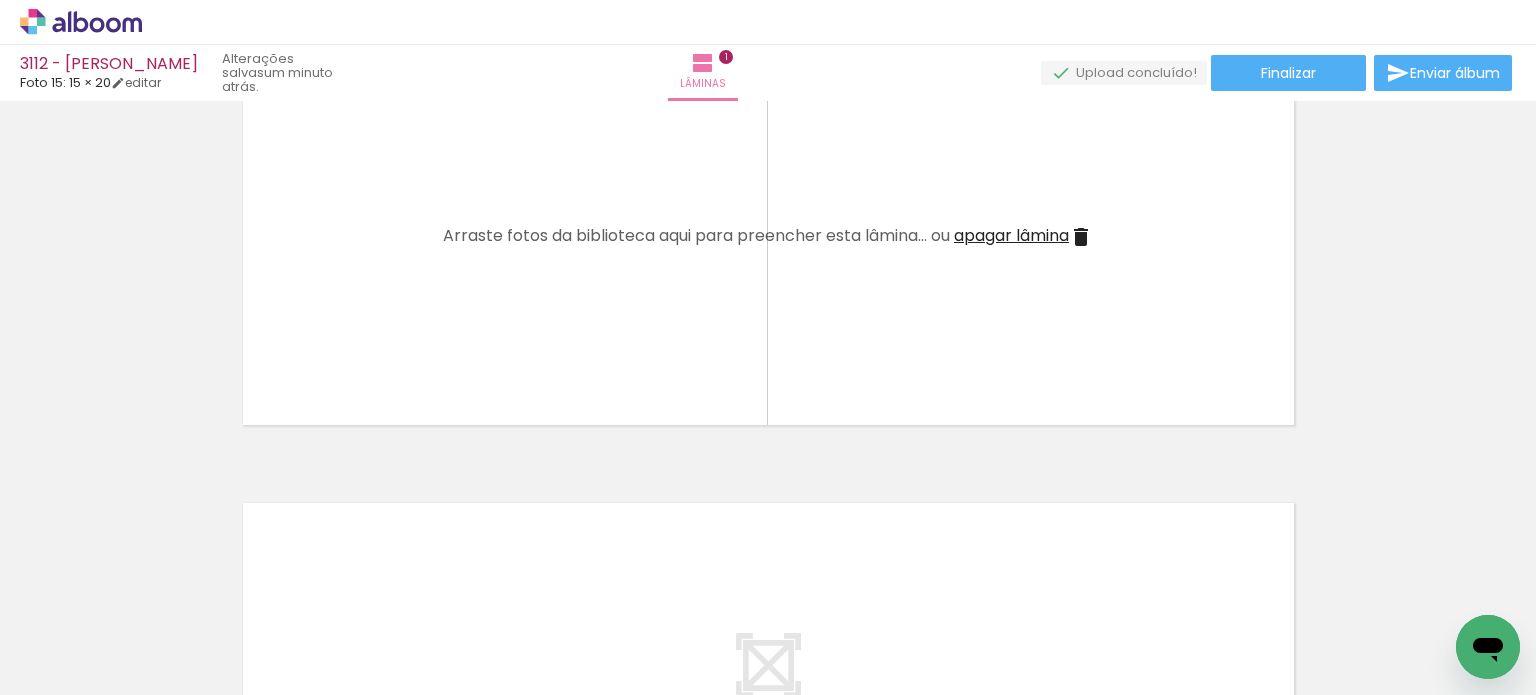 scroll, scrollTop: 125, scrollLeft: 0, axis: vertical 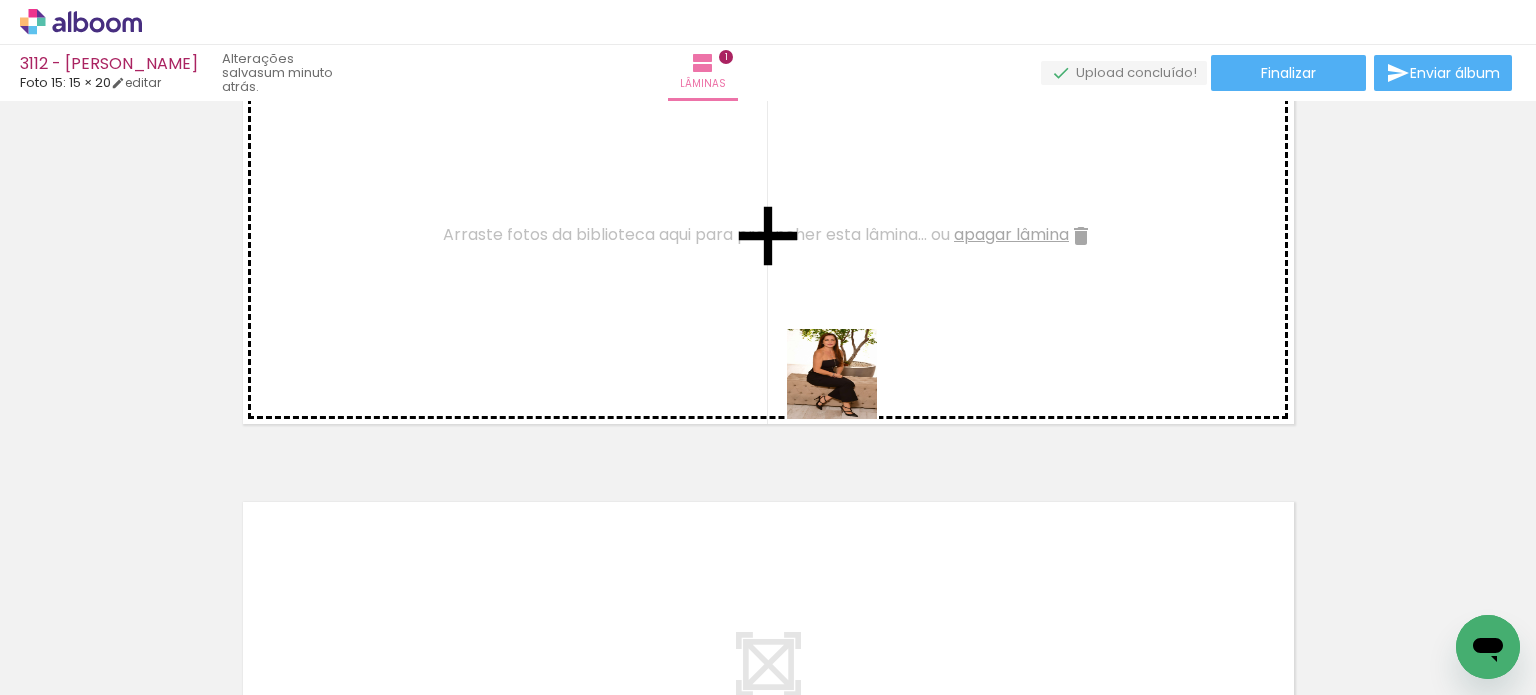 drag, startPoint x: 464, startPoint y: 619, endPoint x: 1032, endPoint y: 335, distance: 635.04333 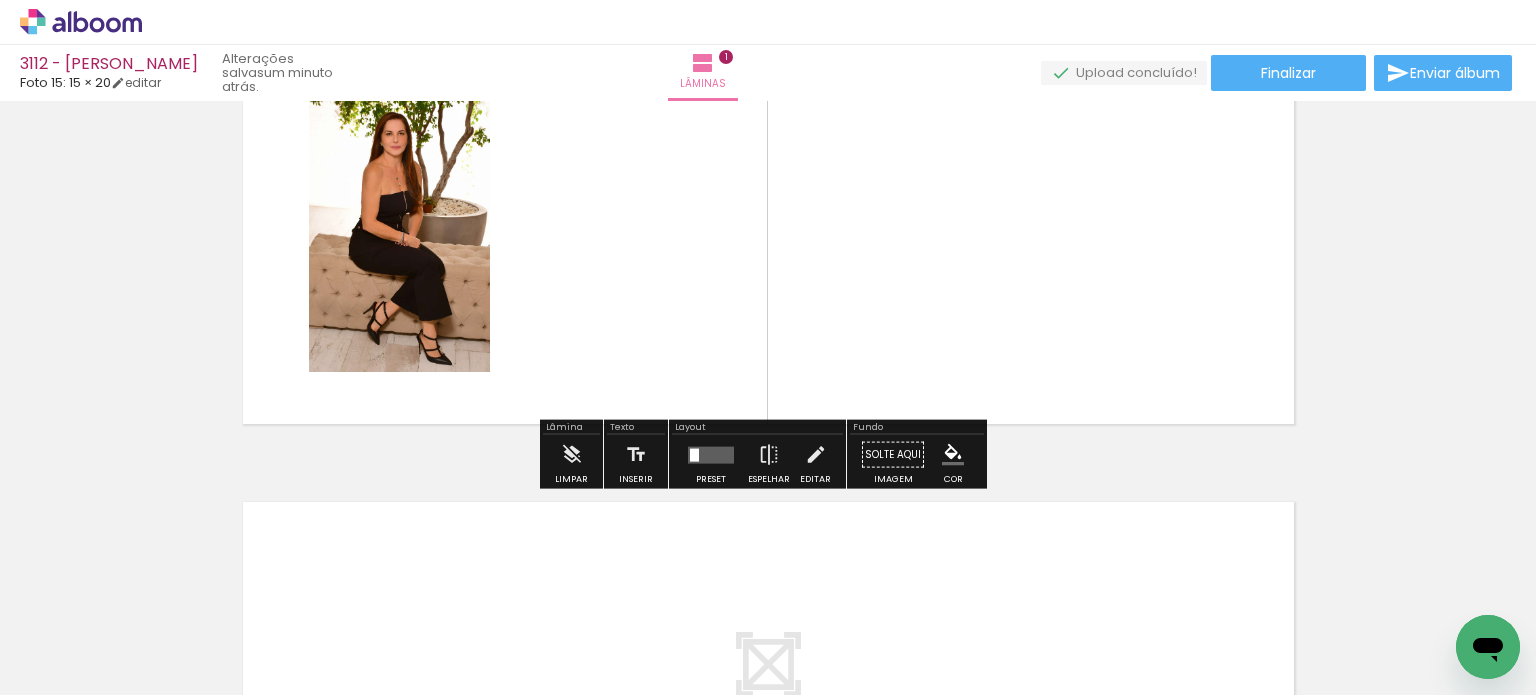 click at bounding box center (711, 454) 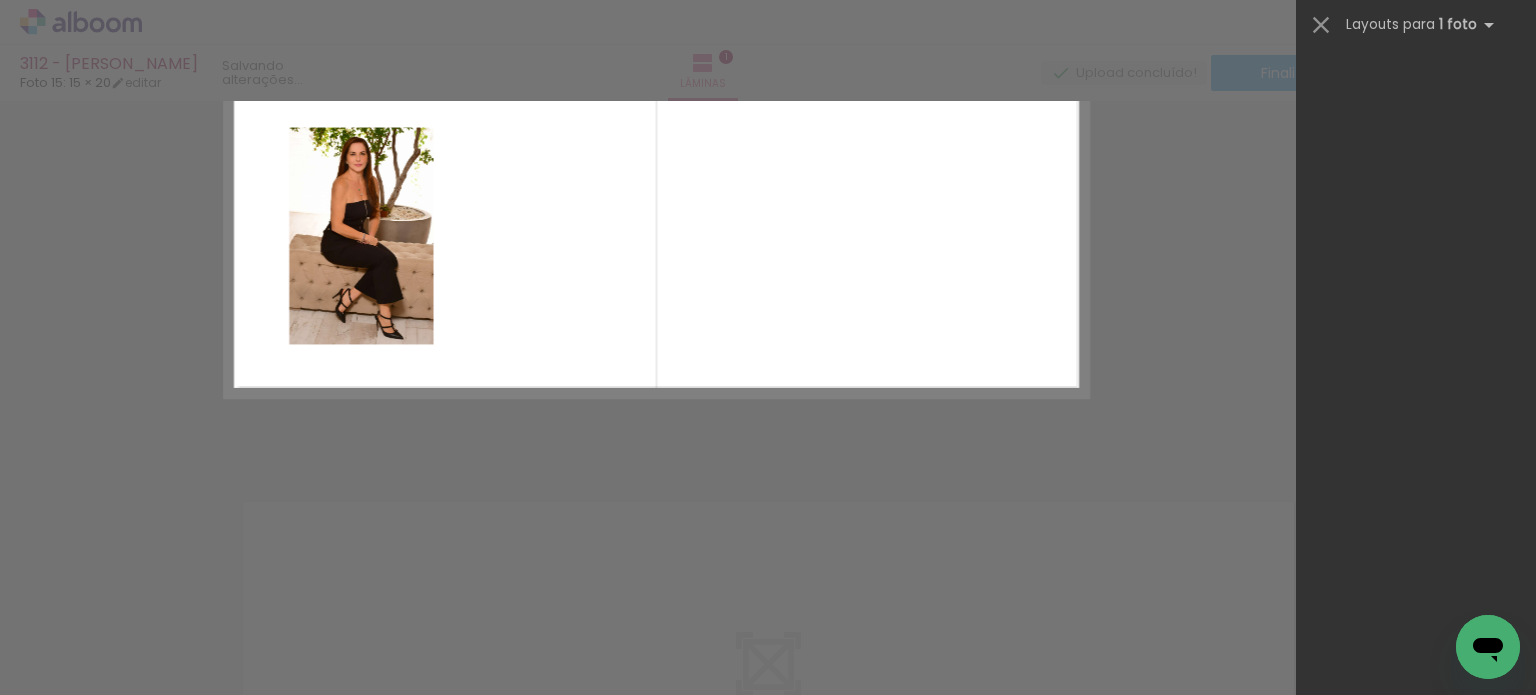 scroll, scrollTop: 0, scrollLeft: 0, axis: both 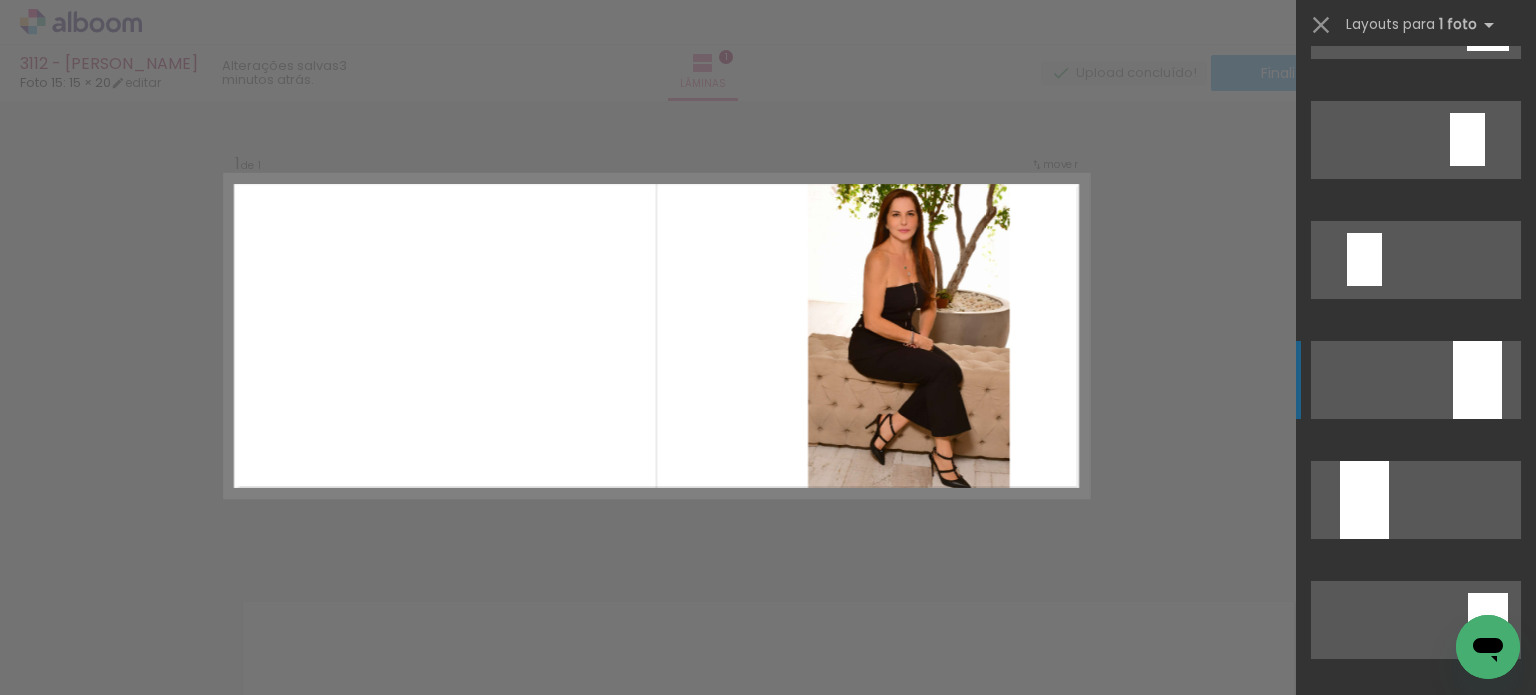 click at bounding box center (1467, 740) 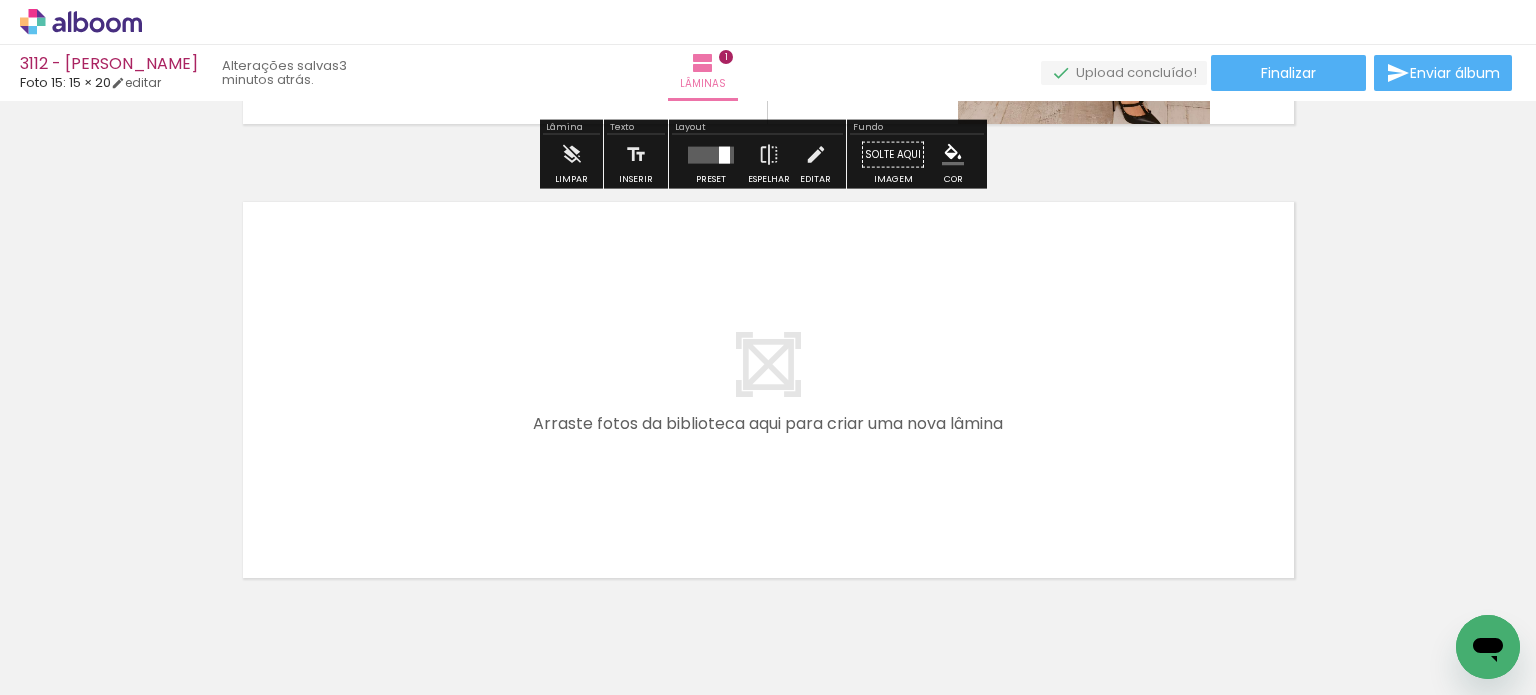 scroll, scrollTop: 516, scrollLeft: 0, axis: vertical 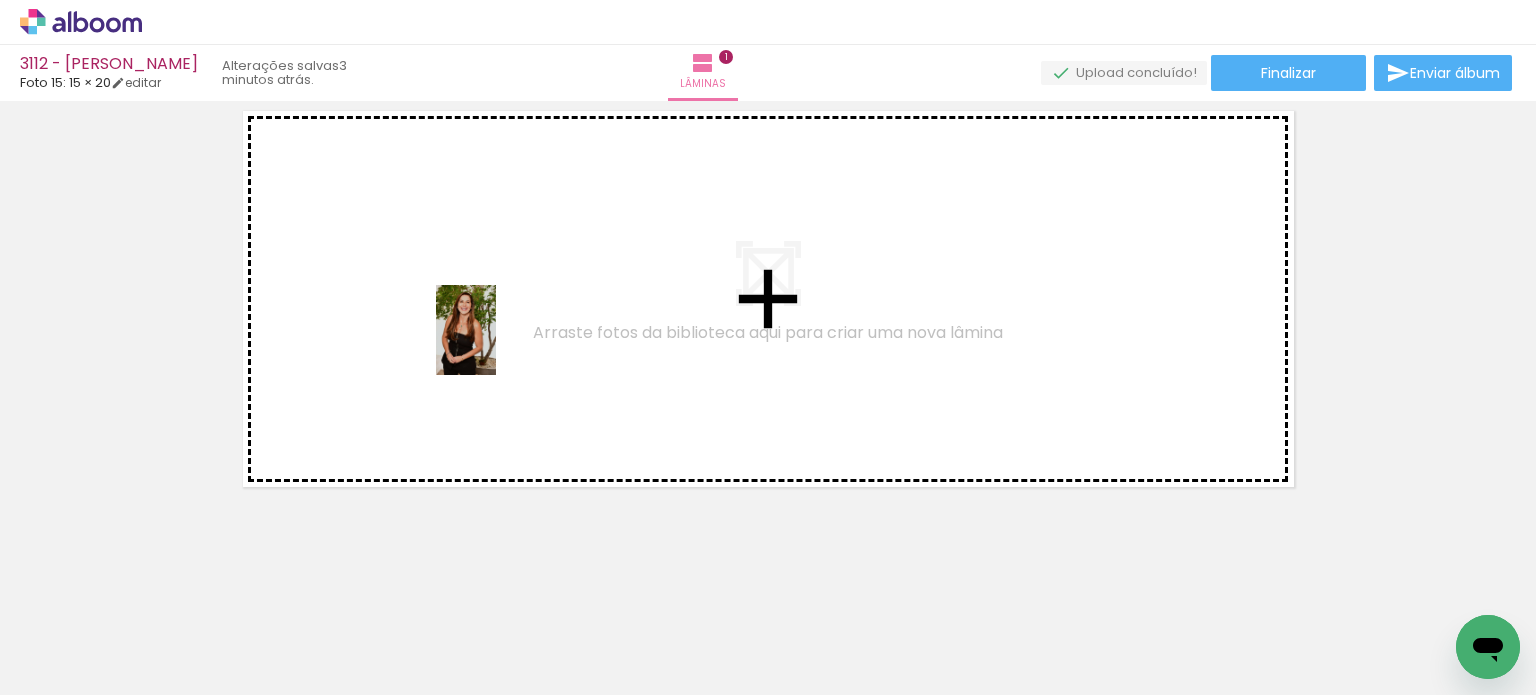 drag, startPoint x: 198, startPoint y: 632, endPoint x: 496, endPoint y: 344, distance: 414.4249 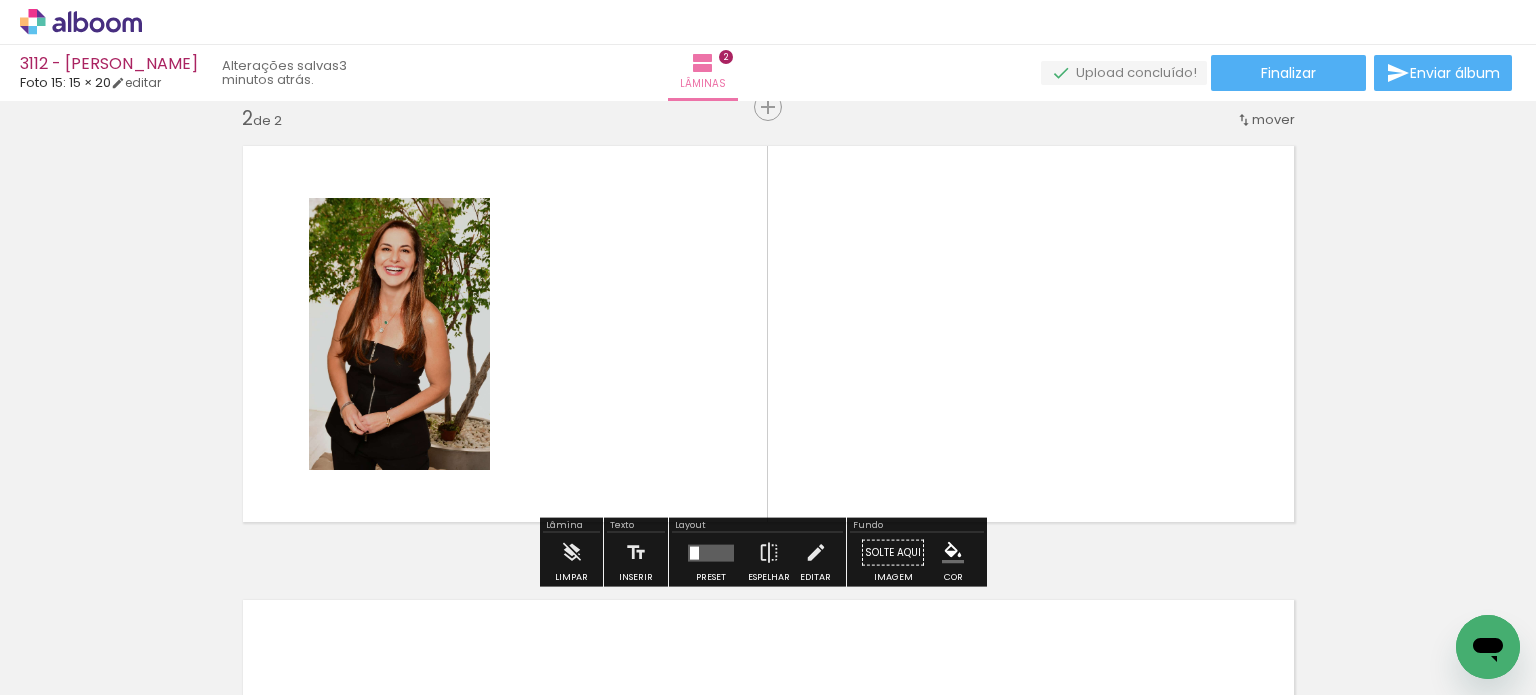 scroll, scrollTop: 479, scrollLeft: 0, axis: vertical 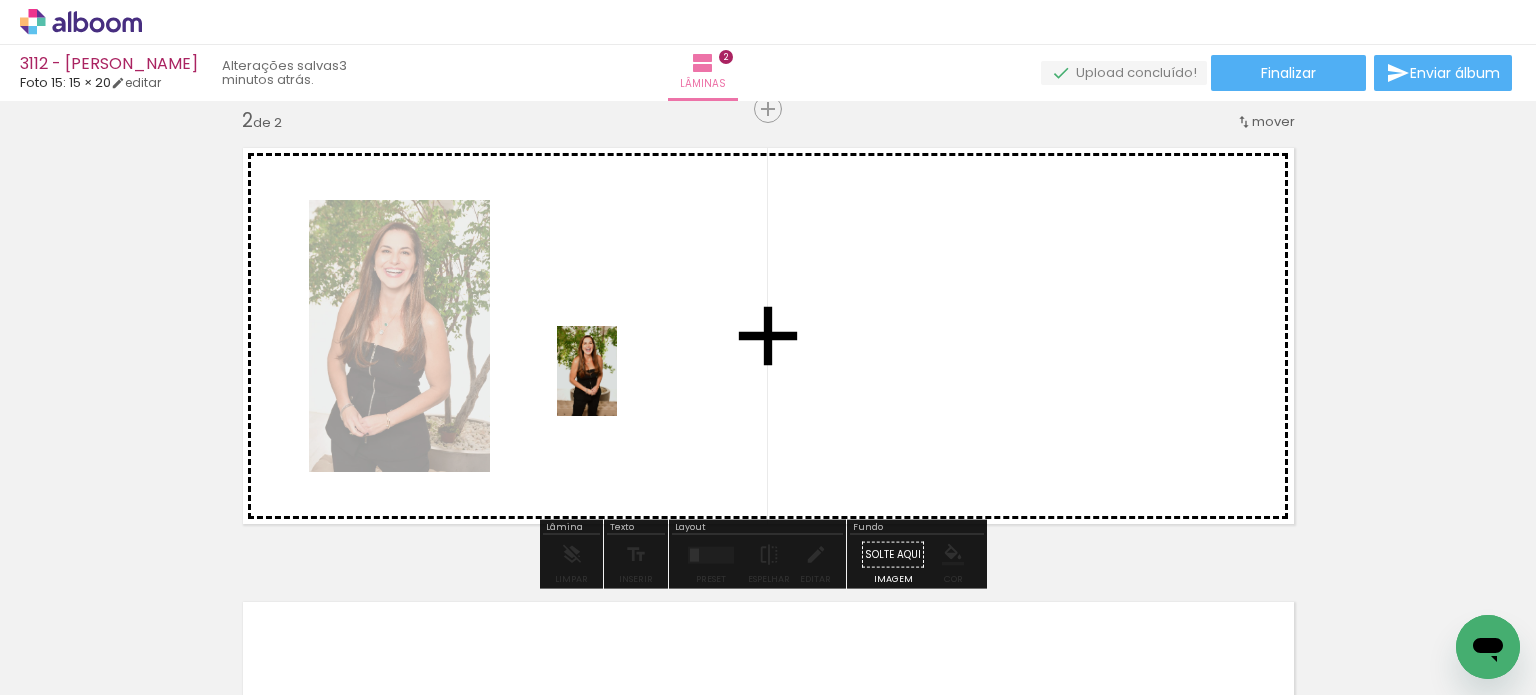 drag, startPoint x: 328, startPoint y: 639, endPoint x: 617, endPoint y: 386, distance: 384.09634 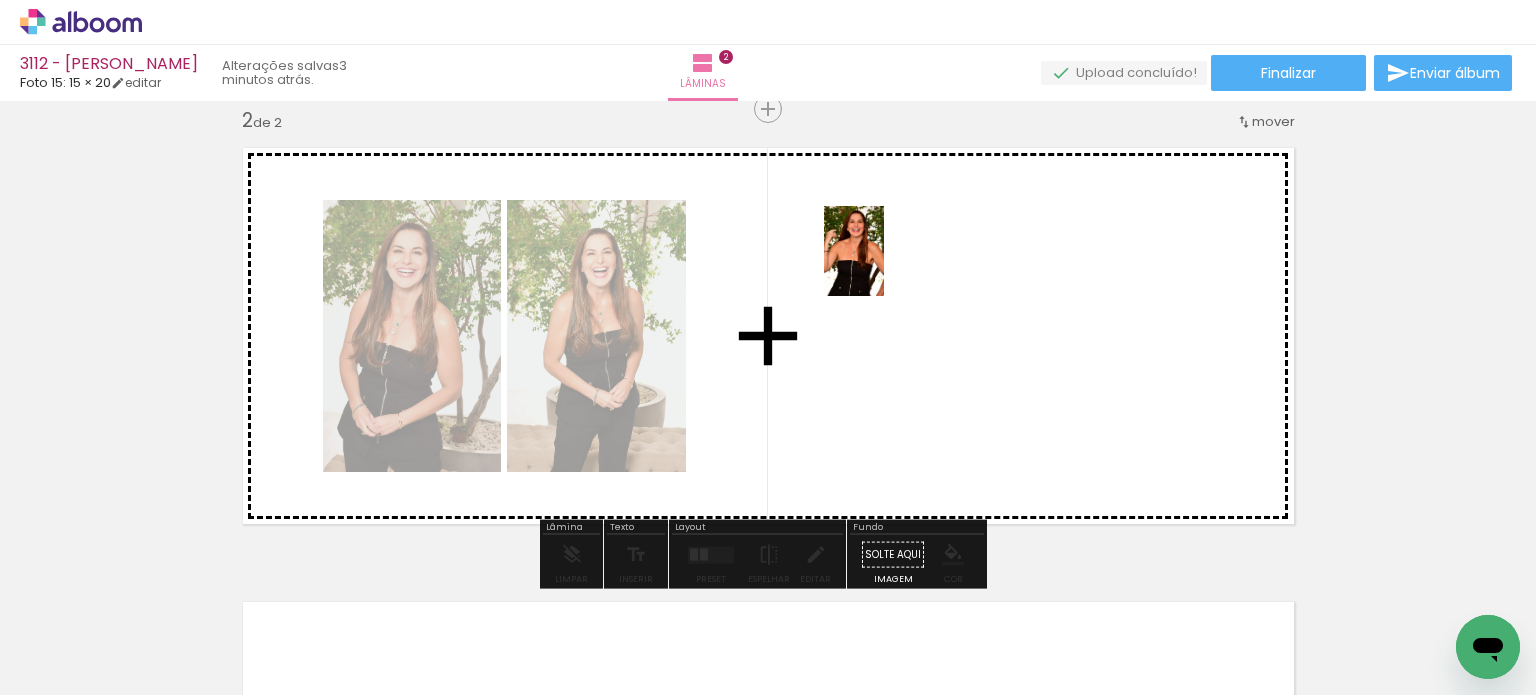 drag, startPoint x: 560, startPoint y: 627, endPoint x: 884, endPoint y: 266, distance: 485.07422 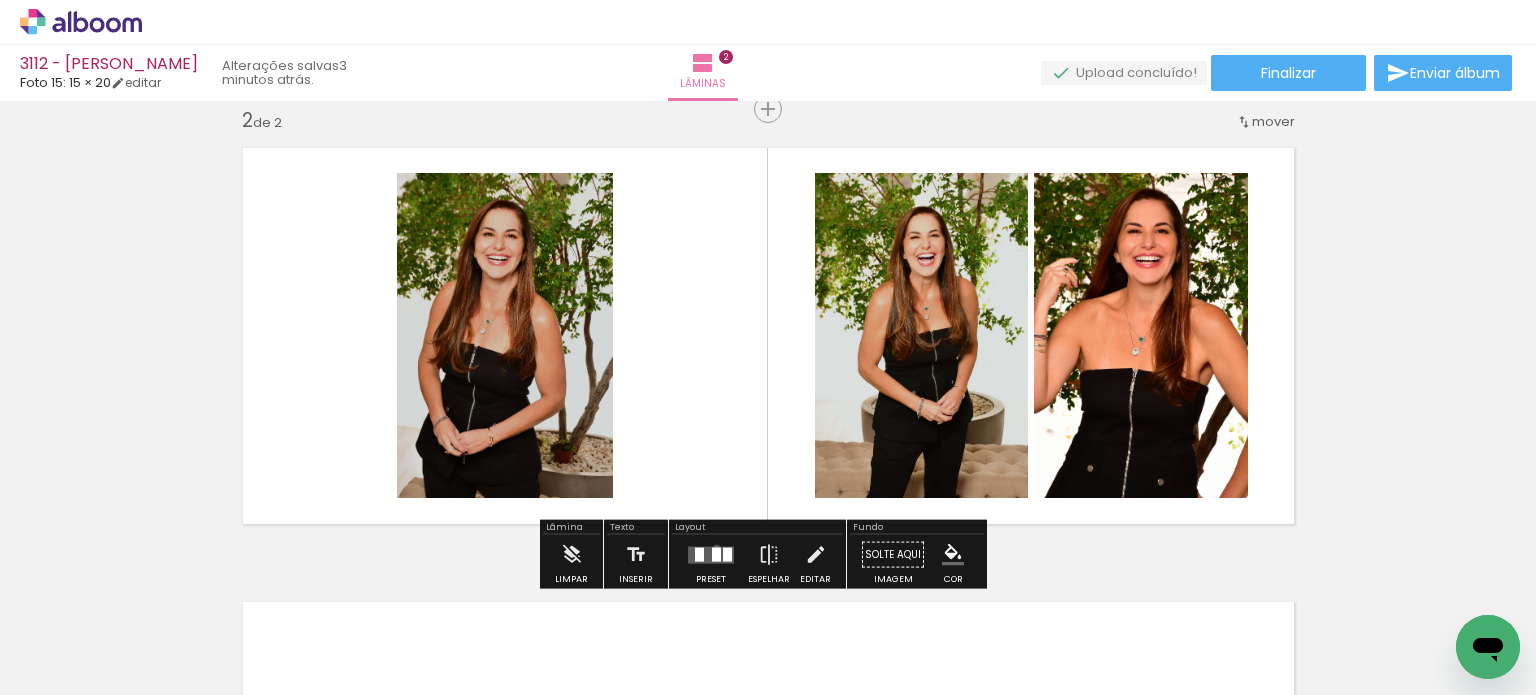 click at bounding box center [716, 554] 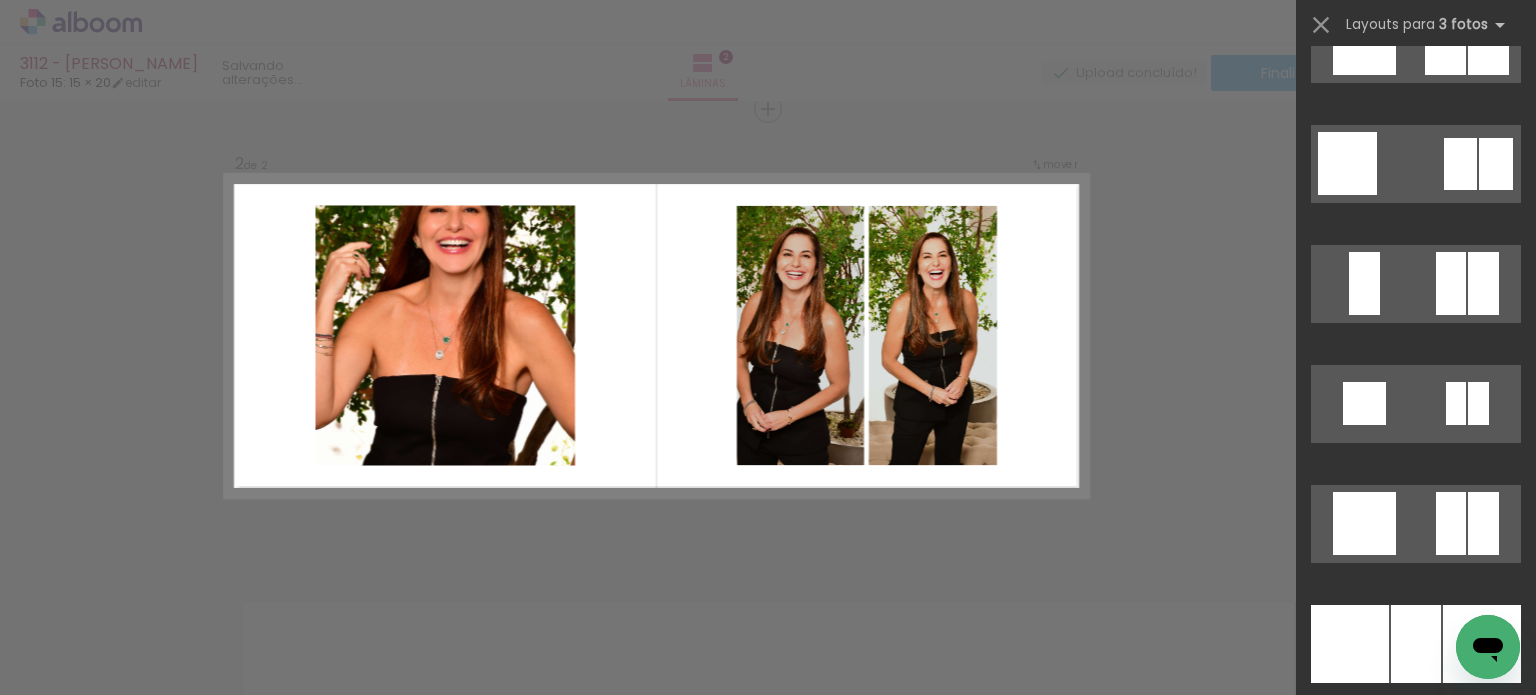 scroll, scrollTop: 2500, scrollLeft: 0, axis: vertical 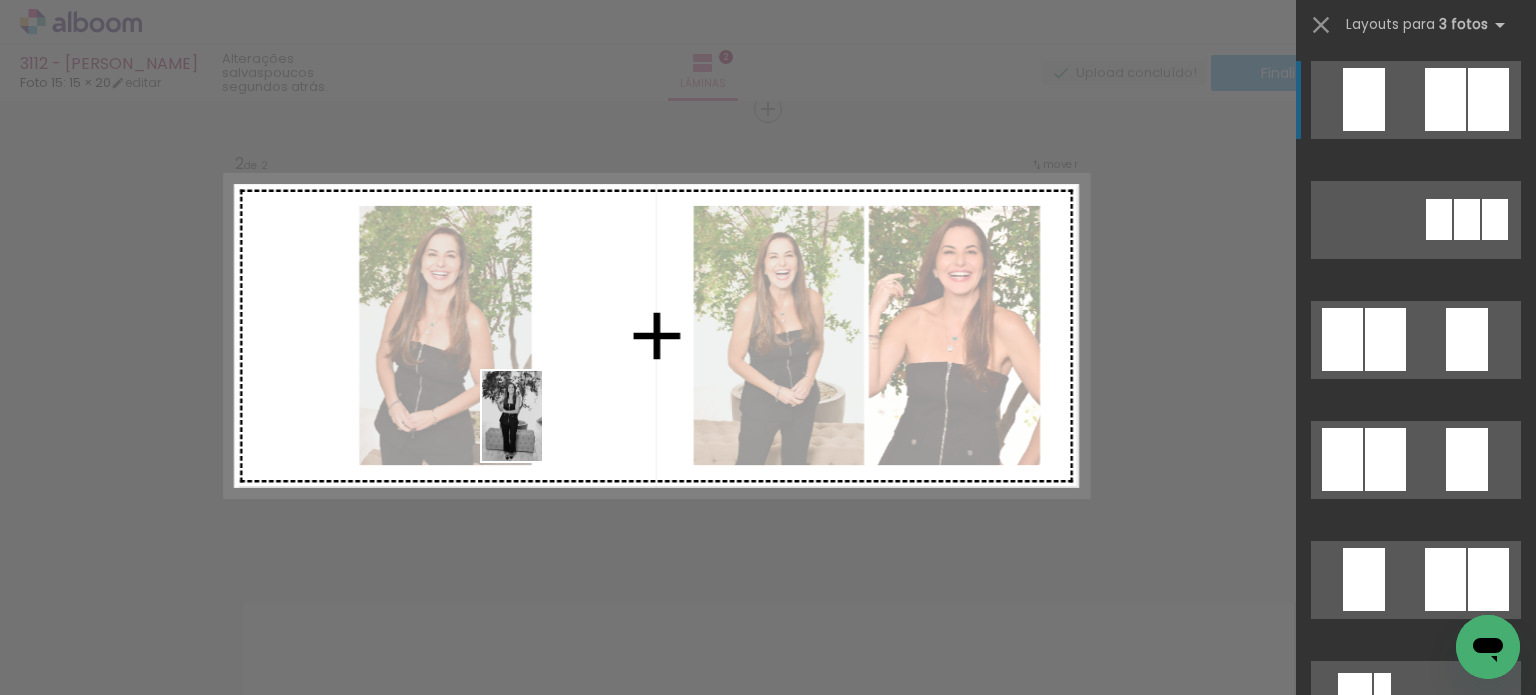 drag, startPoint x: 432, startPoint y: 651, endPoint x: 542, endPoint y: 431, distance: 245.96748 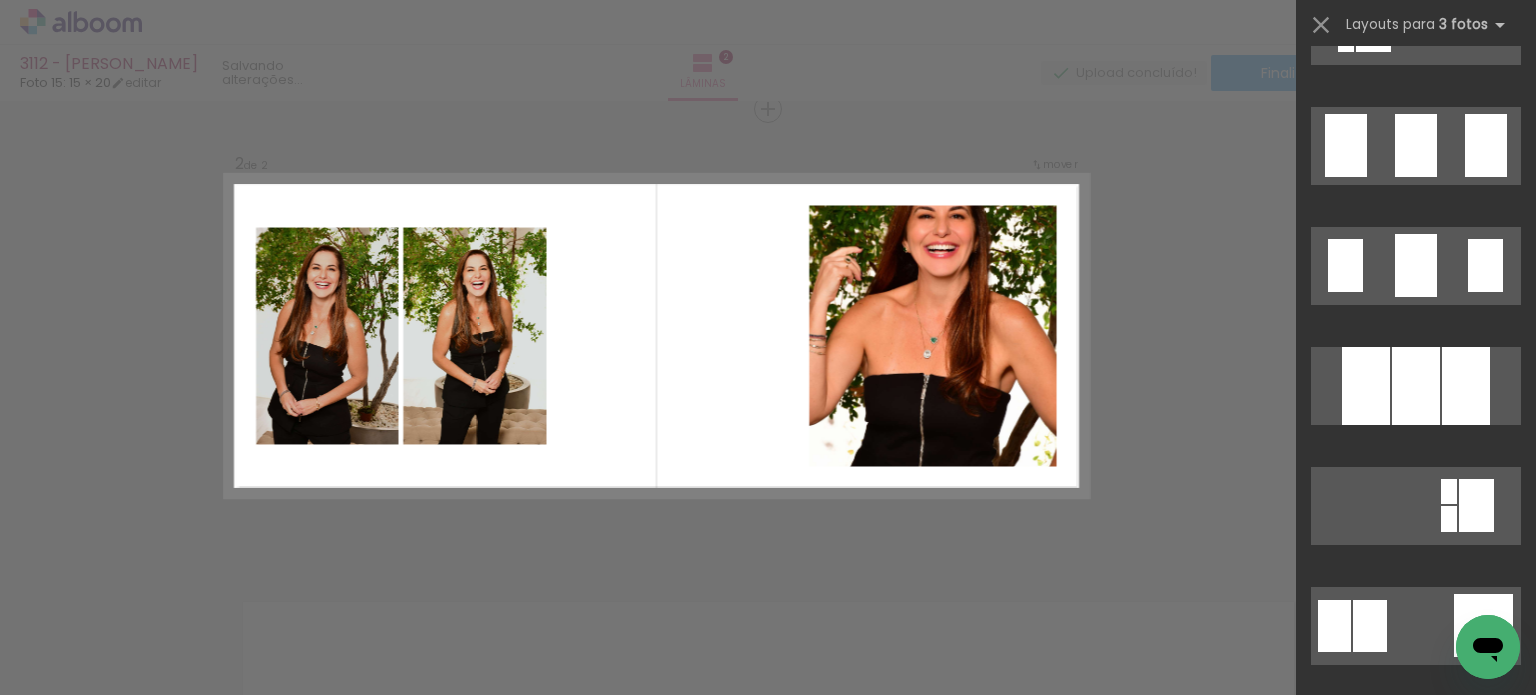 scroll, scrollTop: 1540, scrollLeft: 0, axis: vertical 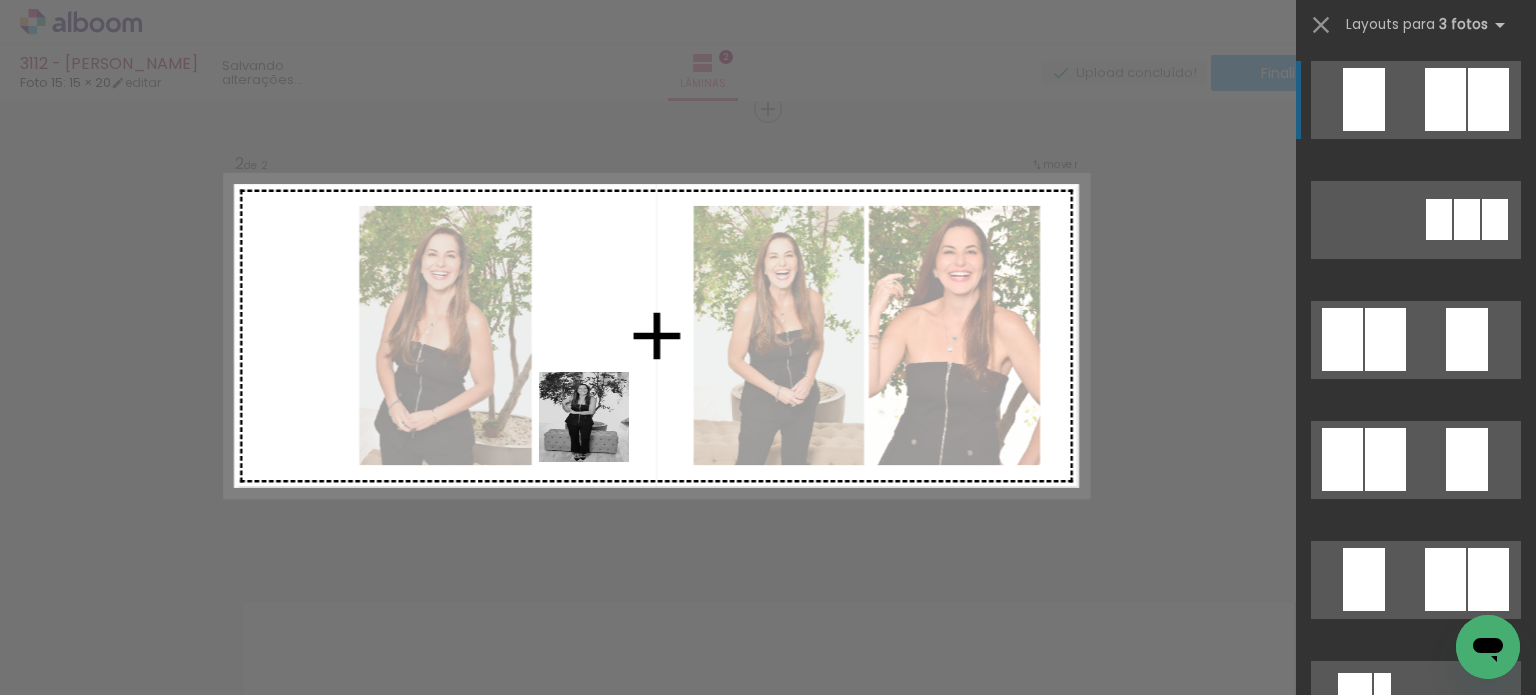 drag, startPoint x: 443, startPoint y: 631, endPoint x: 601, endPoint y: 429, distance: 256.45273 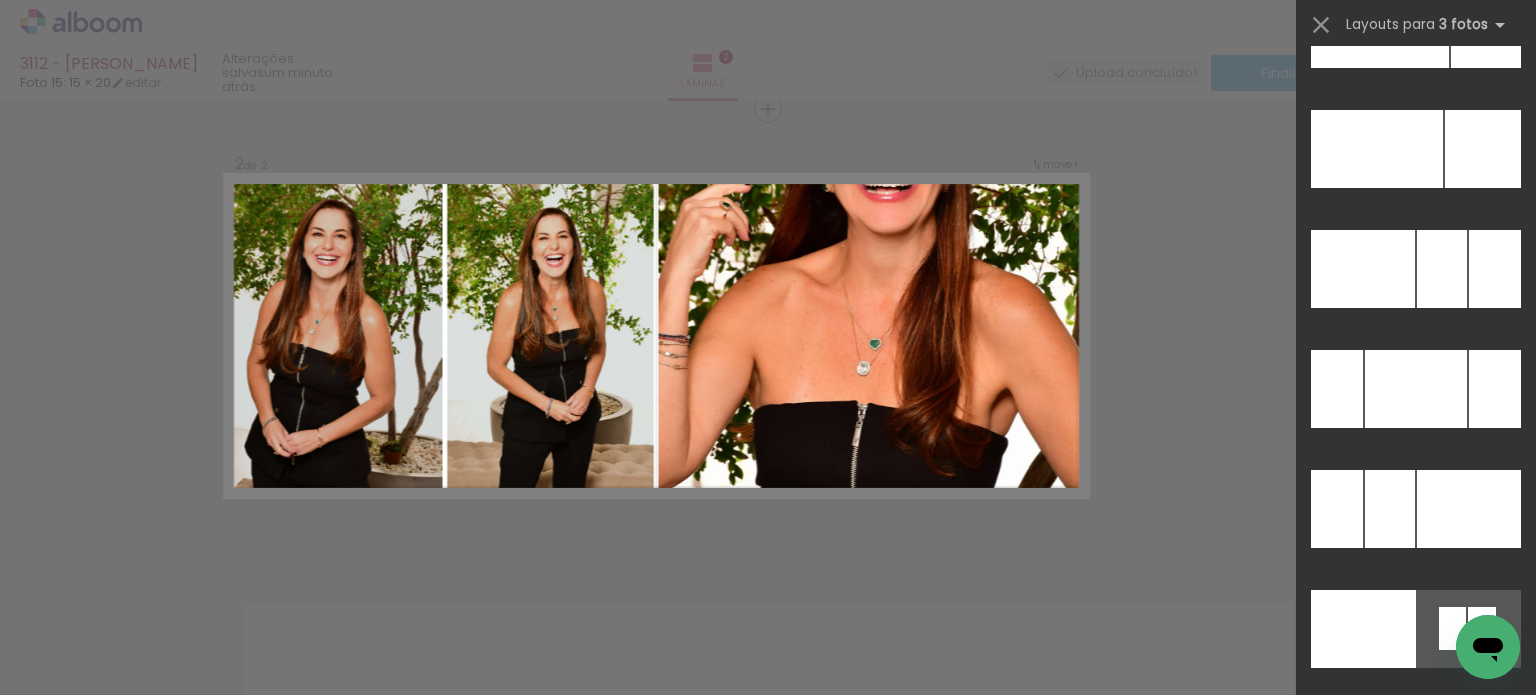 scroll, scrollTop: 20611, scrollLeft: 0, axis: vertical 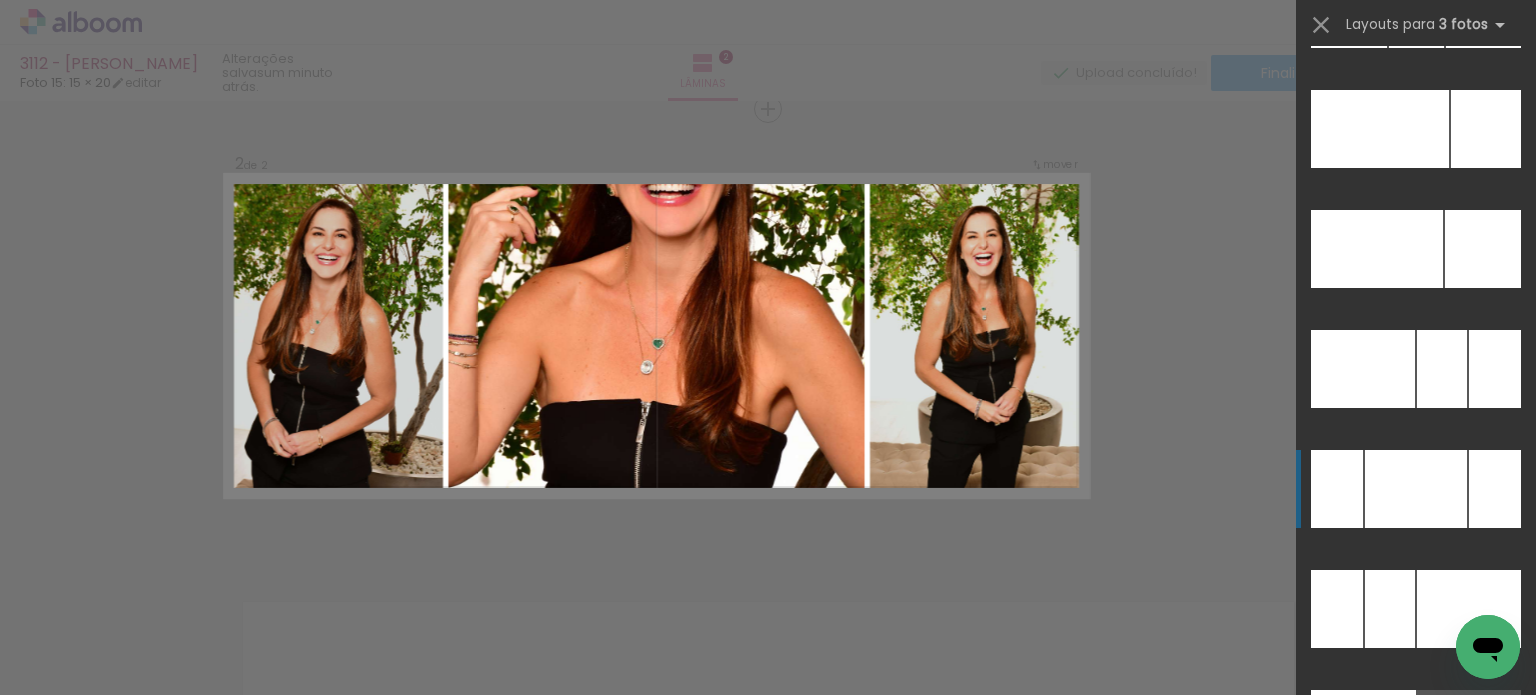 click at bounding box center (1349, 9) 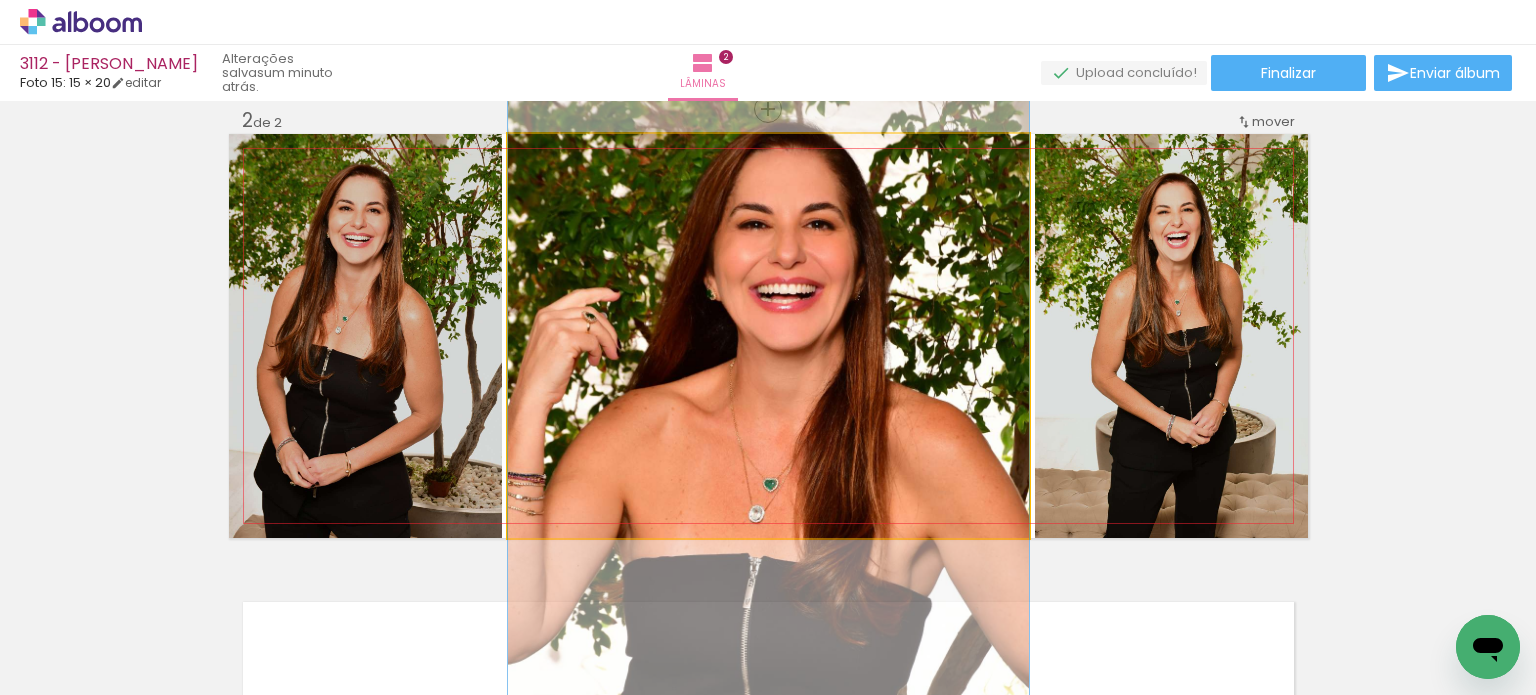 drag, startPoint x: 877, startPoint y: 308, endPoint x: 877, endPoint y: 447, distance: 139 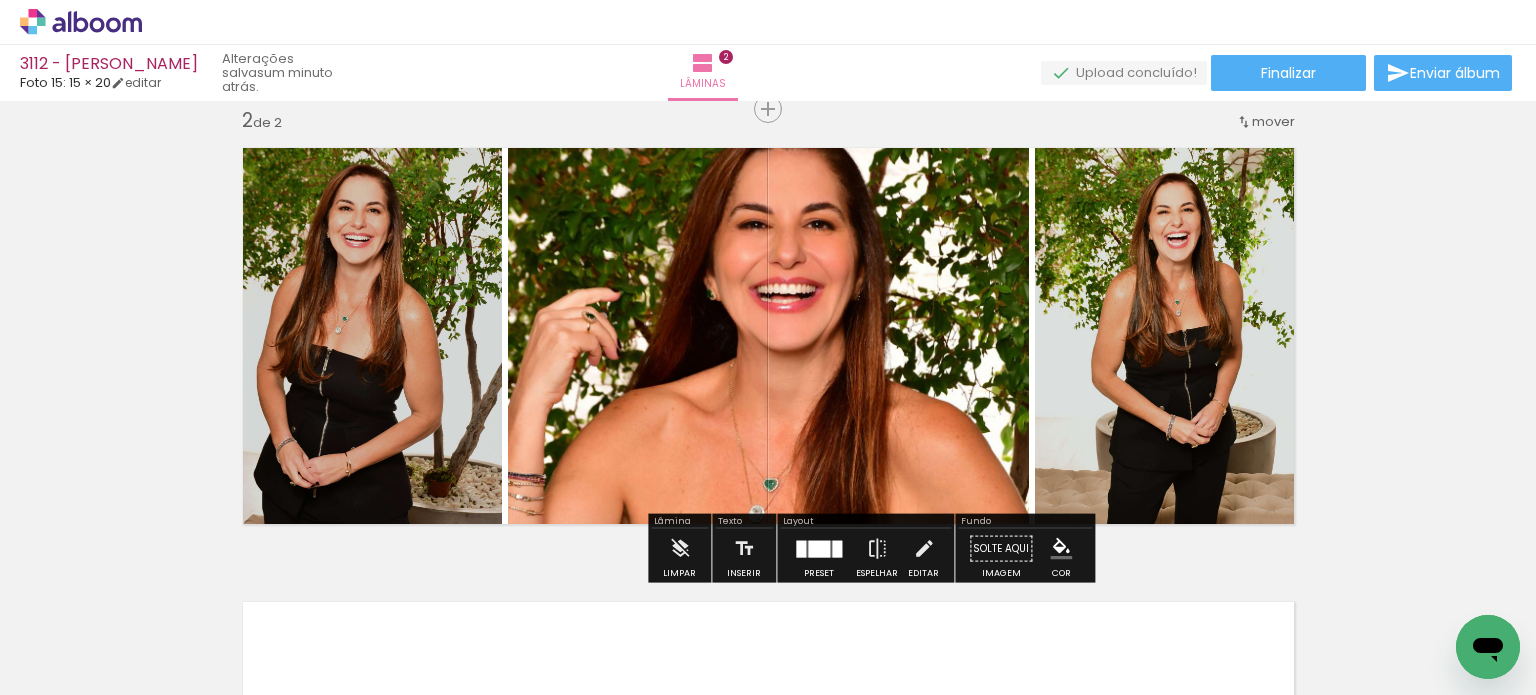 click on "Inserir lâmina 1  de 2  Inserir lâmina 2  de 2" at bounding box center (768, 310) 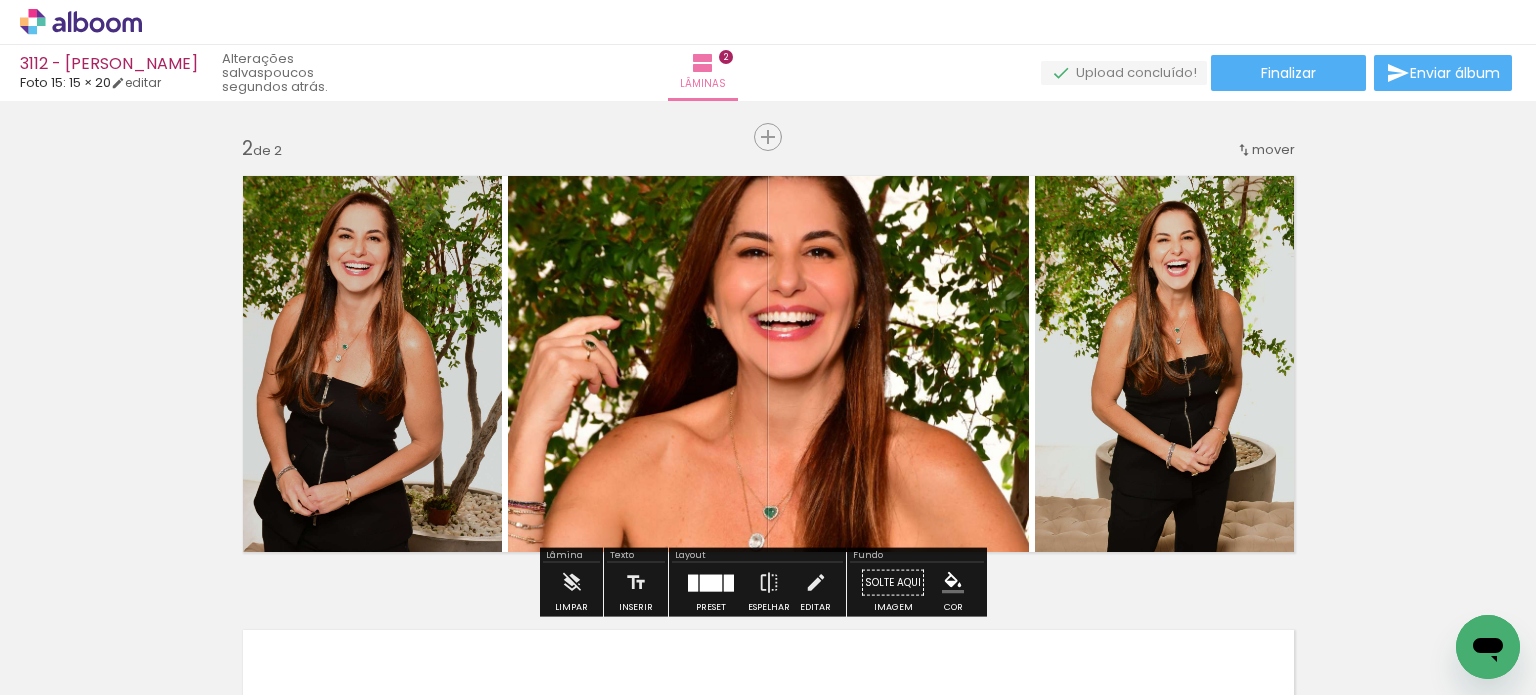 scroll, scrollTop: 500, scrollLeft: 0, axis: vertical 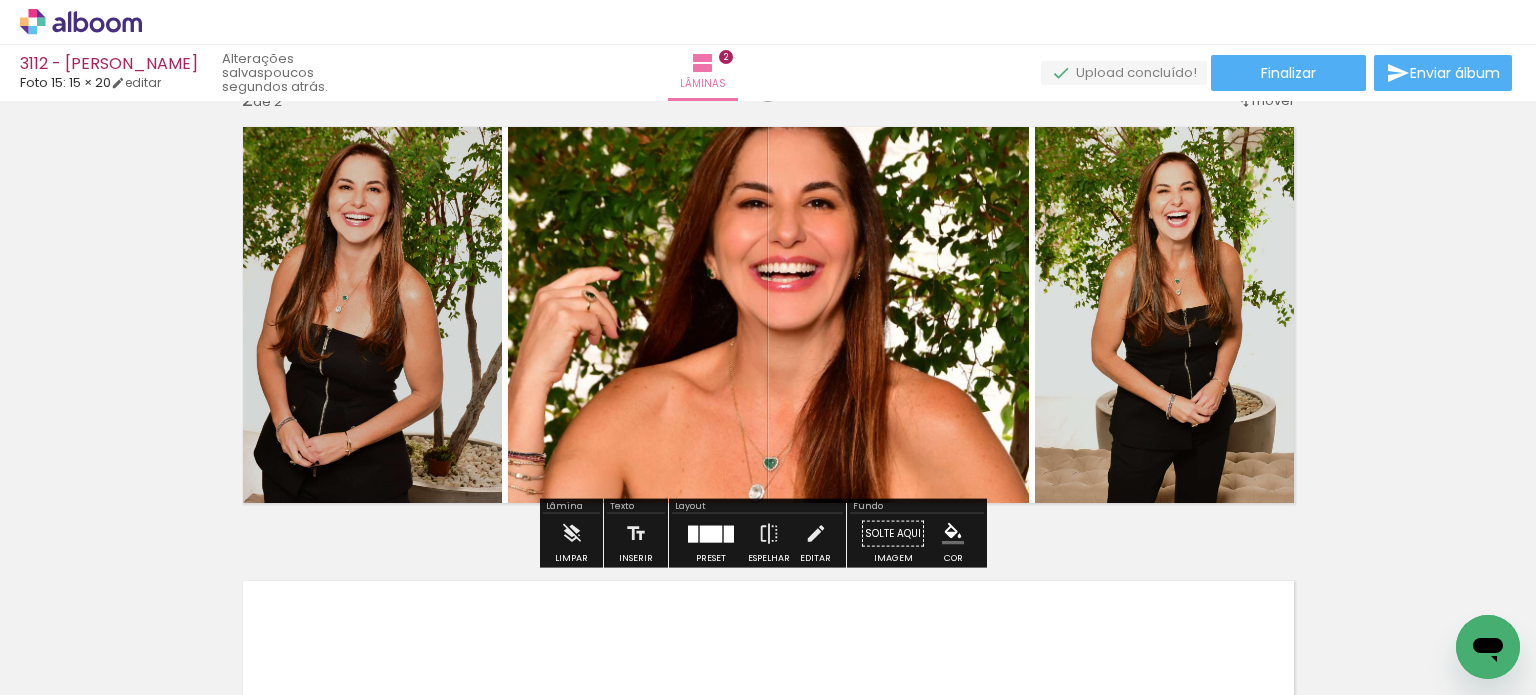 click at bounding box center [711, 533] 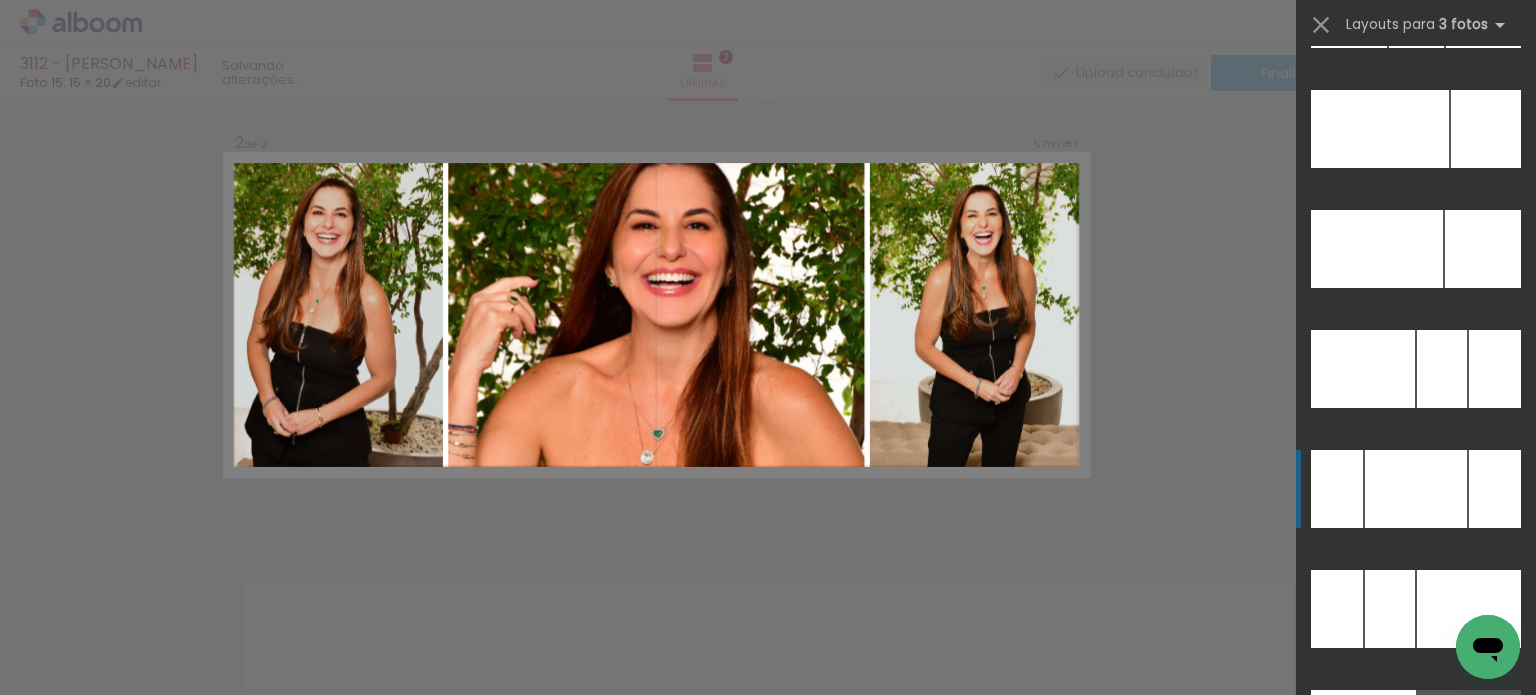 scroll, scrollTop: 21000, scrollLeft: 0, axis: vertical 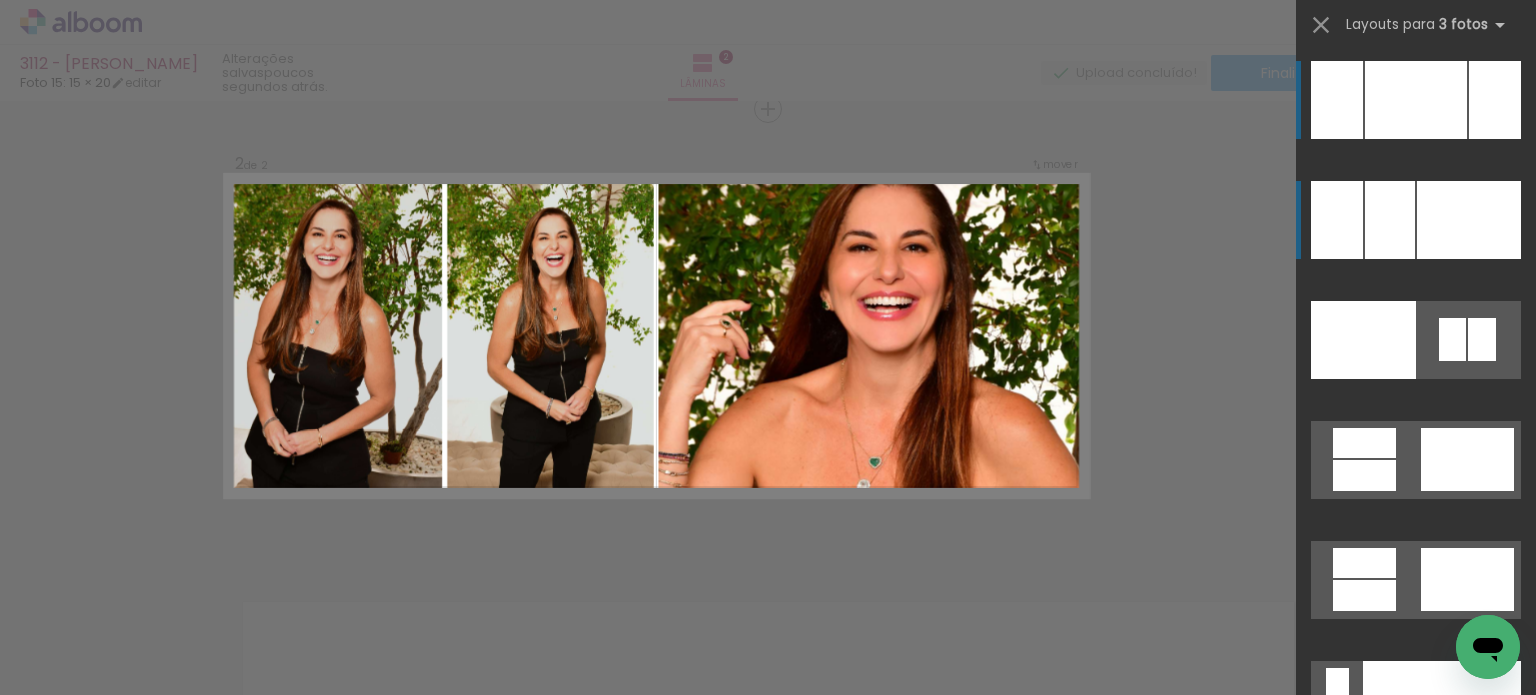 click at bounding box center (1349, -380) 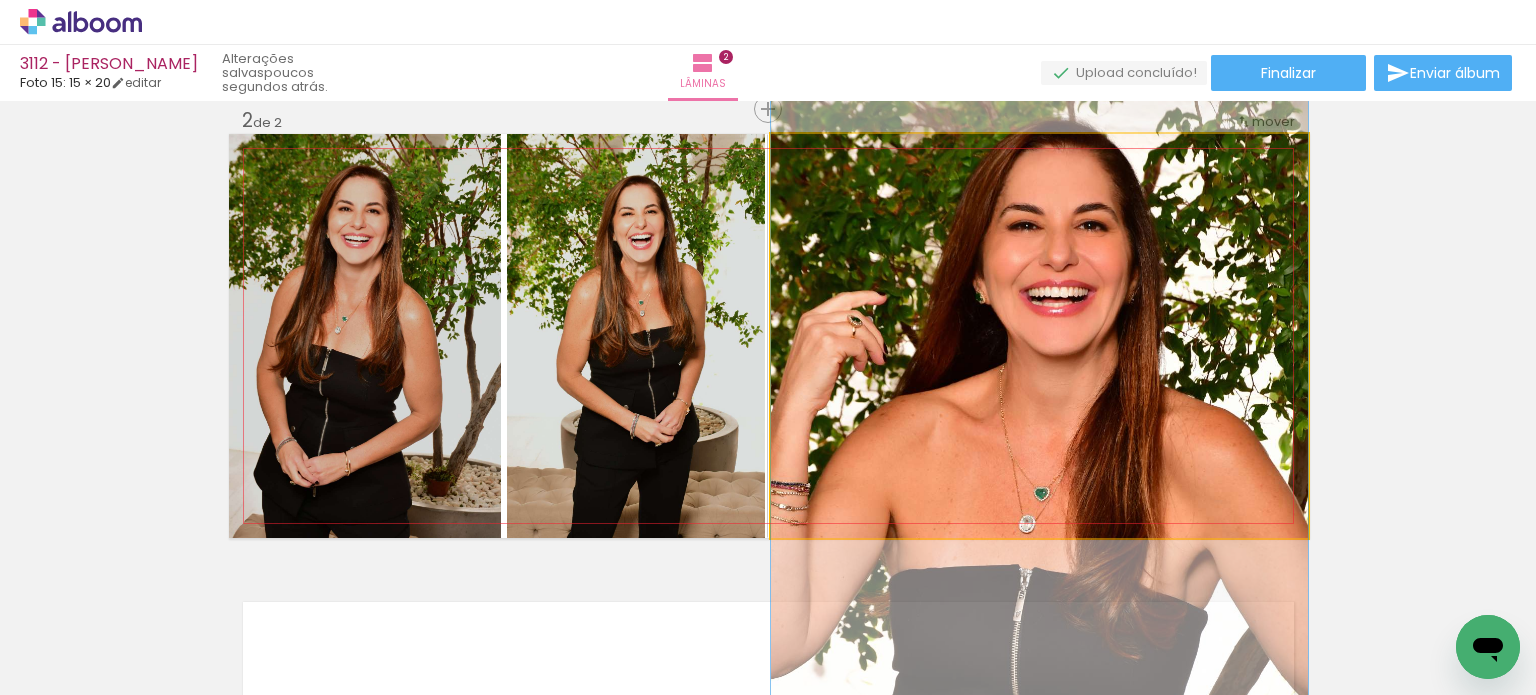 click 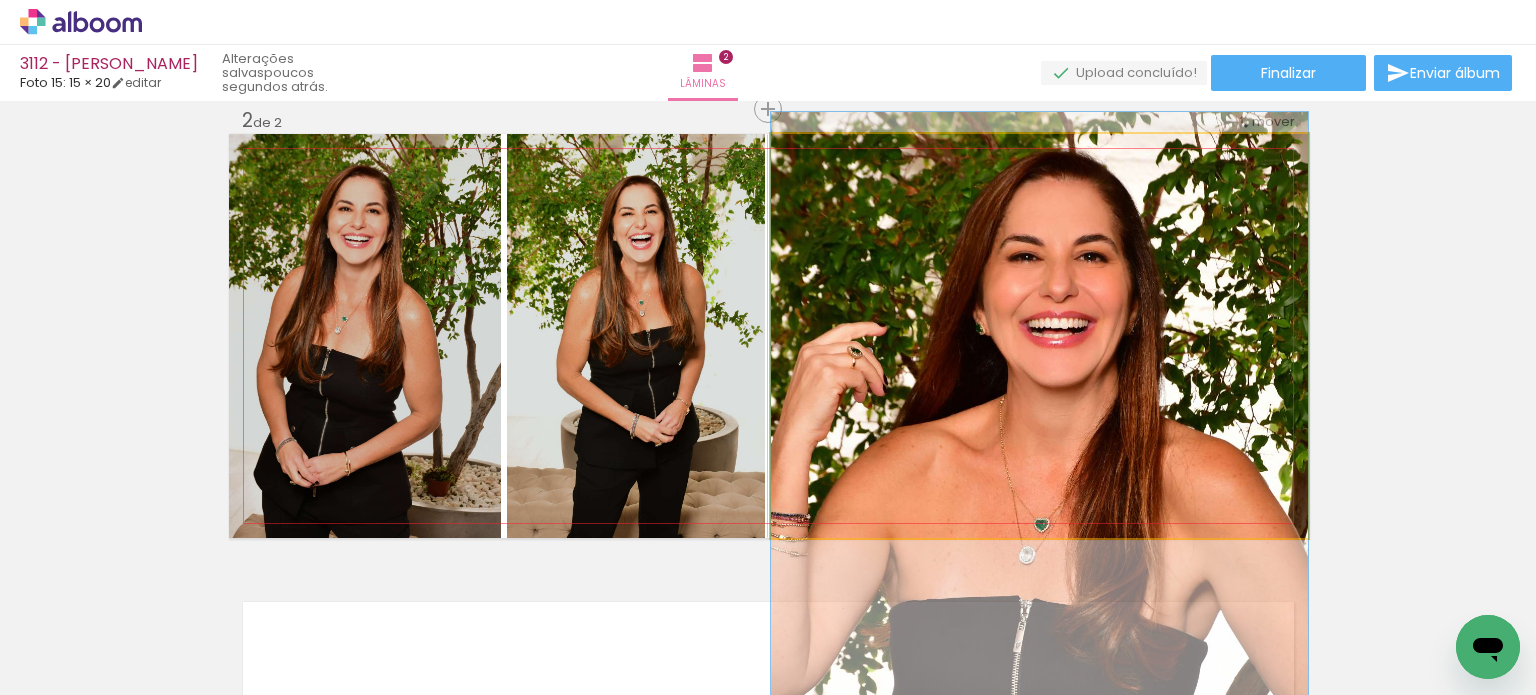 drag, startPoint x: 1162, startPoint y: 263, endPoint x: 1160, endPoint y: 294, distance: 31.06445 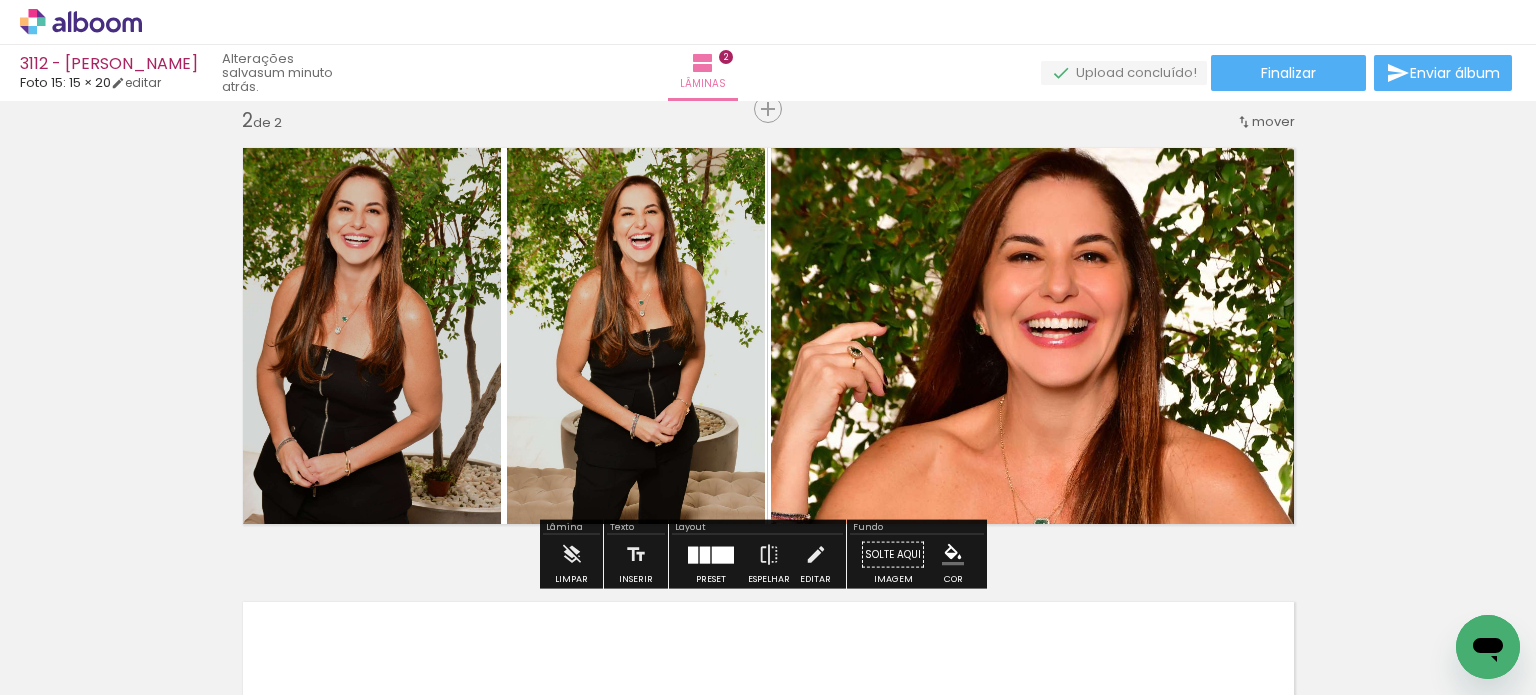 click on "Inserir lâmina 1  de 2  Inserir lâmina 2  de 2" at bounding box center [768, 310] 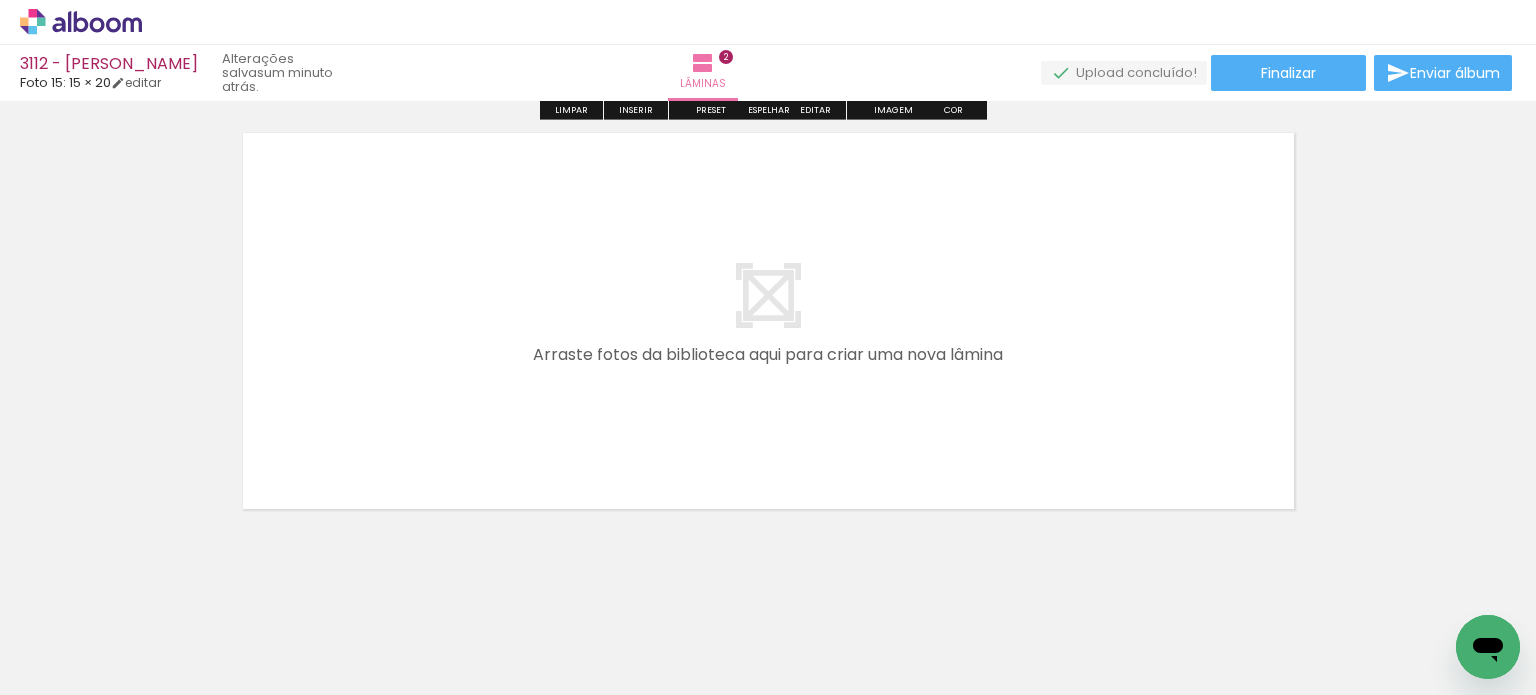 scroll, scrollTop: 970, scrollLeft: 0, axis: vertical 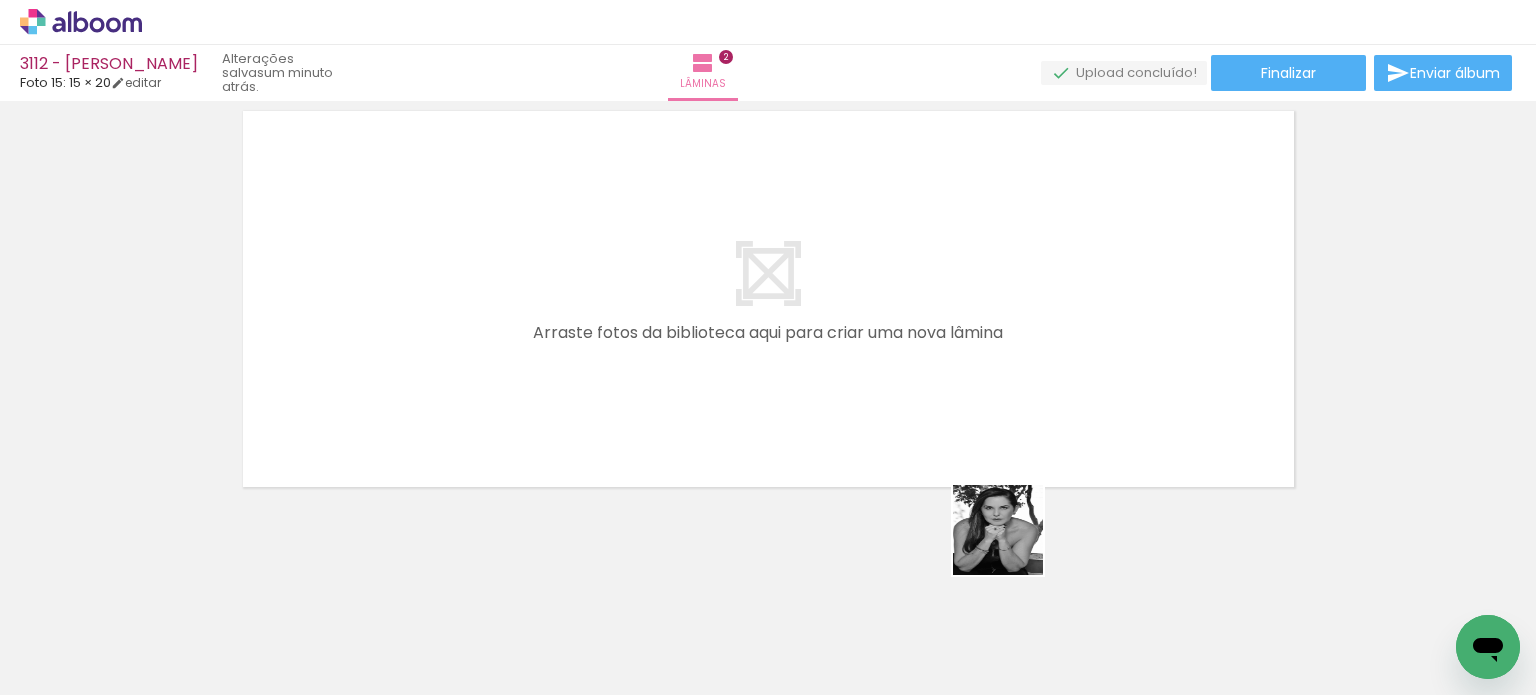 drag, startPoint x: 1108, startPoint y: 625, endPoint x: 780, endPoint y: 379, distance: 410 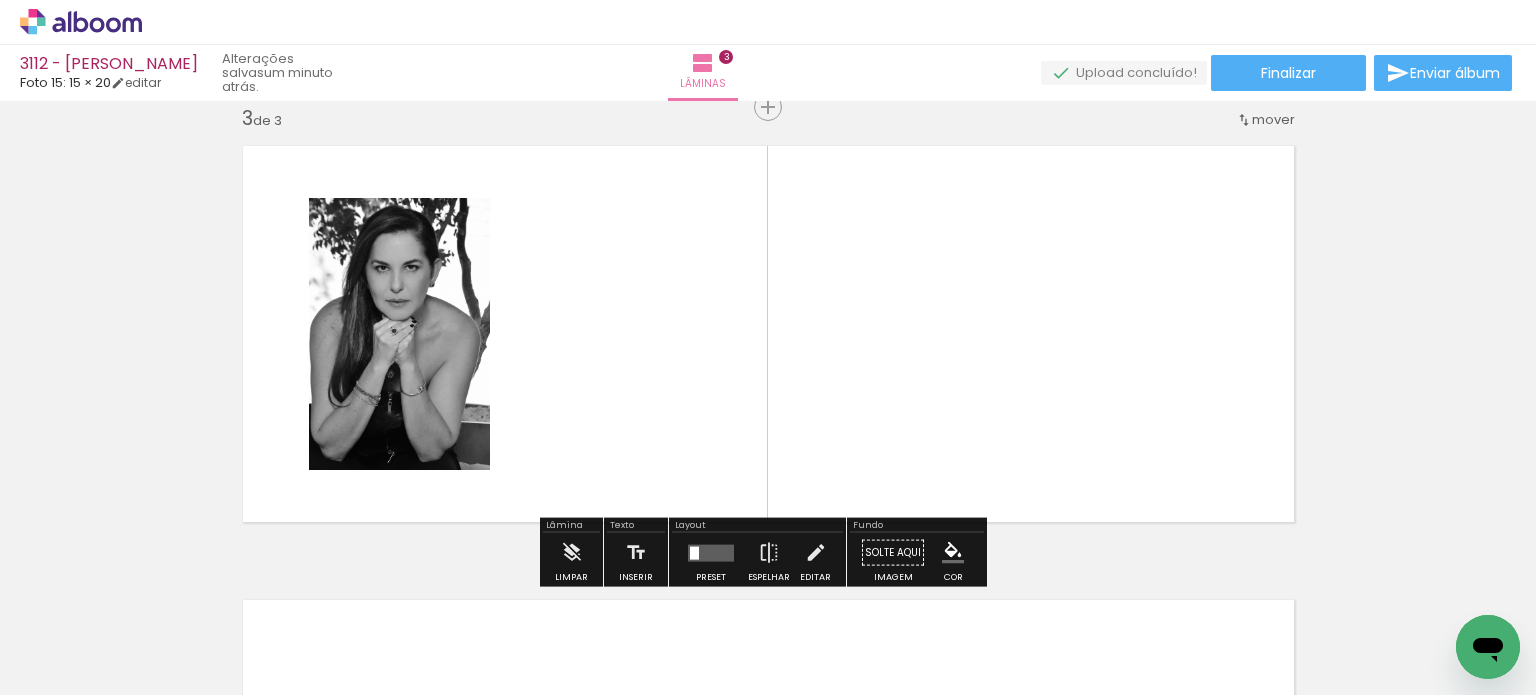 scroll, scrollTop: 933, scrollLeft: 0, axis: vertical 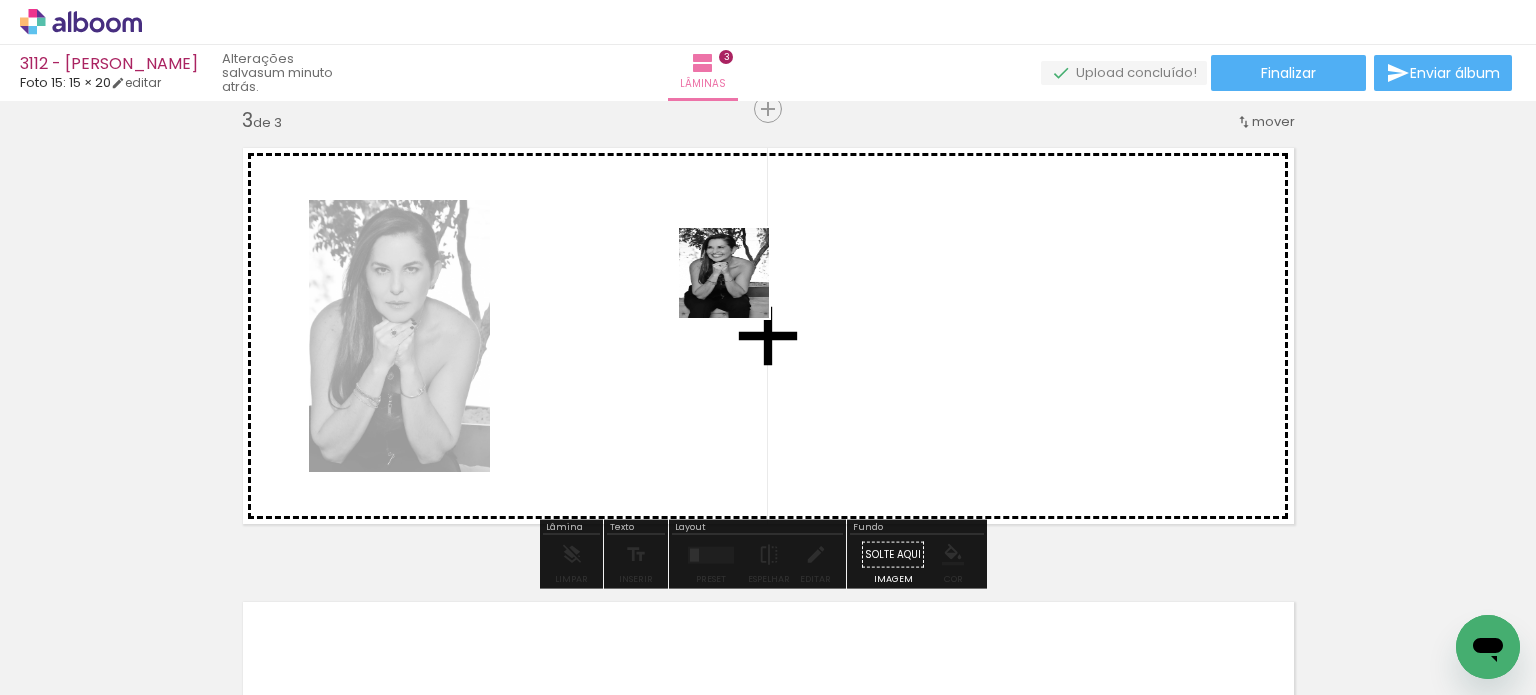 drag, startPoint x: 1228, startPoint y: 635, endPoint x: 679, endPoint y: 306, distance: 640.03284 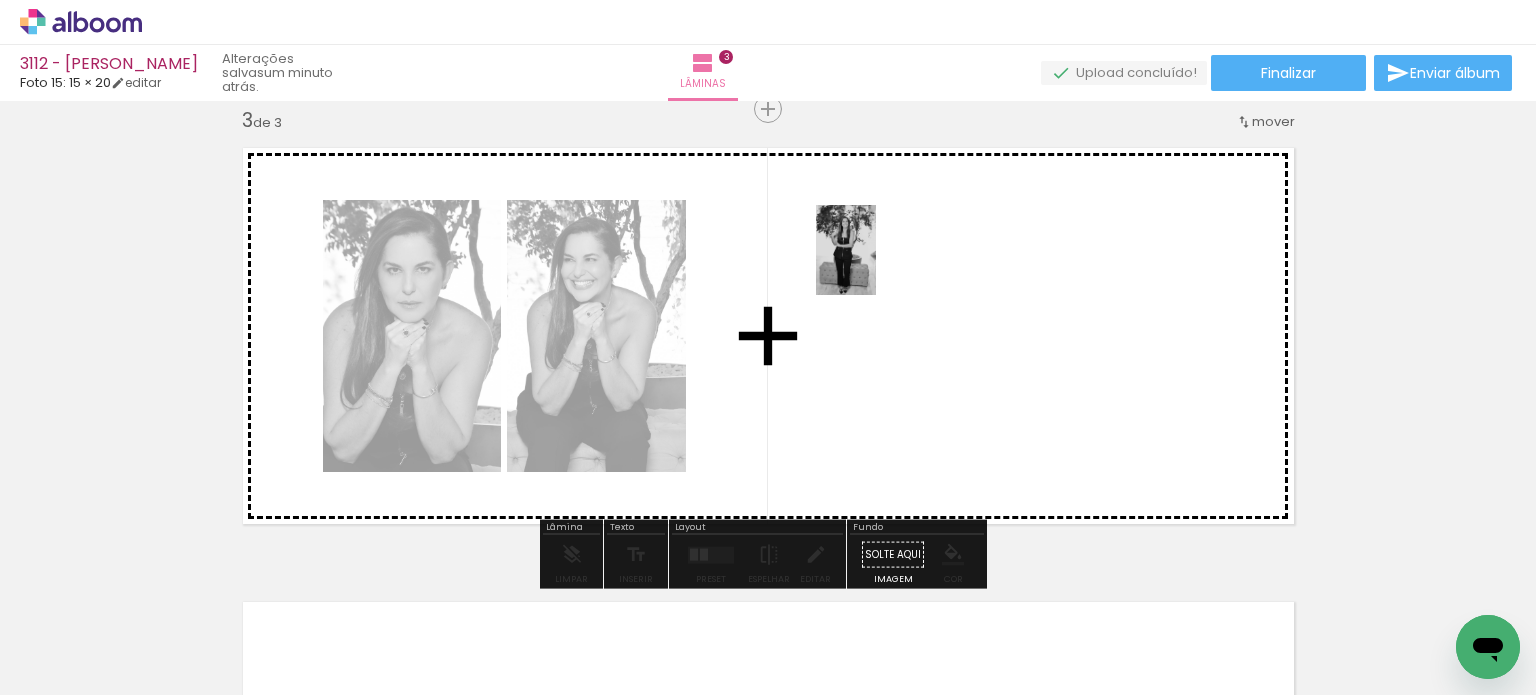 drag, startPoint x: 444, startPoint y: 623, endPoint x: 877, endPoint y: 263, distance: 563.10657 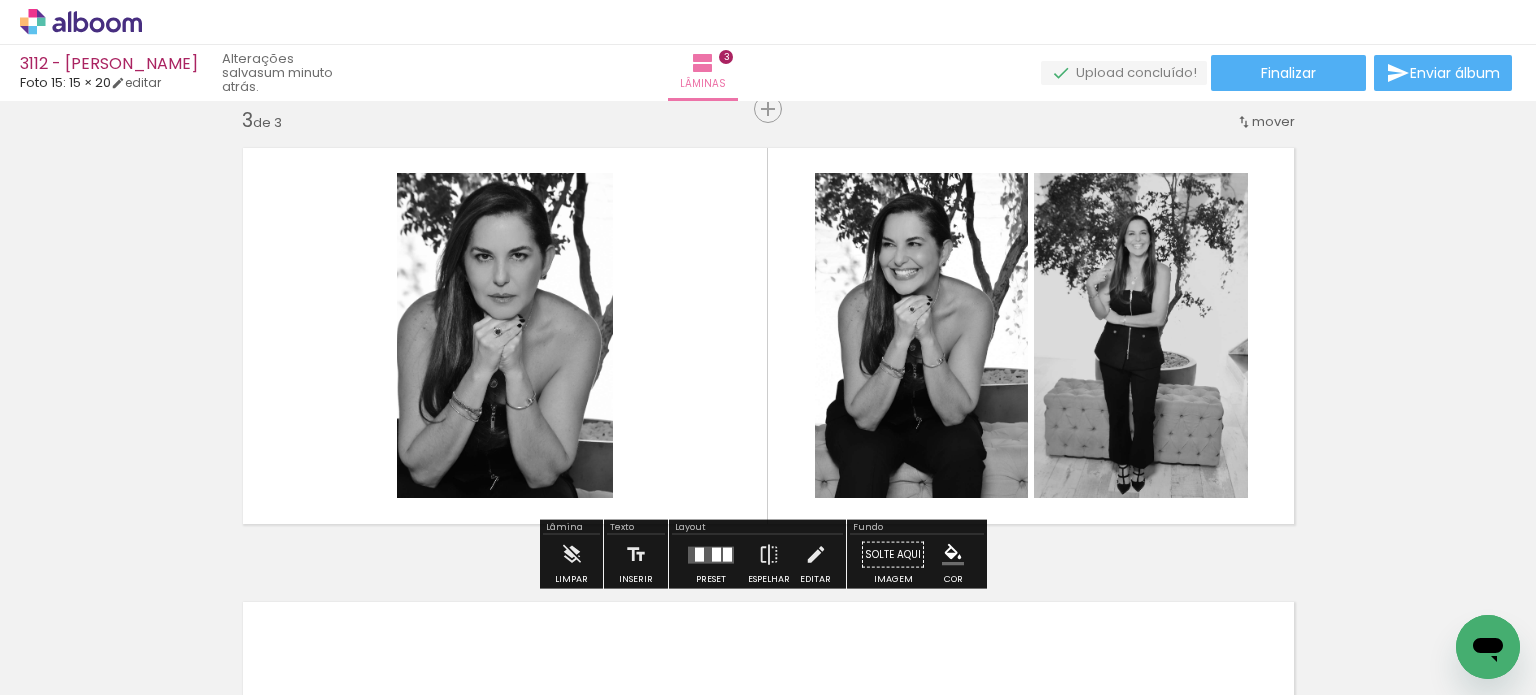 click at bounding box center (711, 555) 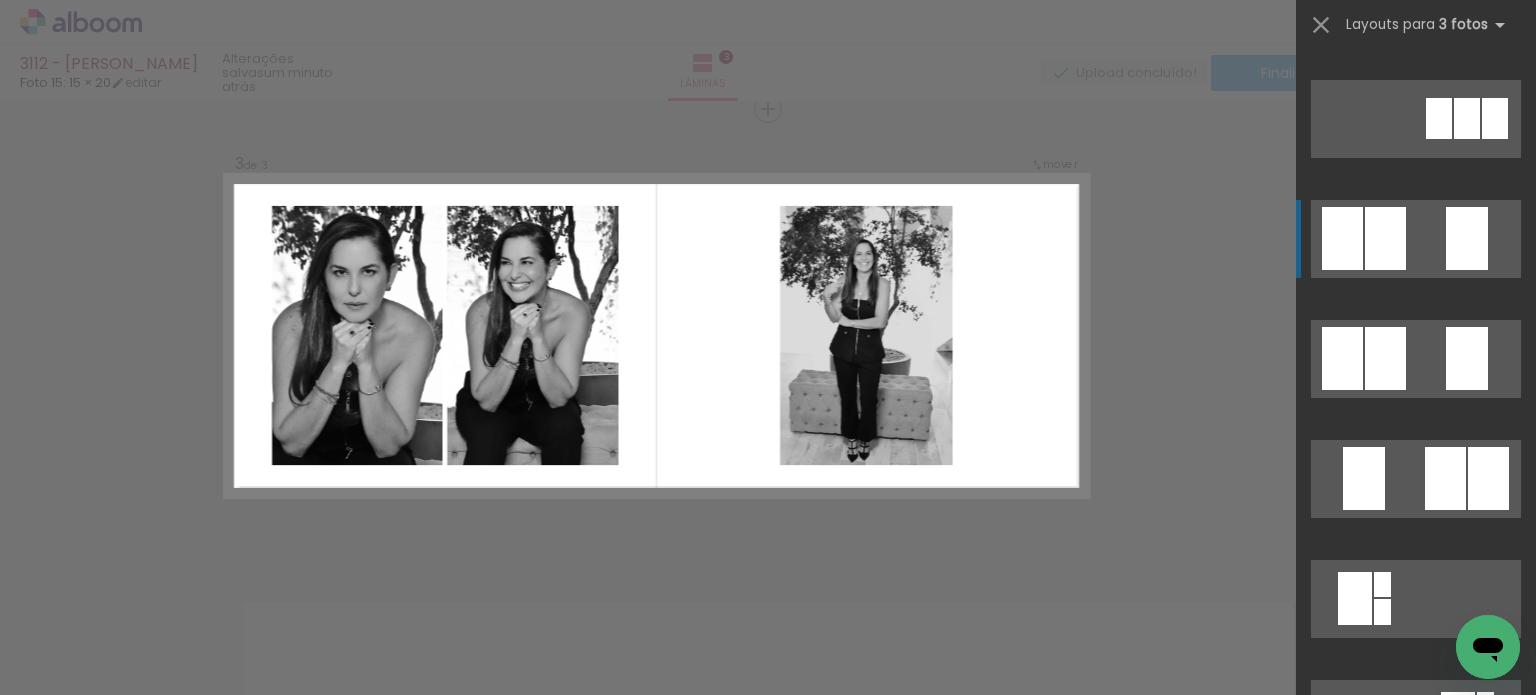 scroll, scrollTop: 200, scrollLeft: 0, axis: vertical 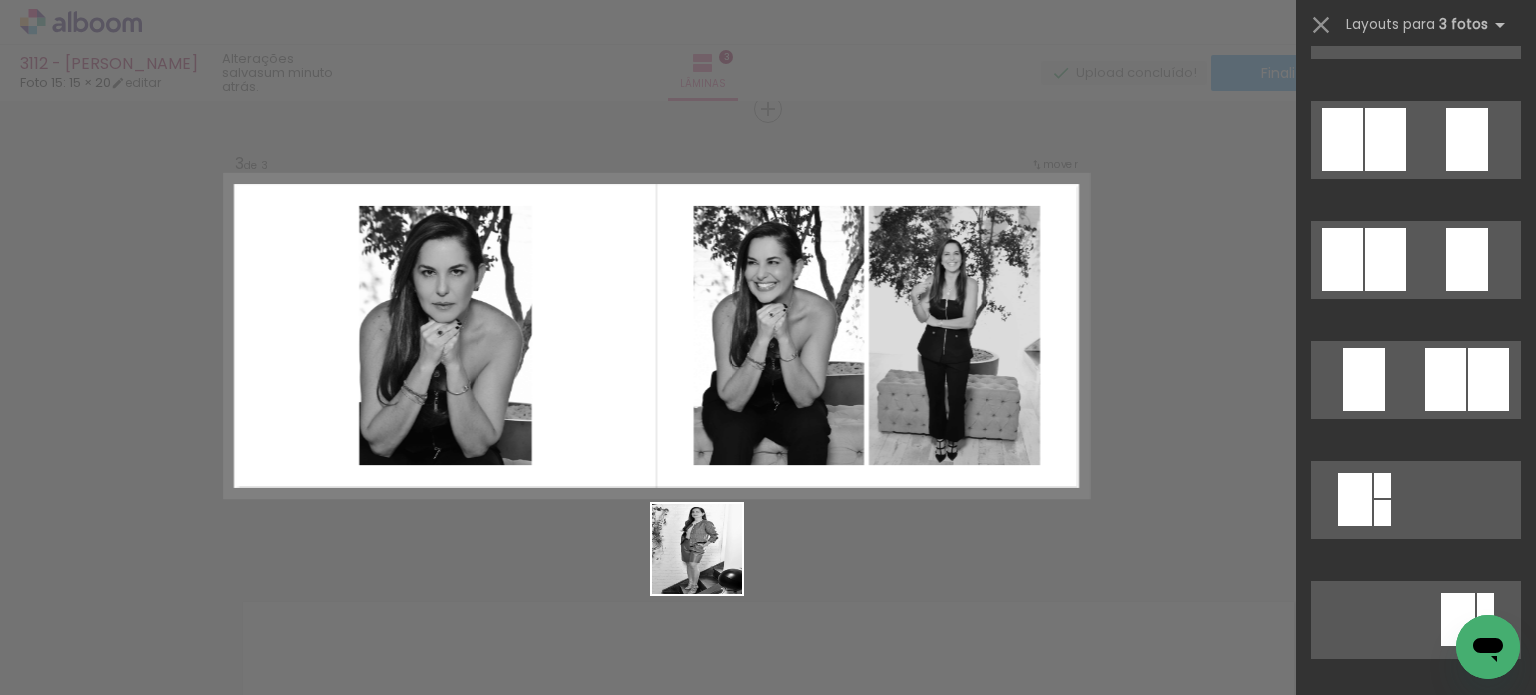 drag, startPoint x: 744, startPoint y: 632, endPoint x: 638, endPoint y: 378, distance: 275.2308 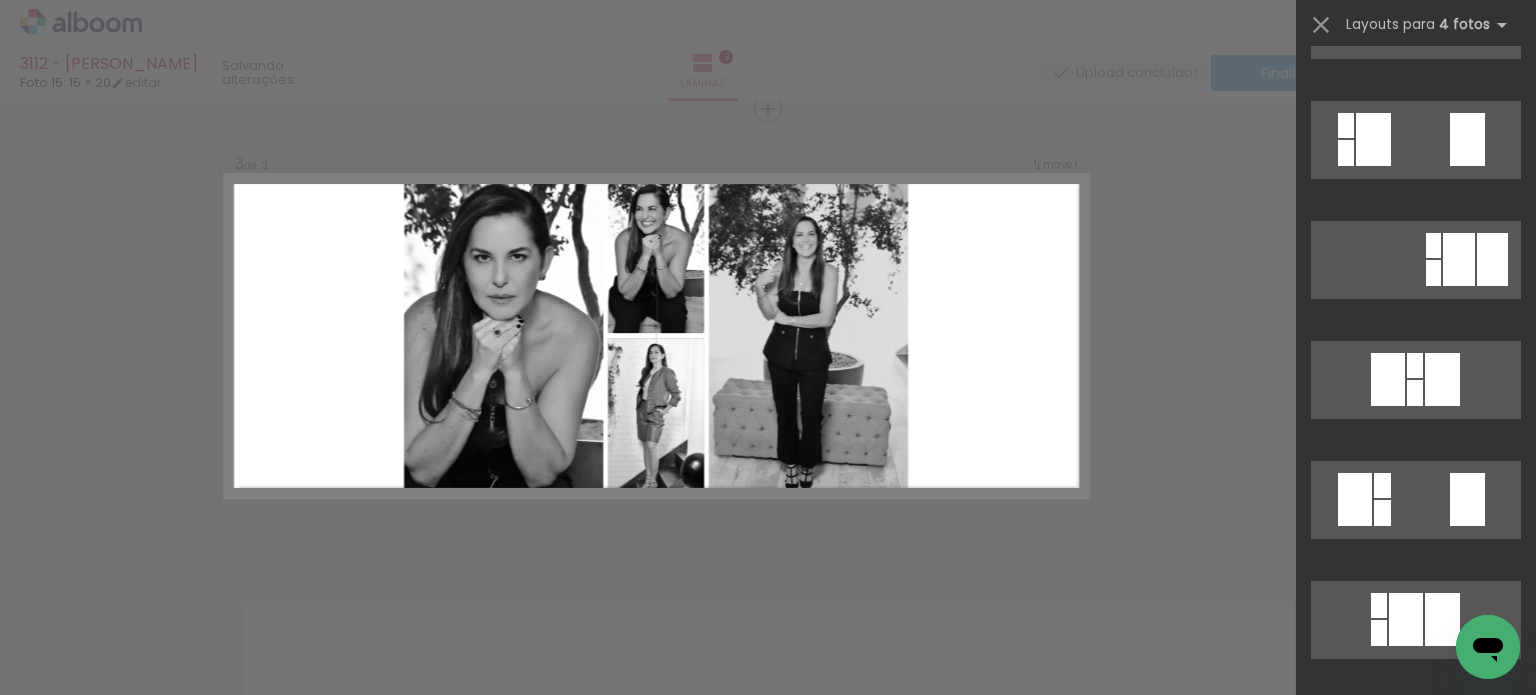 scroll, scrollTop: 0, scrollLeft: 0, axis: both 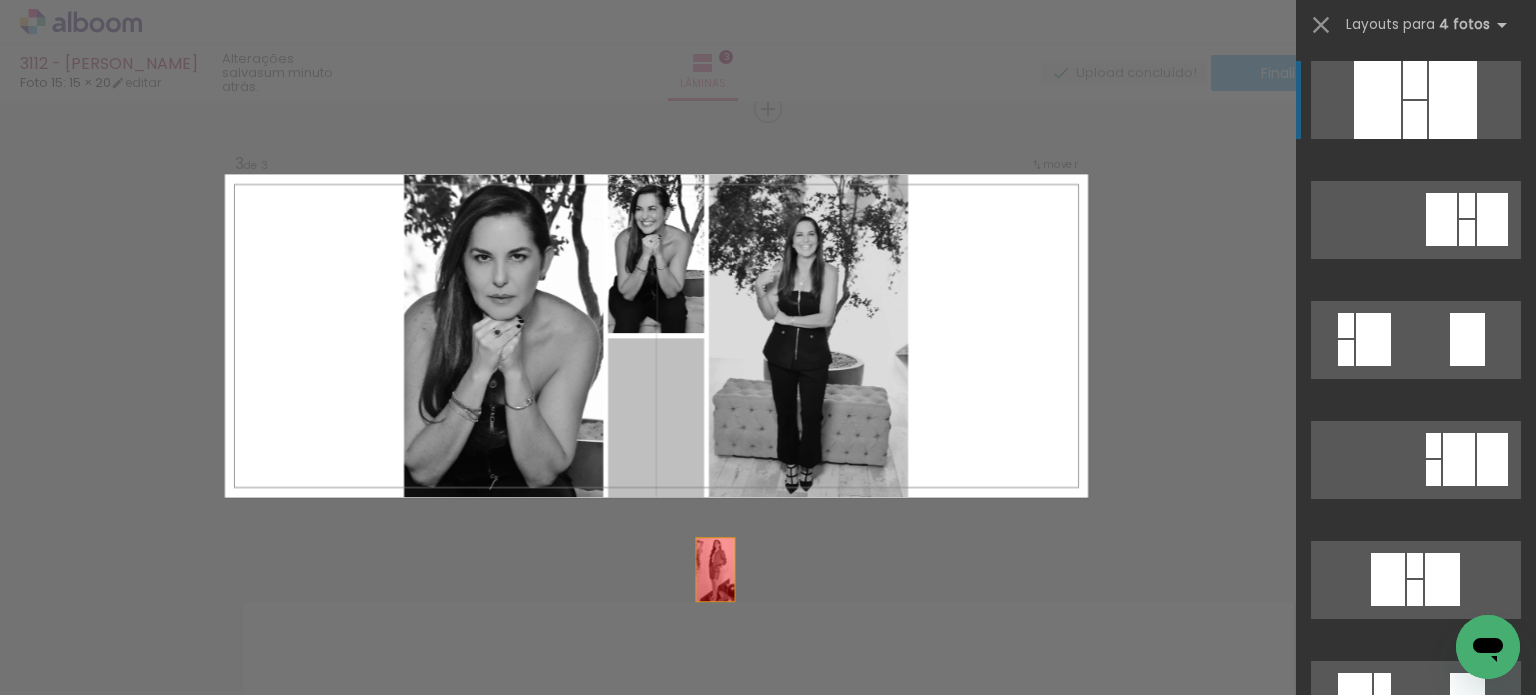 drag, startPoint x: 655, startPoint y: 415, endPoint x: 740, endPoint y: 659, distance: 258.3815 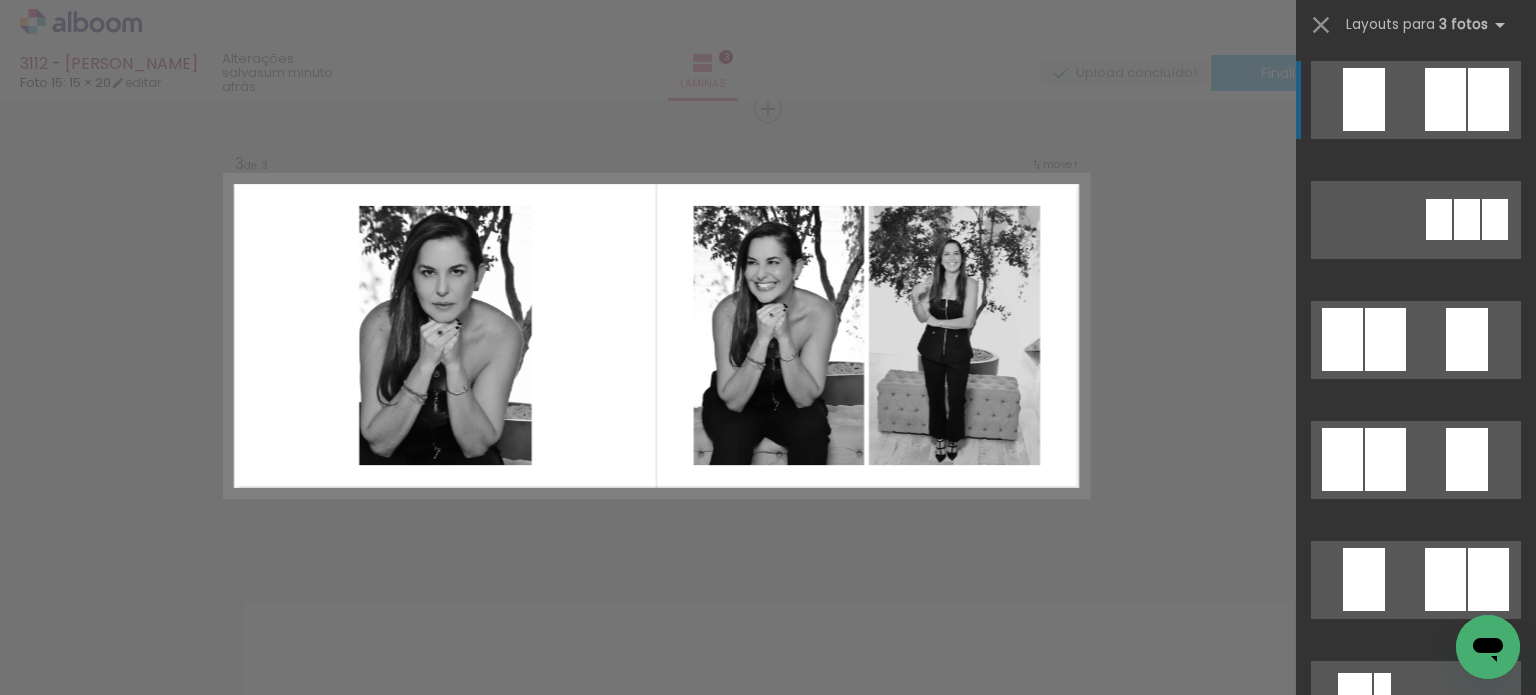 scroll, scrollTop: 0, scrollLeft: 449, axis: horizontal 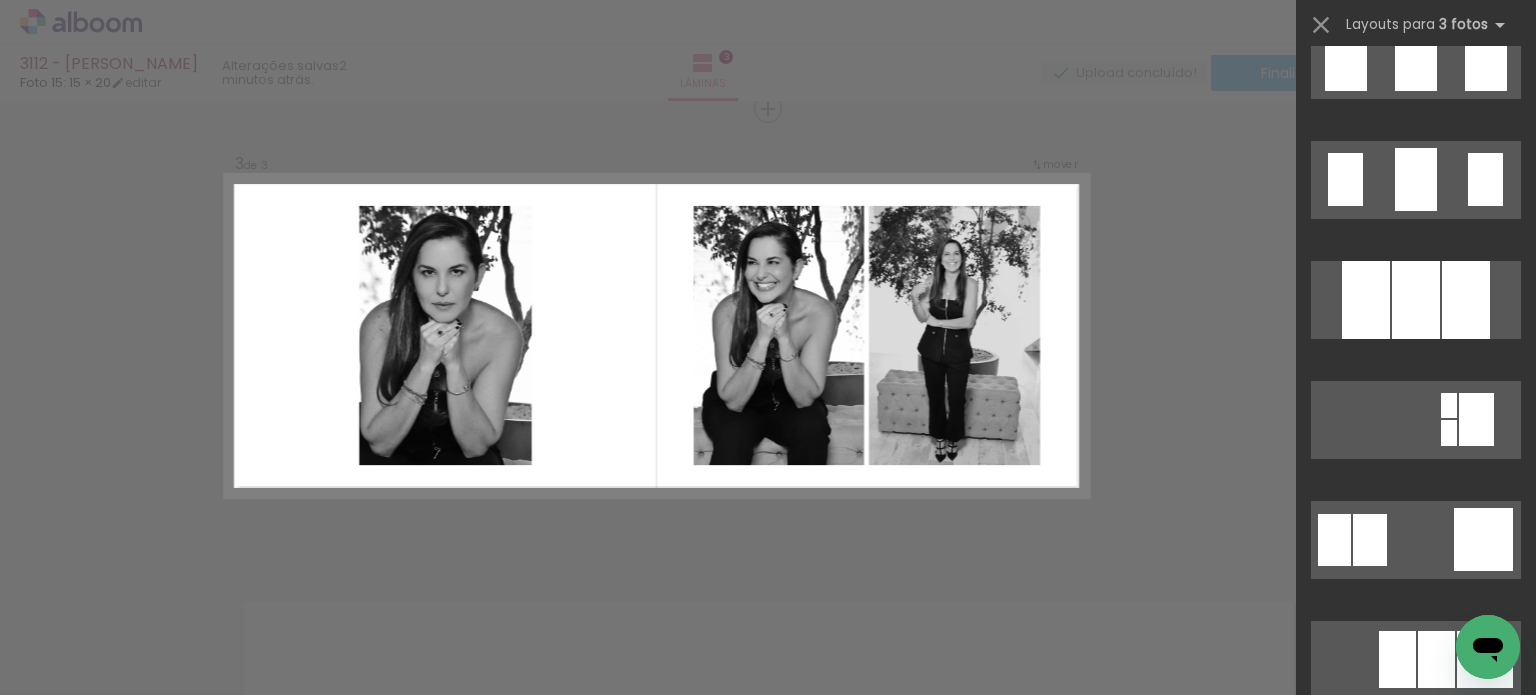click on "Confirmar Cancelar" at bounding box center (768, 100) 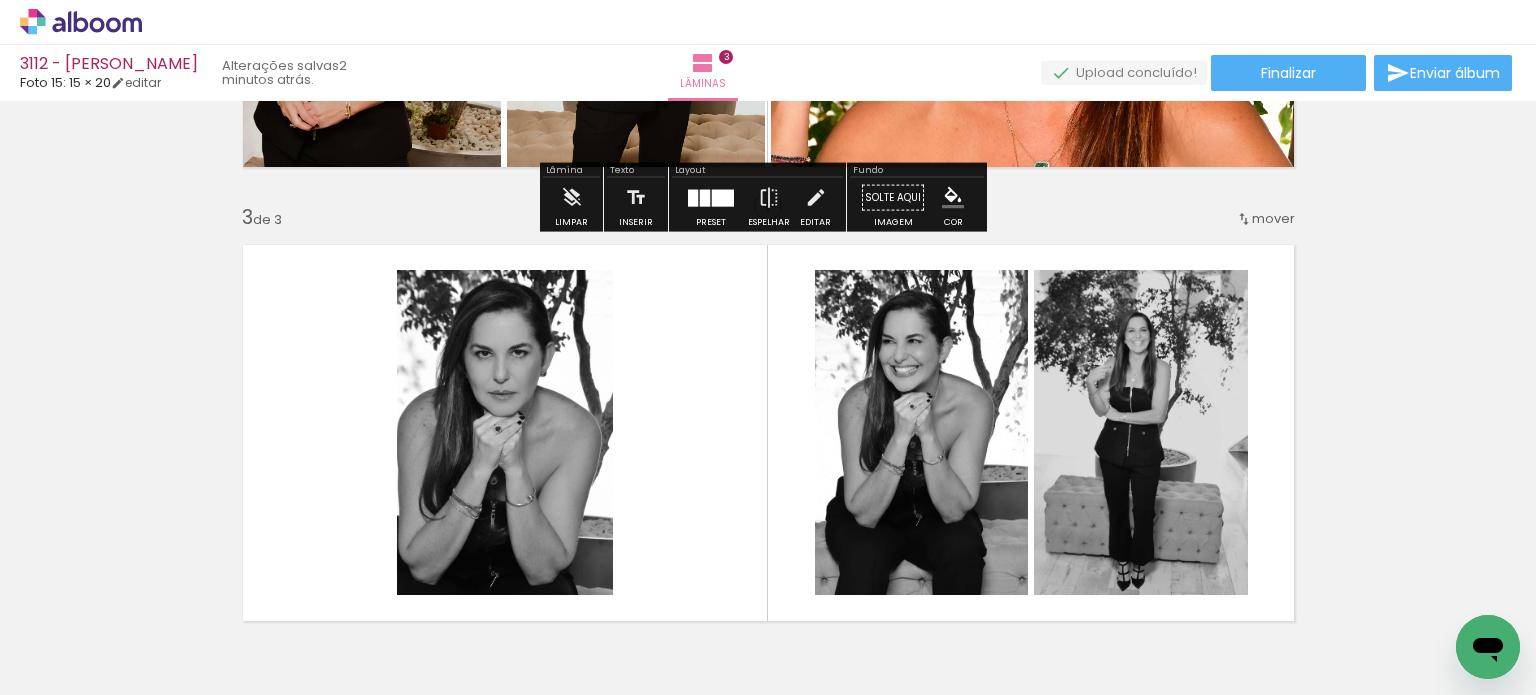 scroll, scrollTop: 933, scrollLeft: 0, axis: vertical 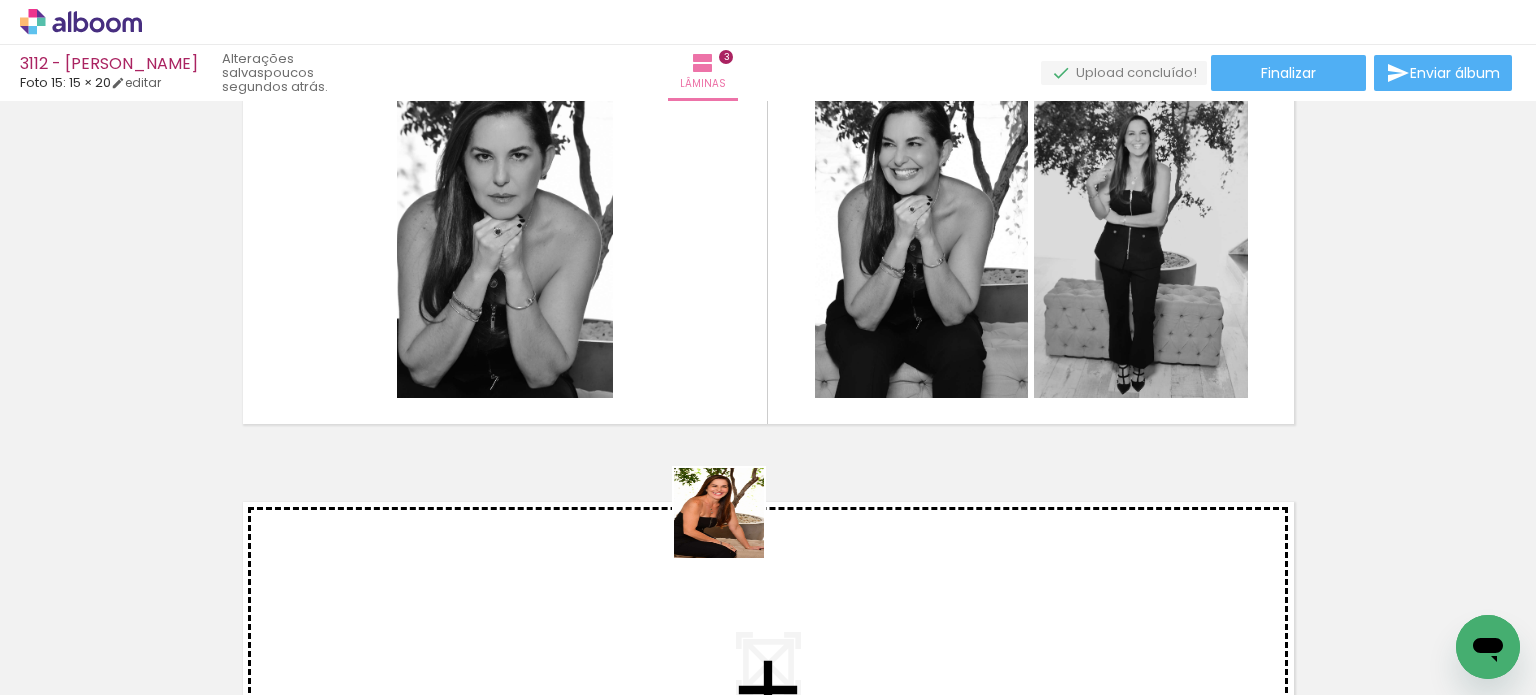 drag, startPoint x: 773, startPoint y: 635, endPoint x: 628, endPoint y: 419, distance: 260.15573 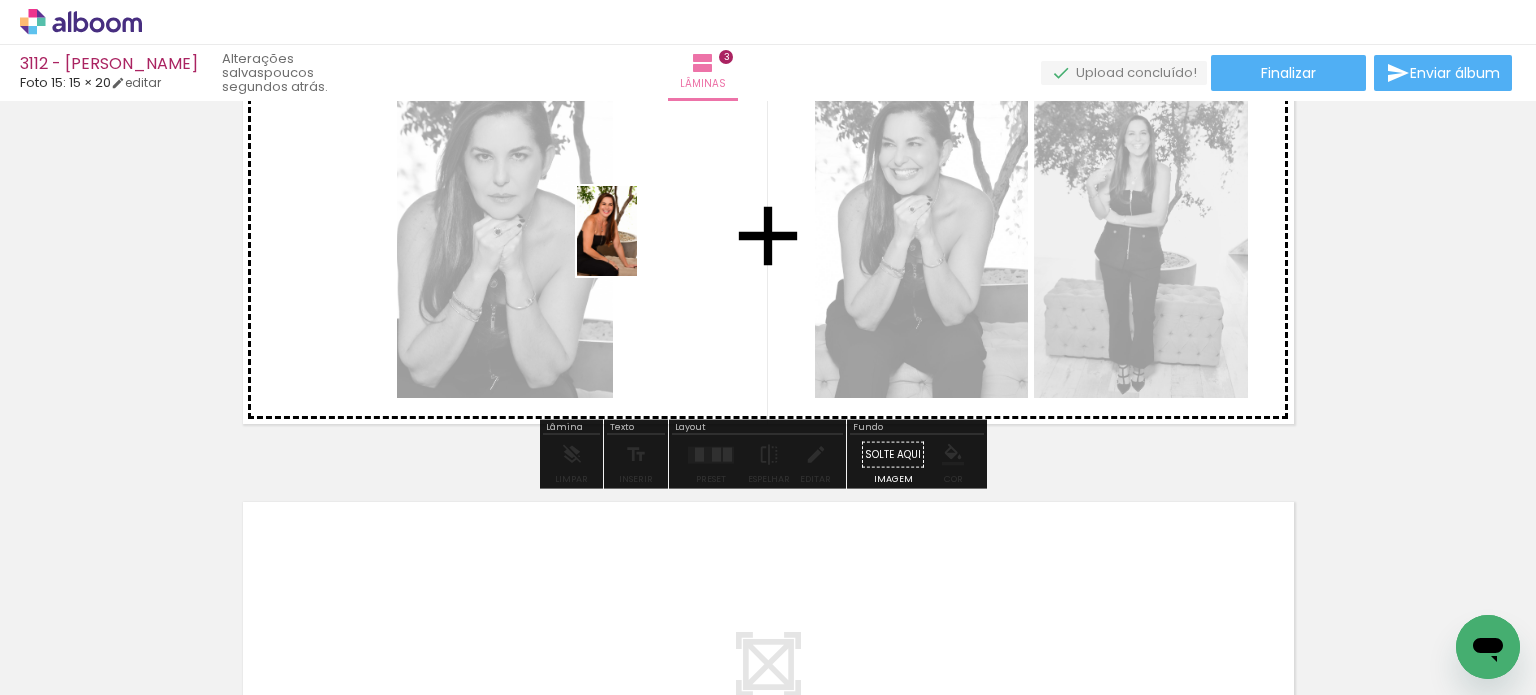 drag, startPoint x: 785, startPoint y: 626, endPoint x: 636, endPoint y: 242, distance: 411.8944 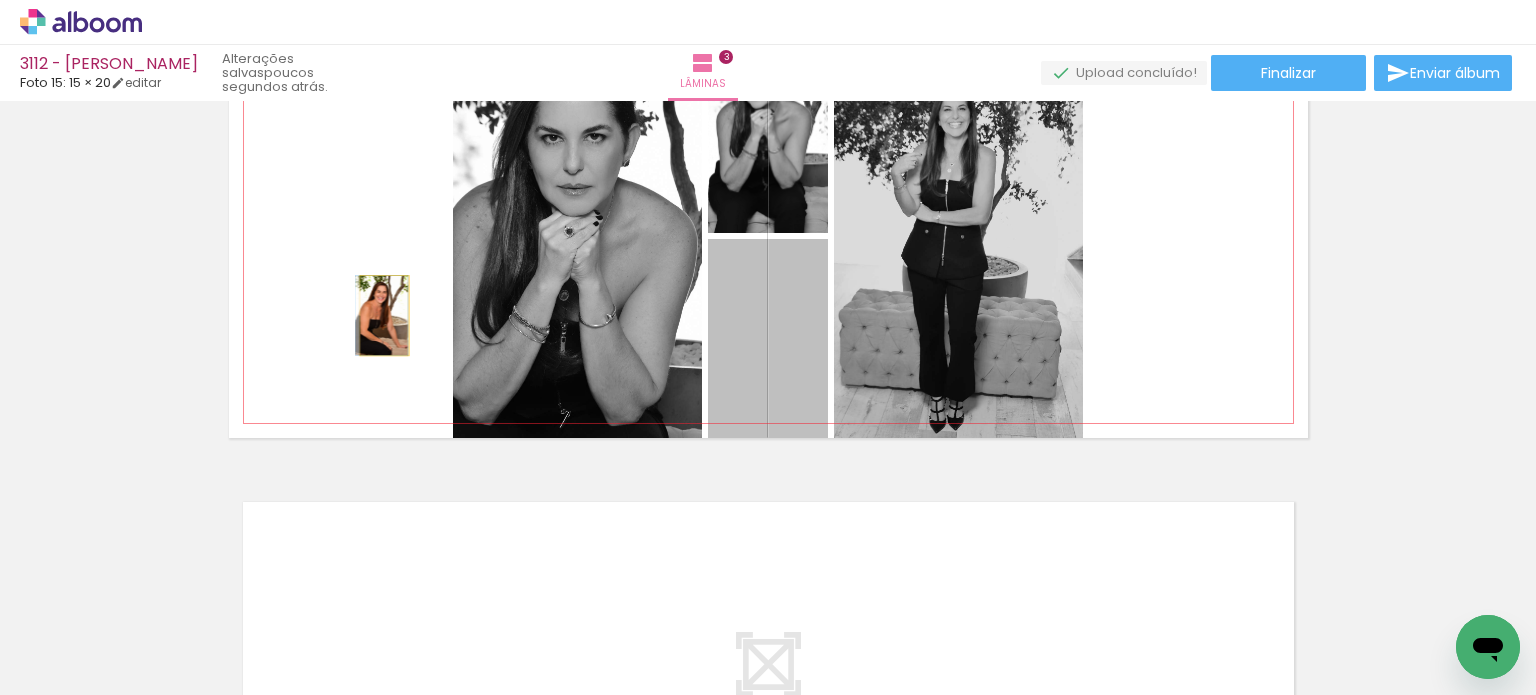 drag, startPoint x: 753, startPoint y: 354, endPoint x: 376, endPoint y: 315, distance: 379.01187 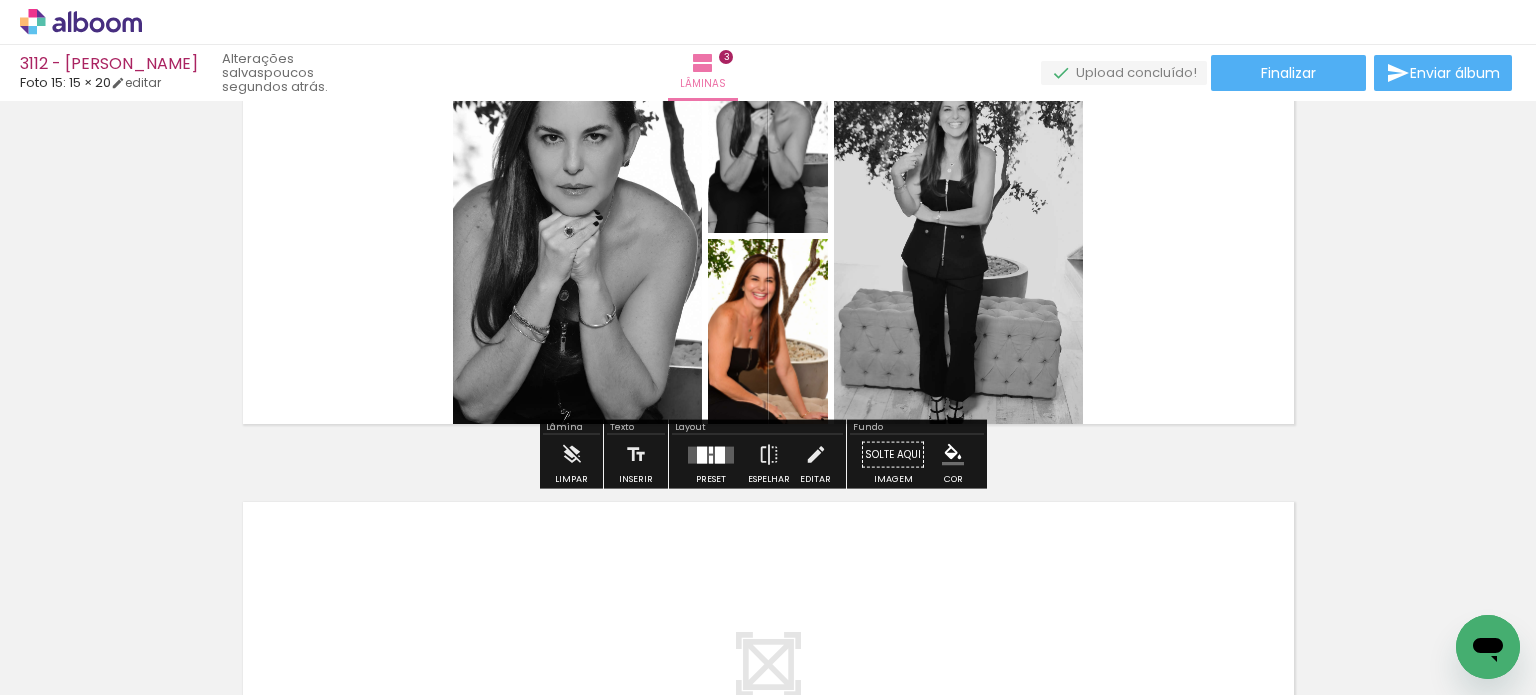 click at bounding box center [720, 454] 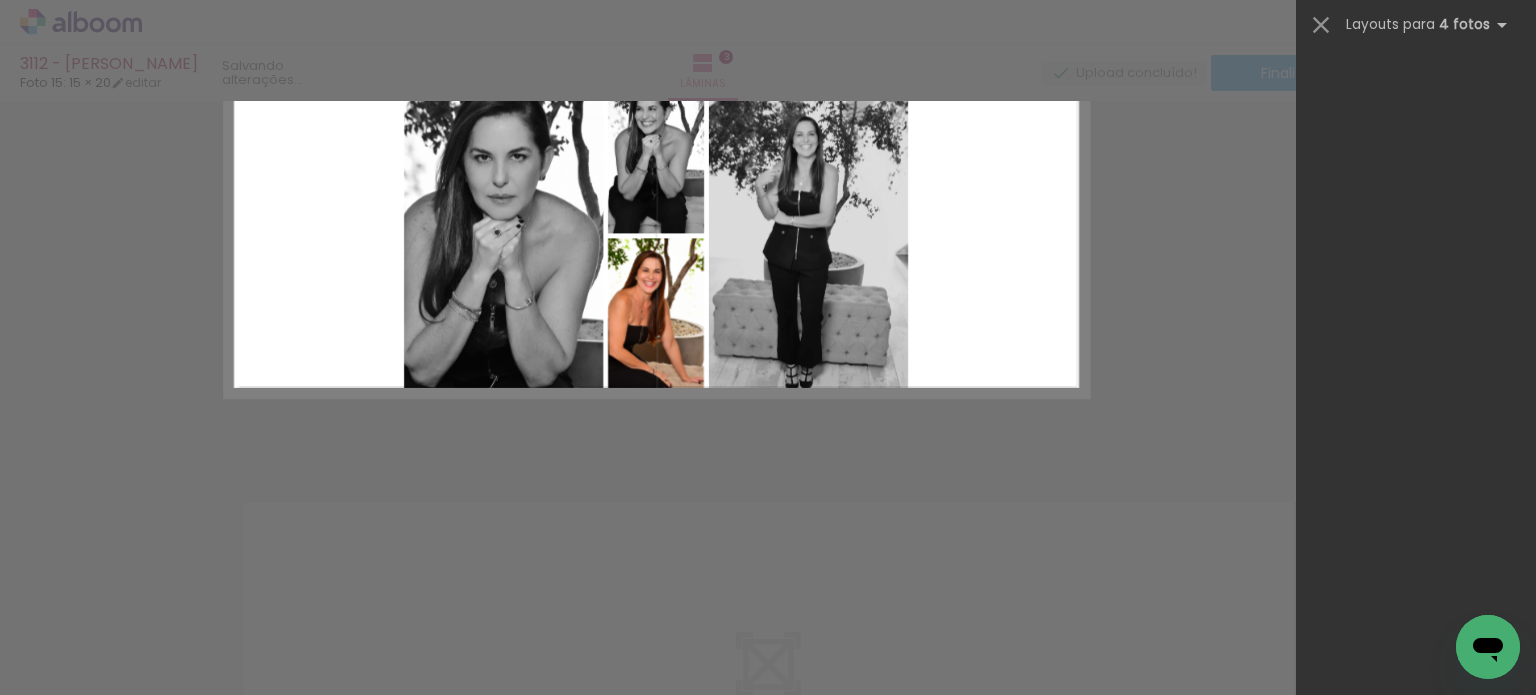 scroll, scrollTop: 0, scrollLeft: 0, axis: both 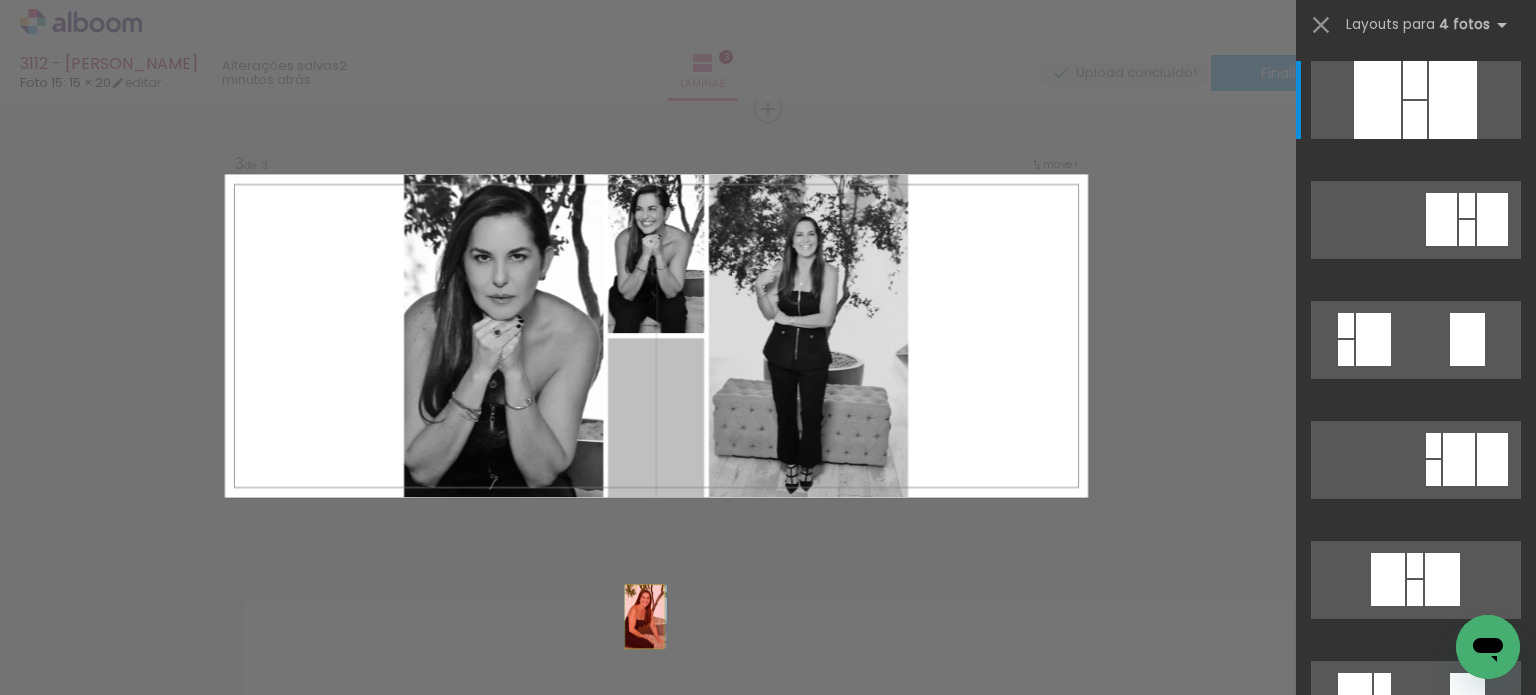 drag, startPoint x: 992, startPoint y: 344, endPoint x: 883, endPoint y: 593, distance: 271.81244 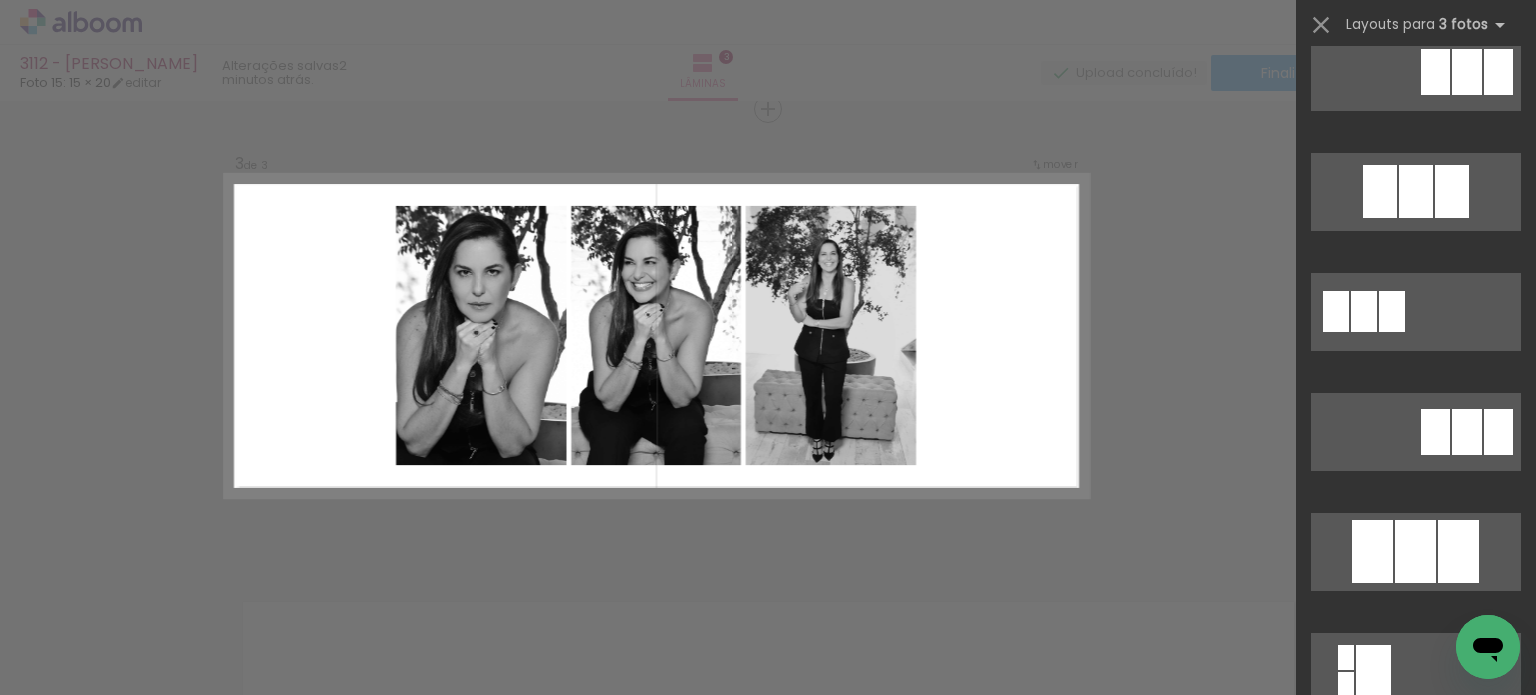 scroll, scrollTop: 900, scrollLeft: 0, axis: vertical 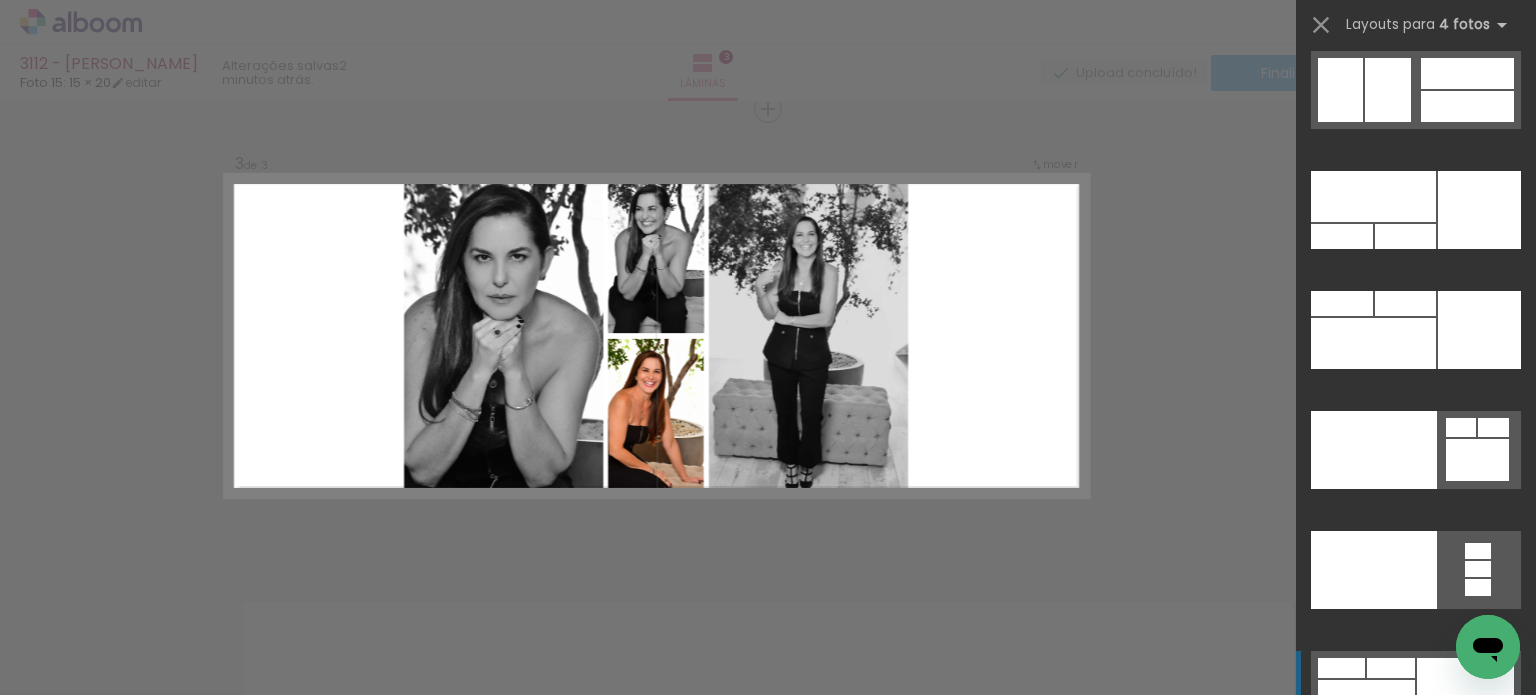 click at bounding box center (1416, 456) 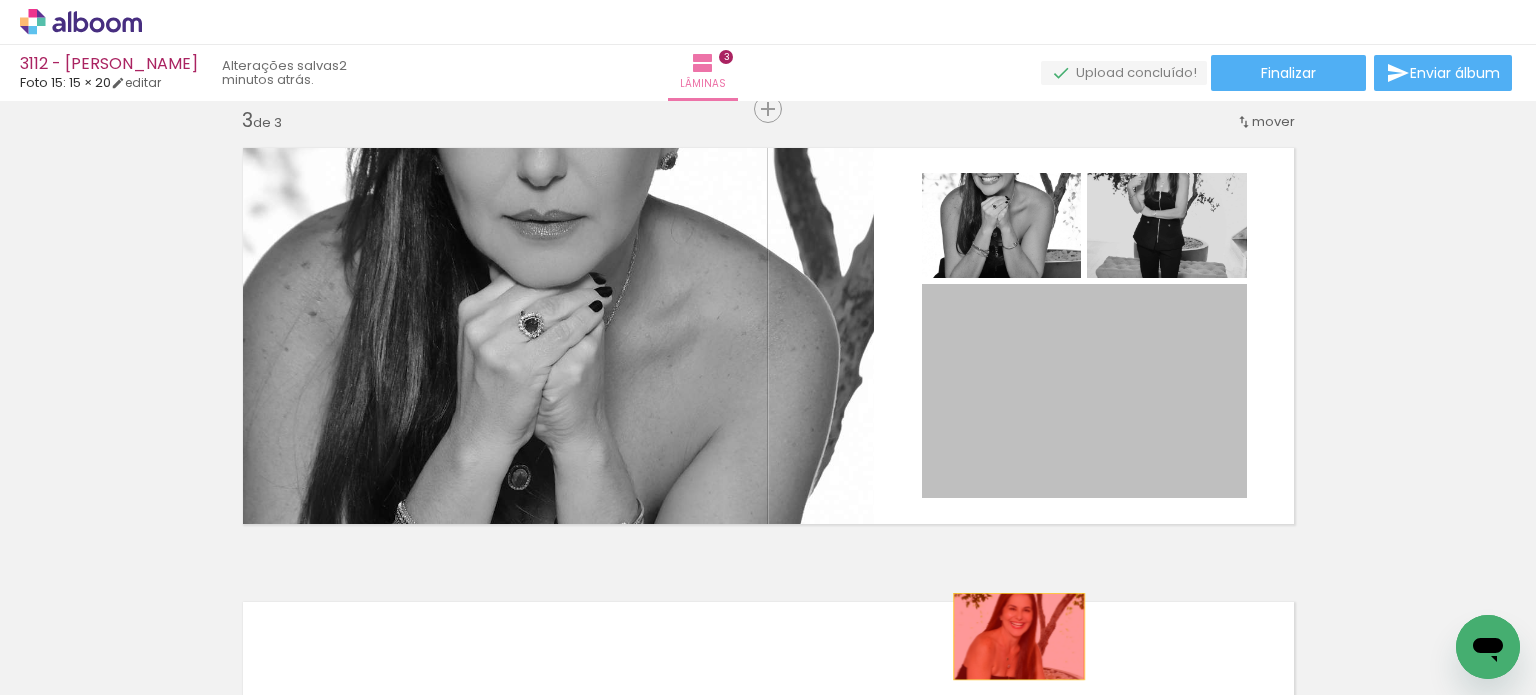 drag, startPoint x: 1031, startPoint y: 418, endPoint x: 1008, endPoint y: 631, distance: 214.23819 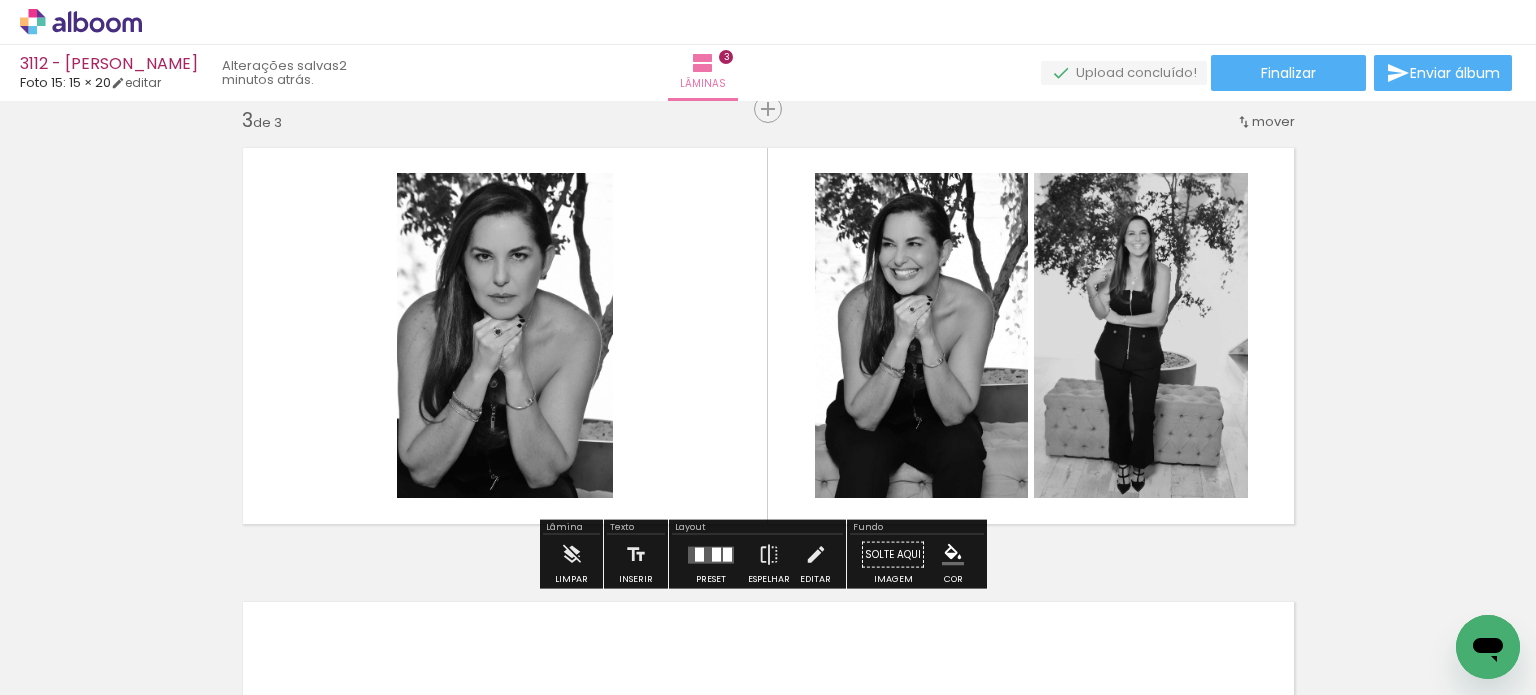 click at bounding box center (699, 554) 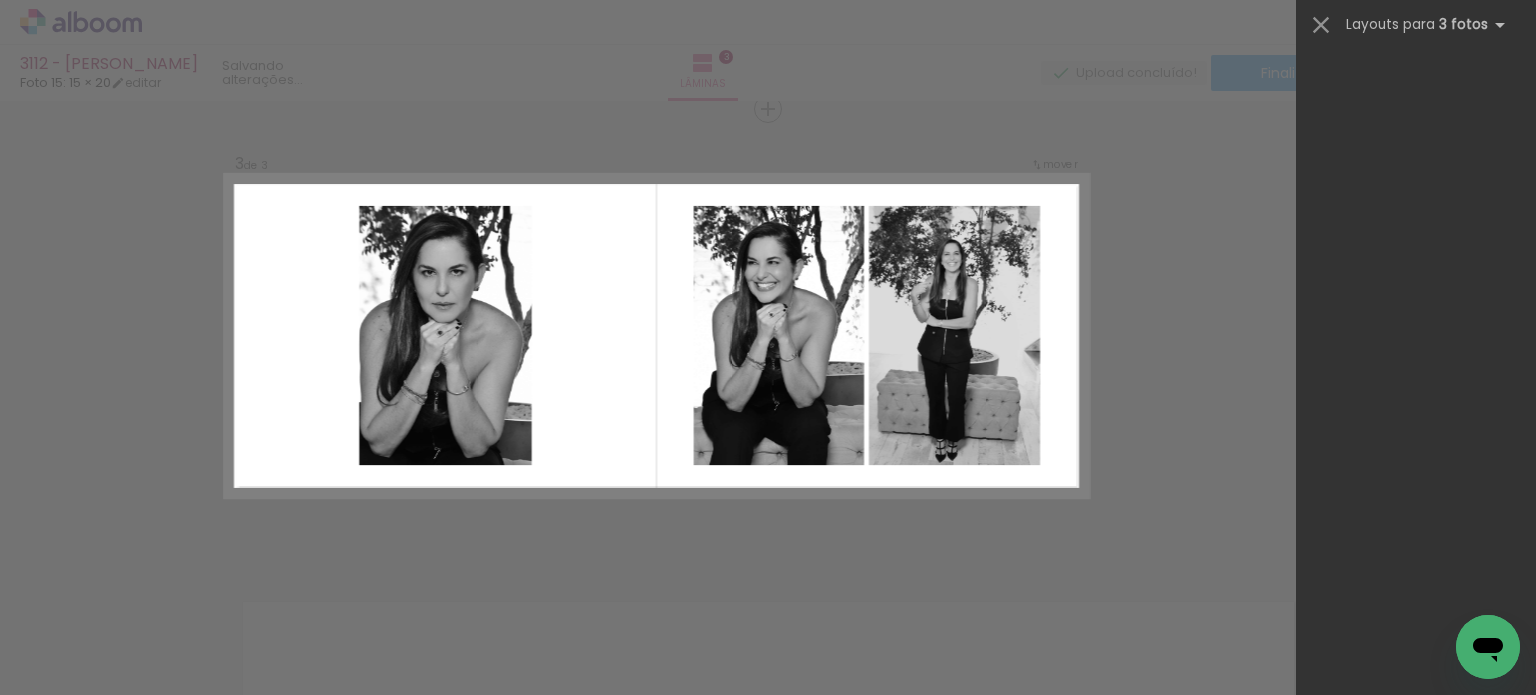 scroll, scrollTop: 0, scrollLeft: 0, axis: both 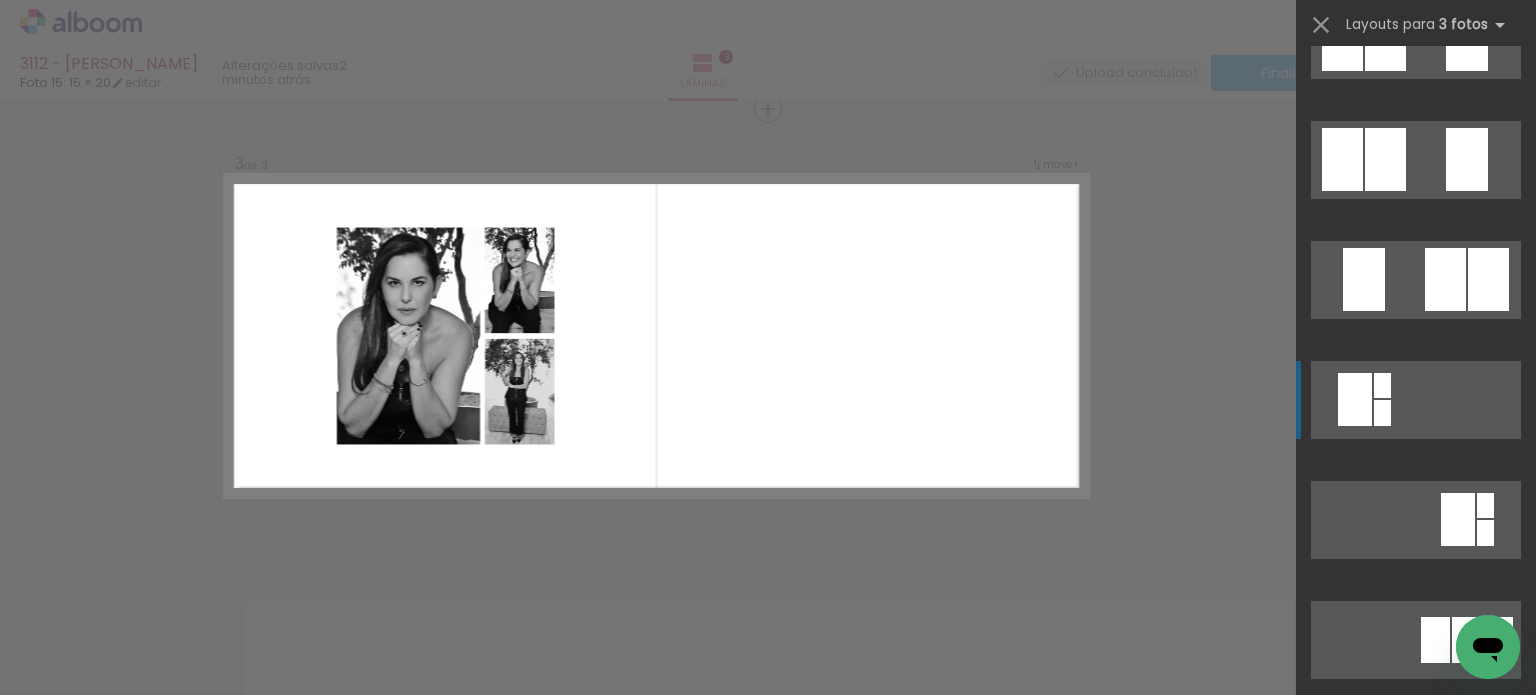 click at bounding box center [1439, -81] 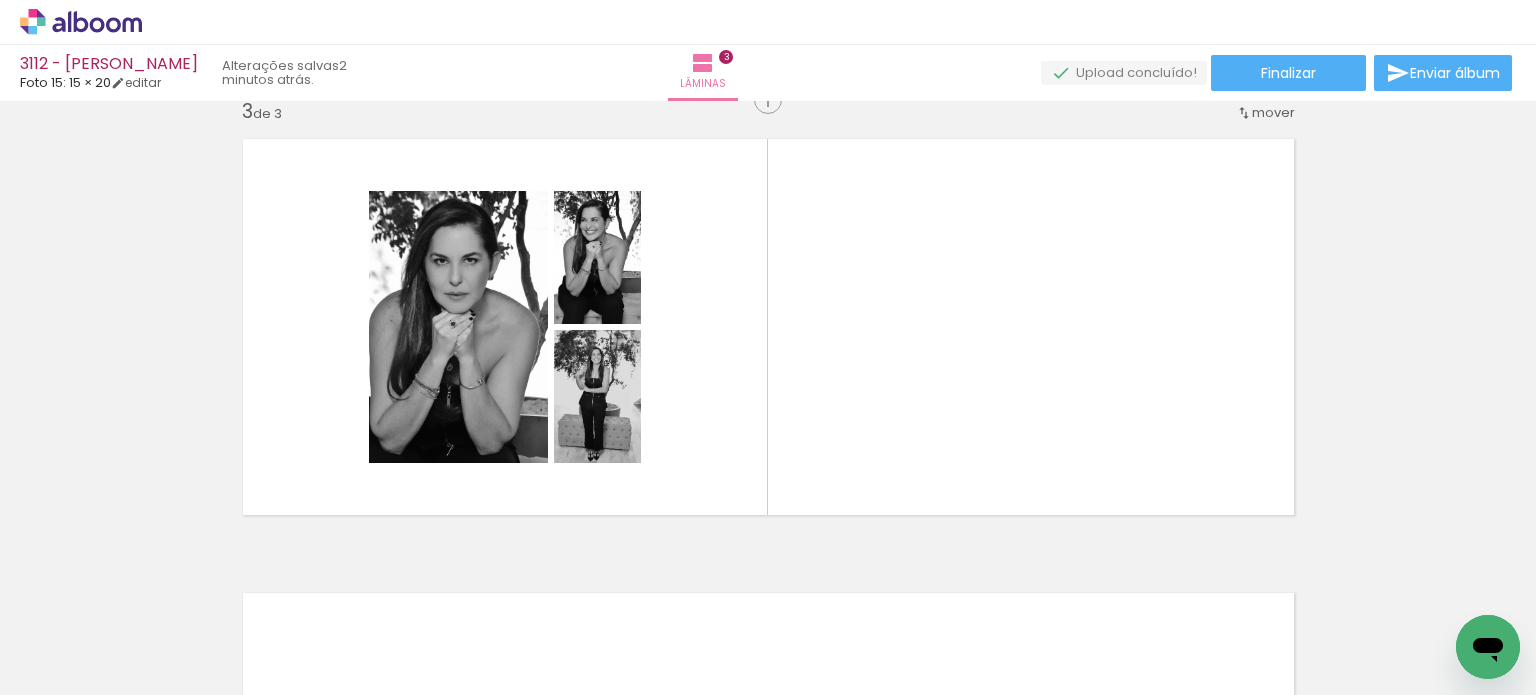 scroll, scrollTop: 933, scrollLeft: 0, axis: vertical 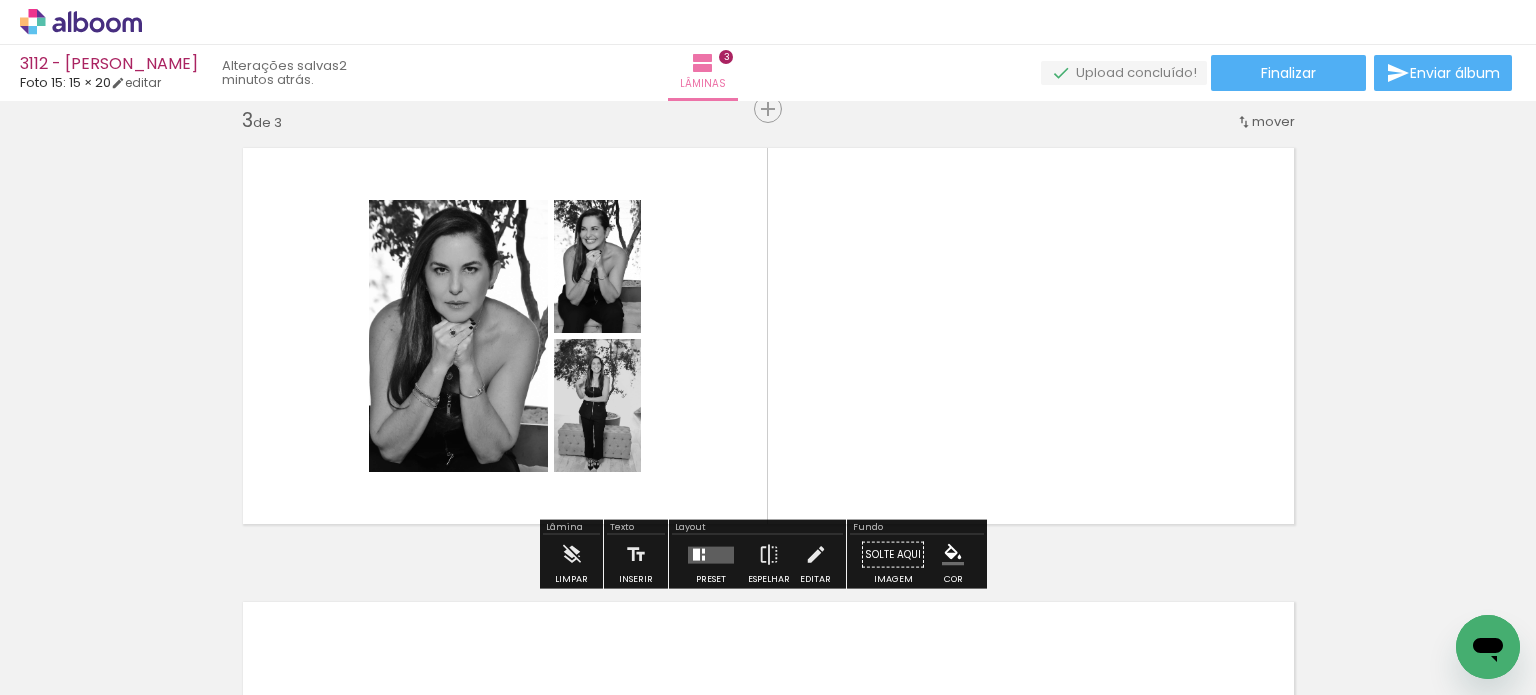 click at bounding box center [711, 554] 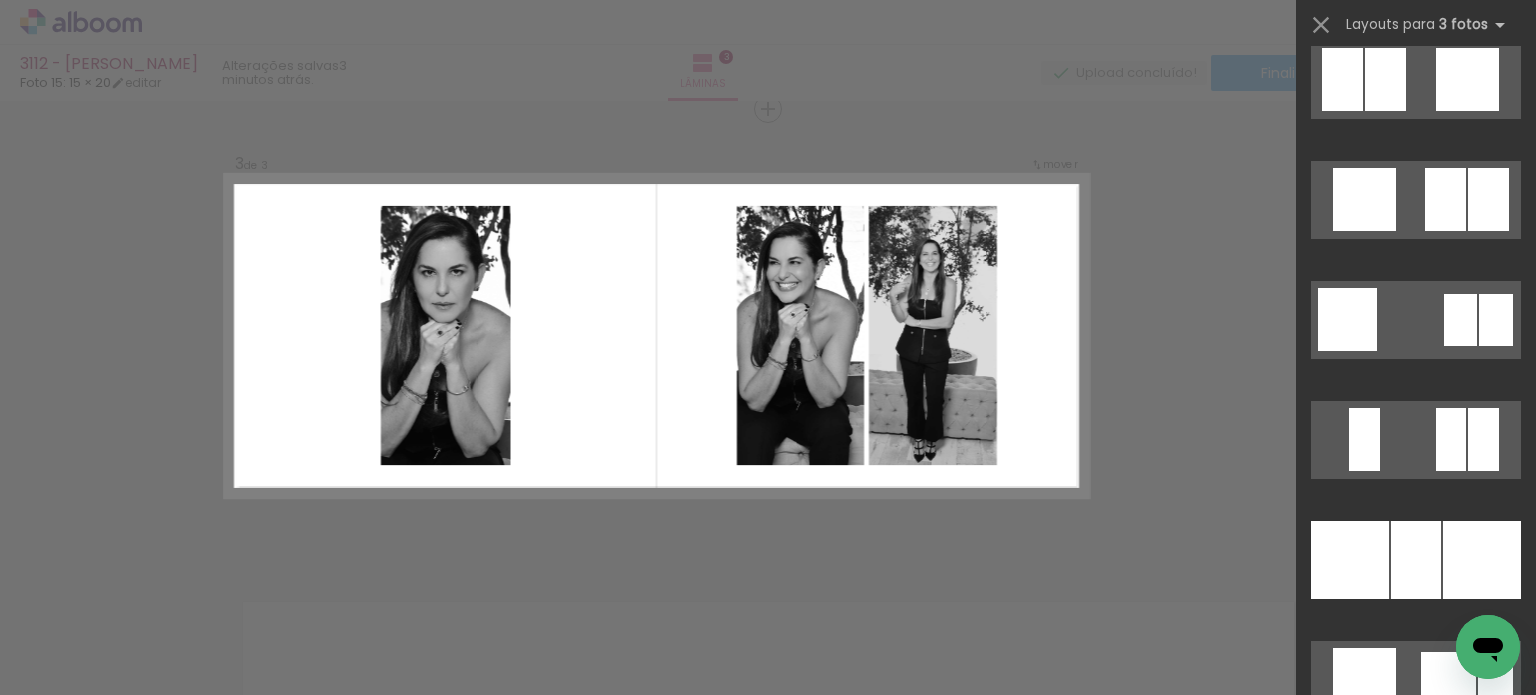 scroll, scrollTop: 2400, scrollLeft: 0, axis: vertical 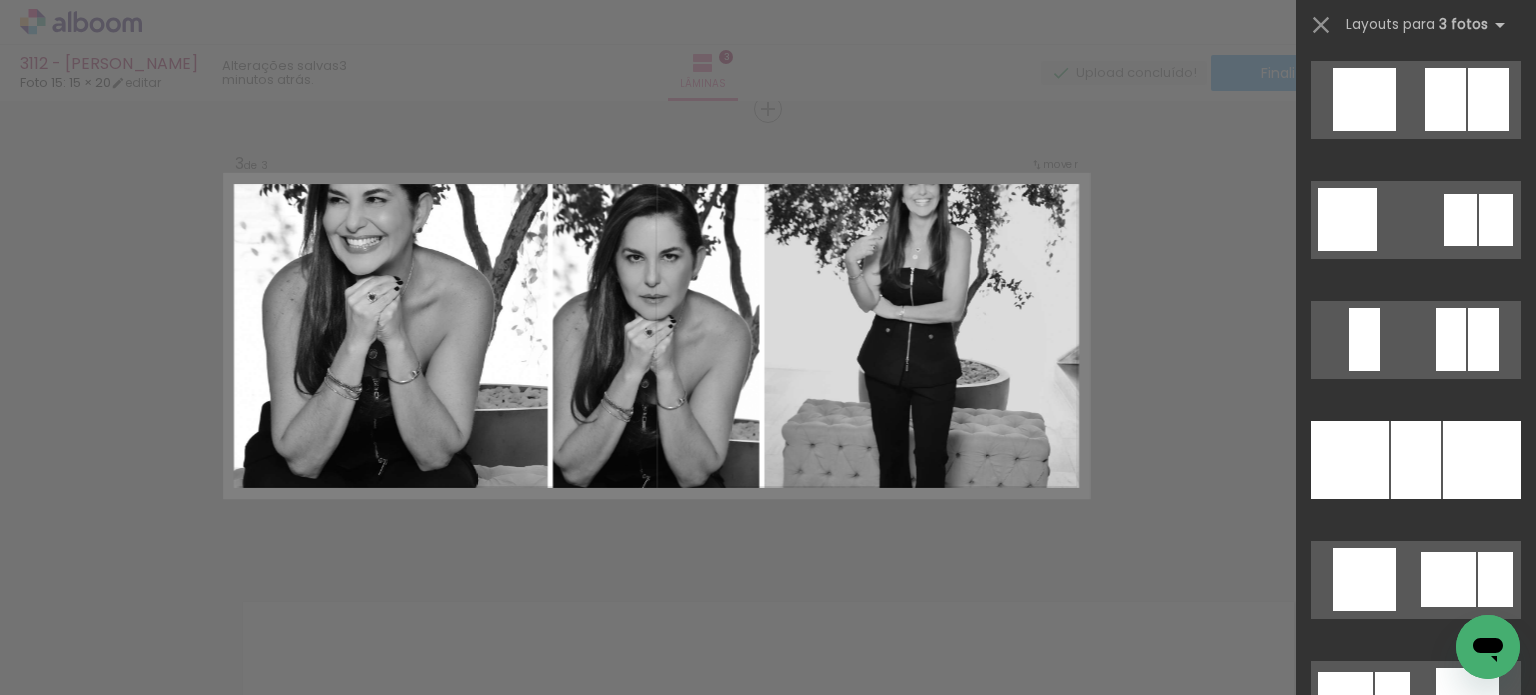 click at bounding box center [1482, 460] 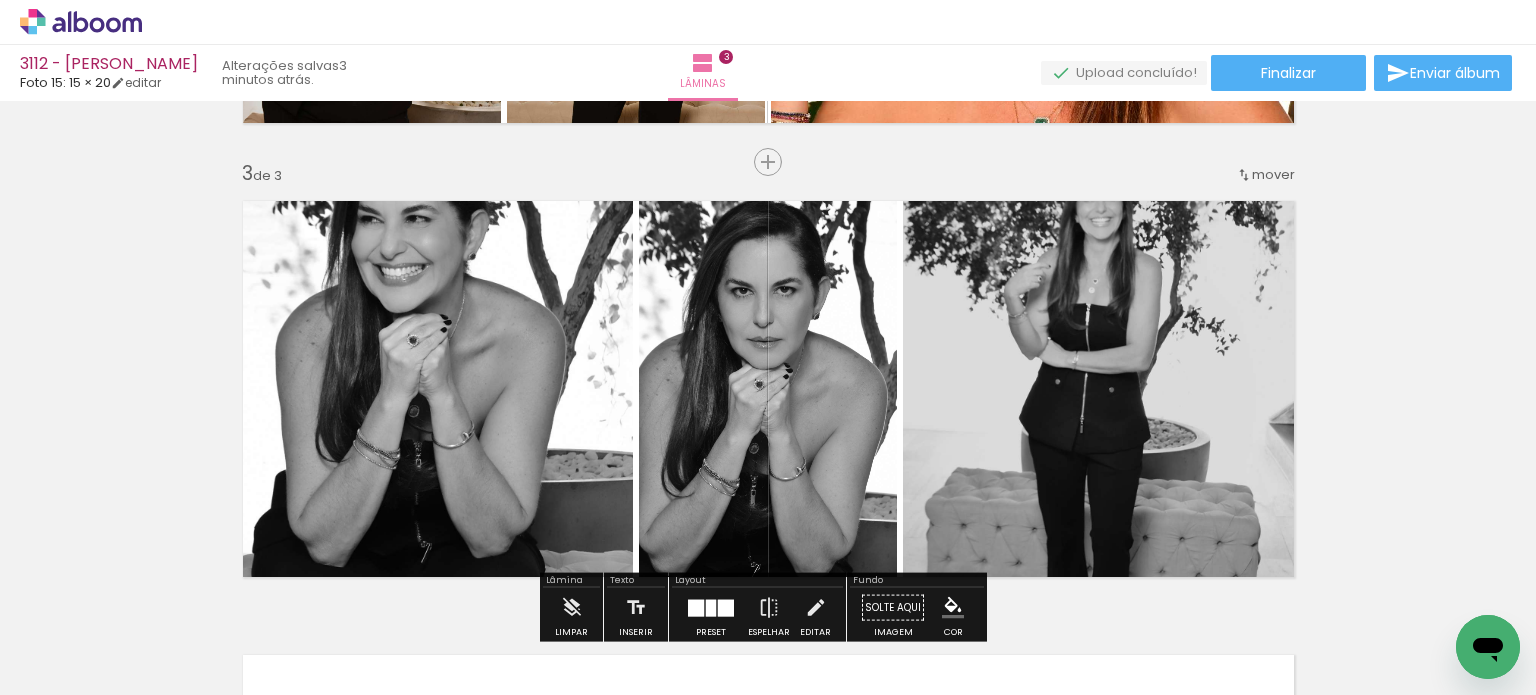scroll, scrollTop: 933, scrollLeft: 0, axis: vertical 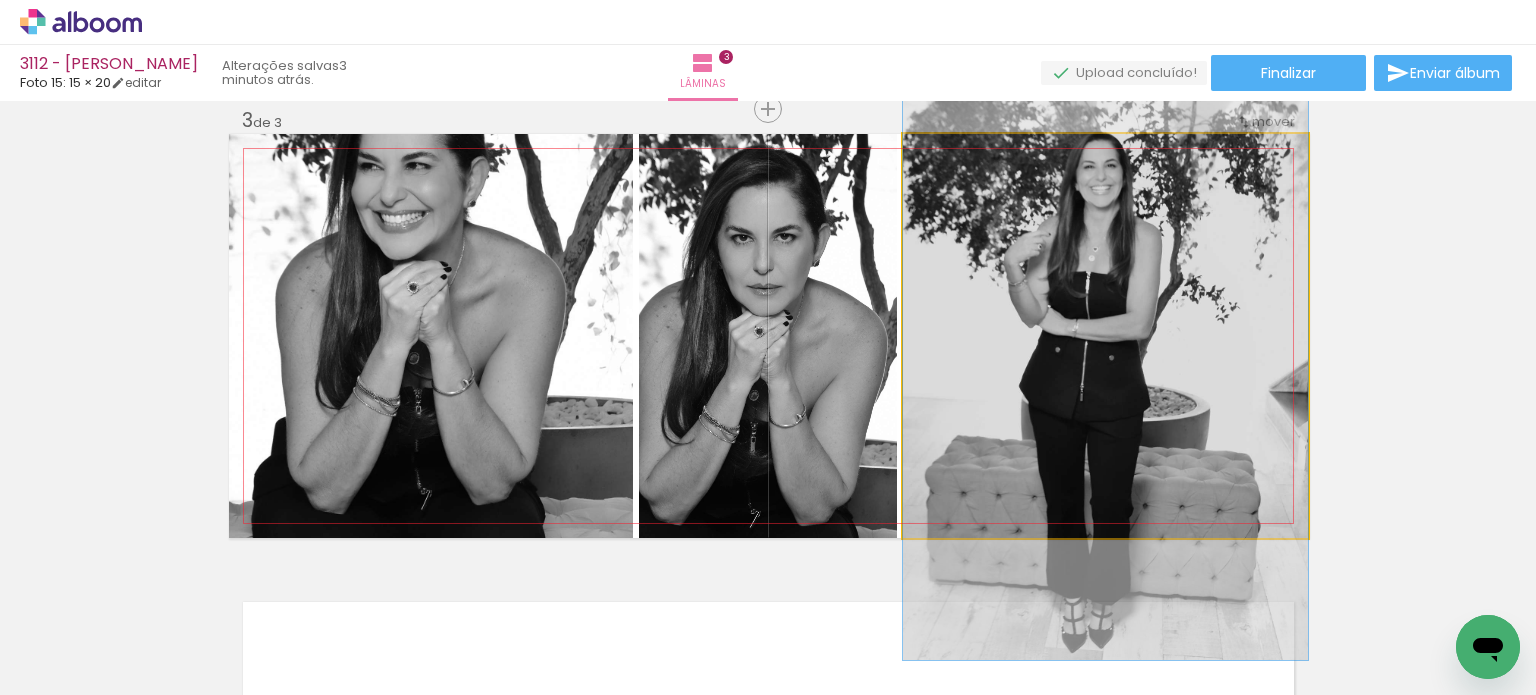 drag, startPoint x: 1172, startPoint y: 343, endPoint x: 820, endPoint y: 379, distance: 353.83612 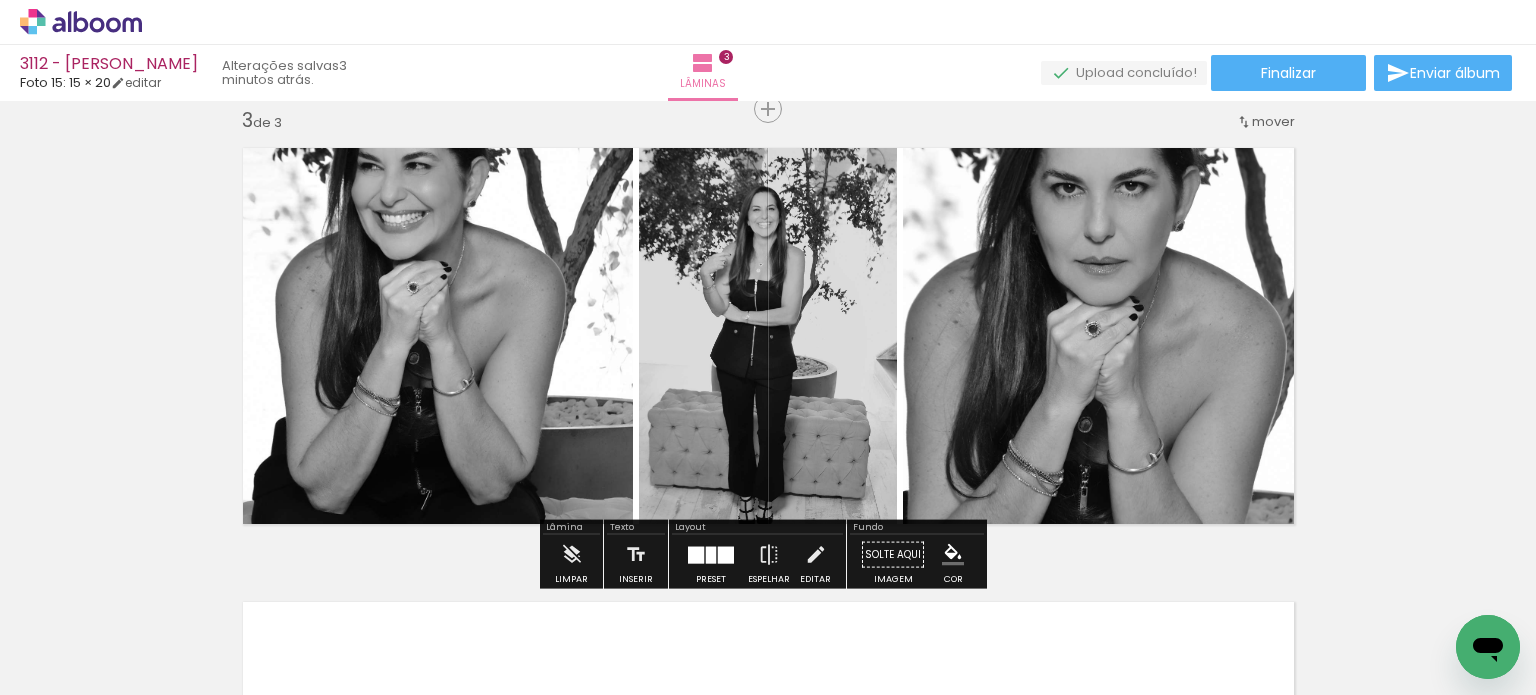 click 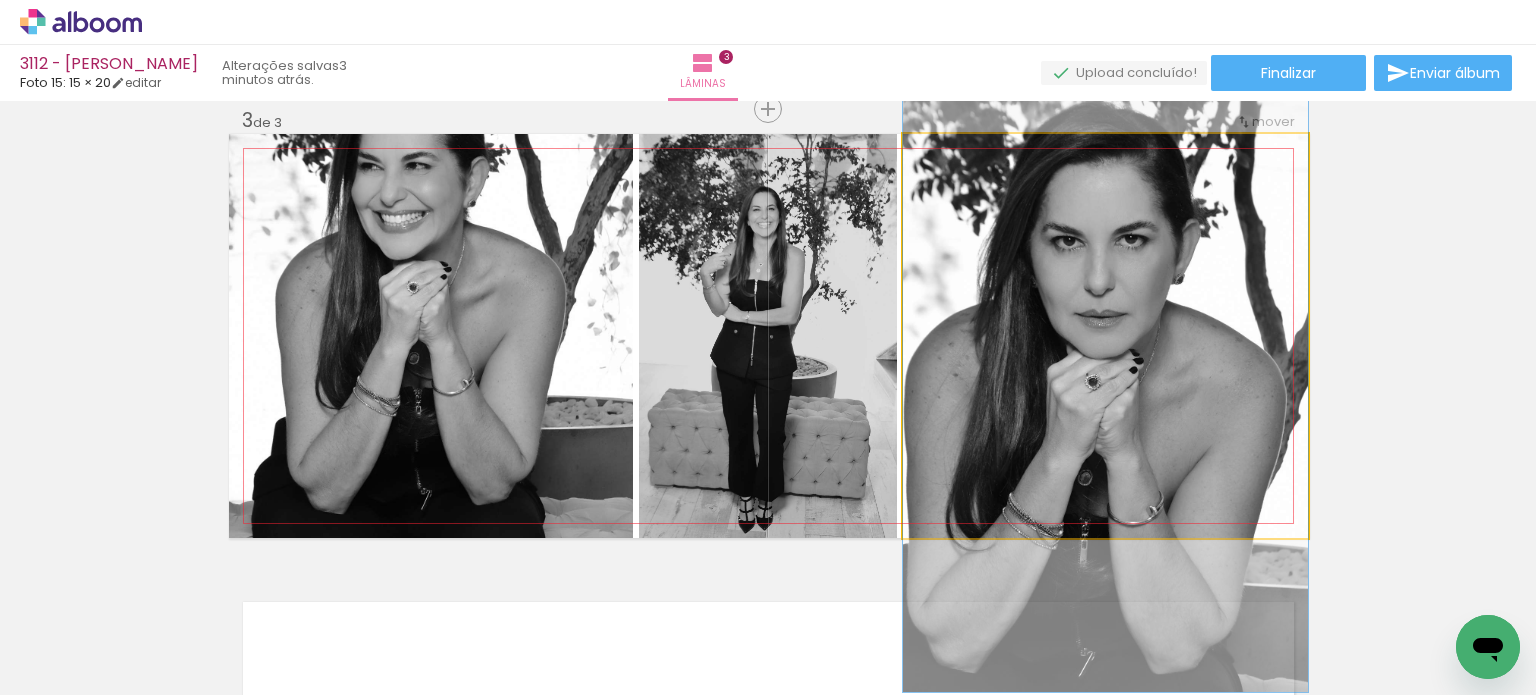 drag, startPoint x: 1095, startPoint y: 237, endPoint x: 1089, endPoint y: 290, distance: 53.338543 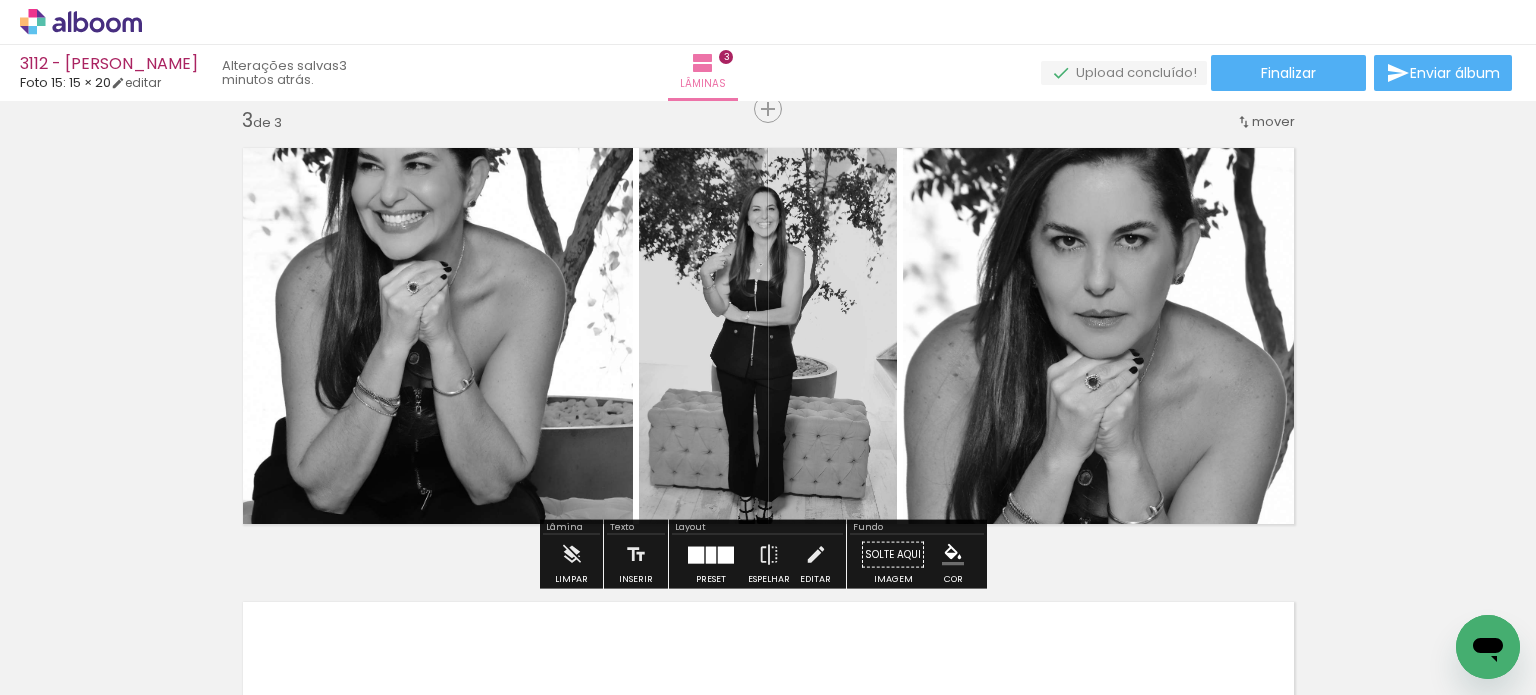 click on "Inserir lâmina 1  de 3  Inserir lâmina 2  de 3  Inserir lâmina 3  de 3" at bounding box center (768, 83) 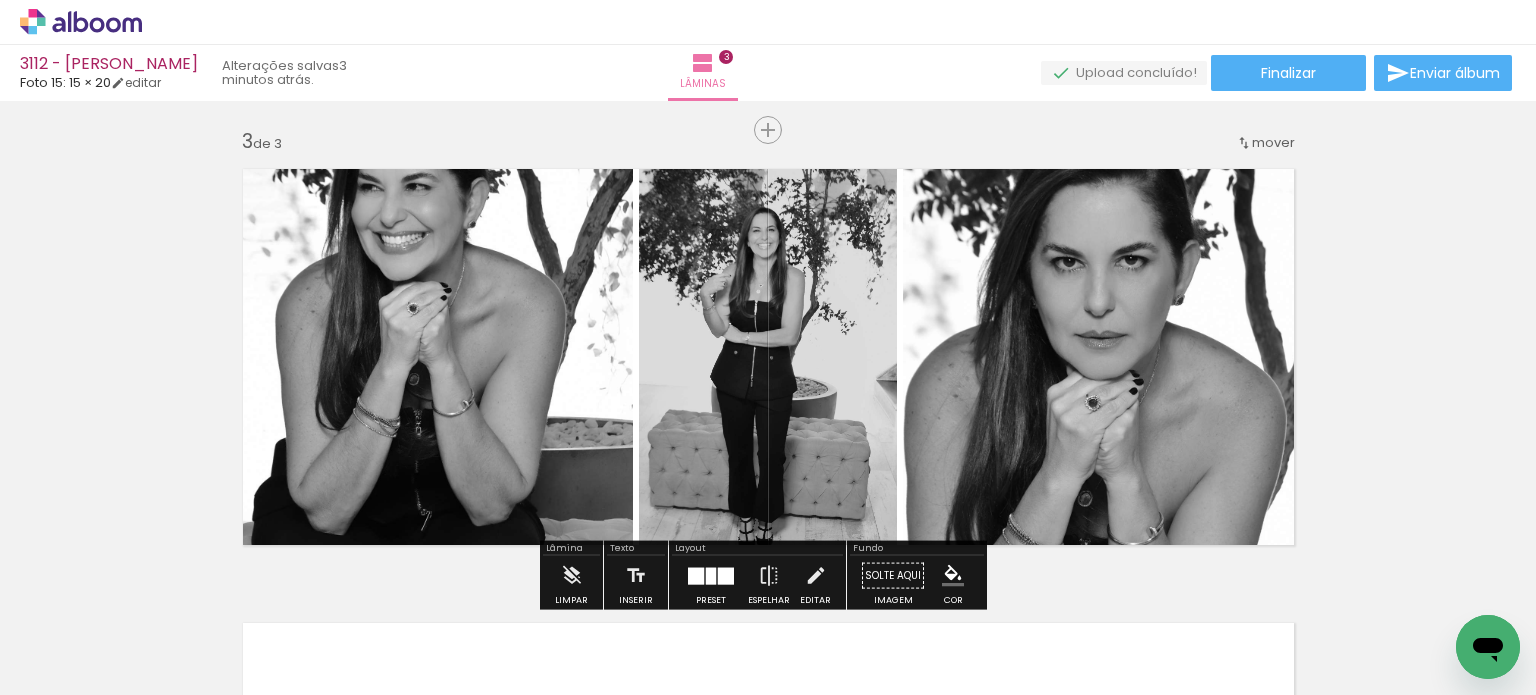 scroll, scrollTop: 933, scrollLeft: 0, axis: vertical 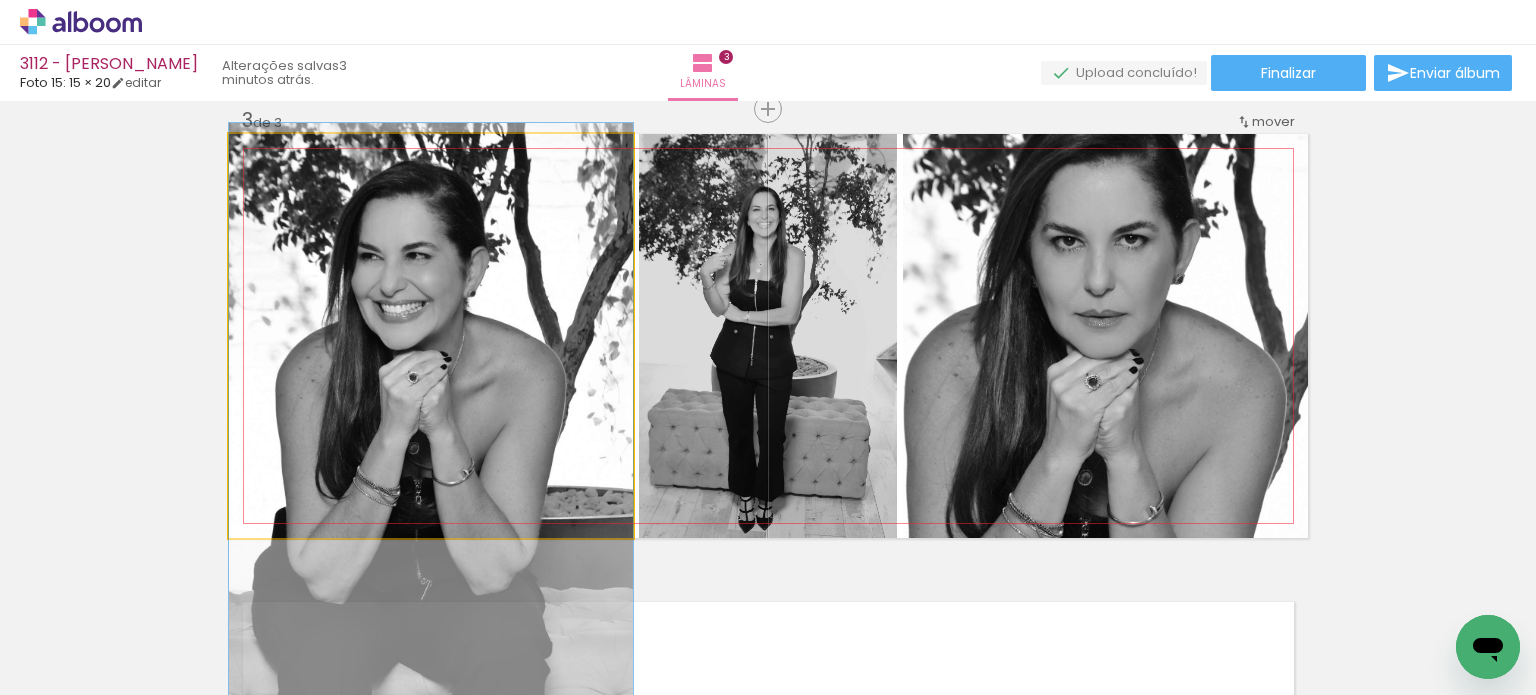 drag, startPoint x: 519, startPoint y: 274, endPoint x: 518, endPoint y: 364, distance: 90.005554 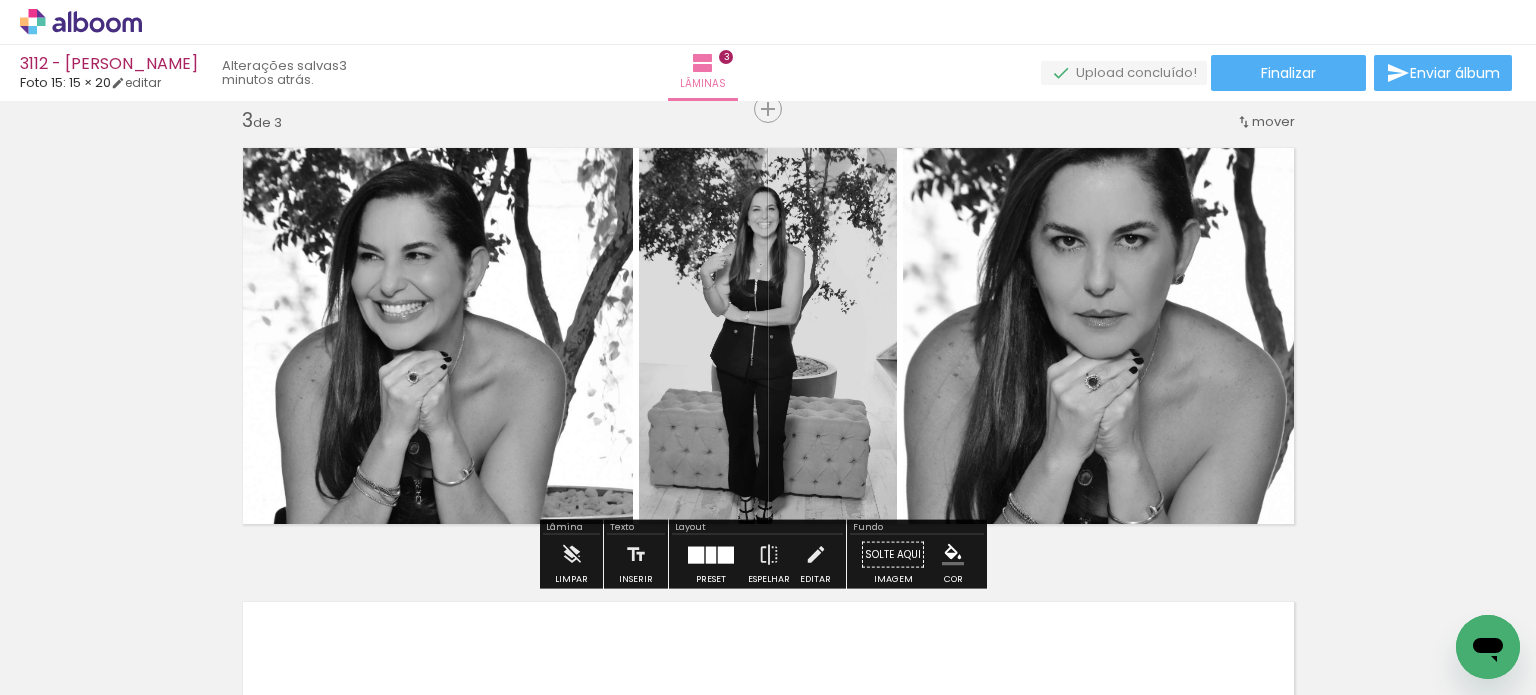 click at bounding box center (726, 554) 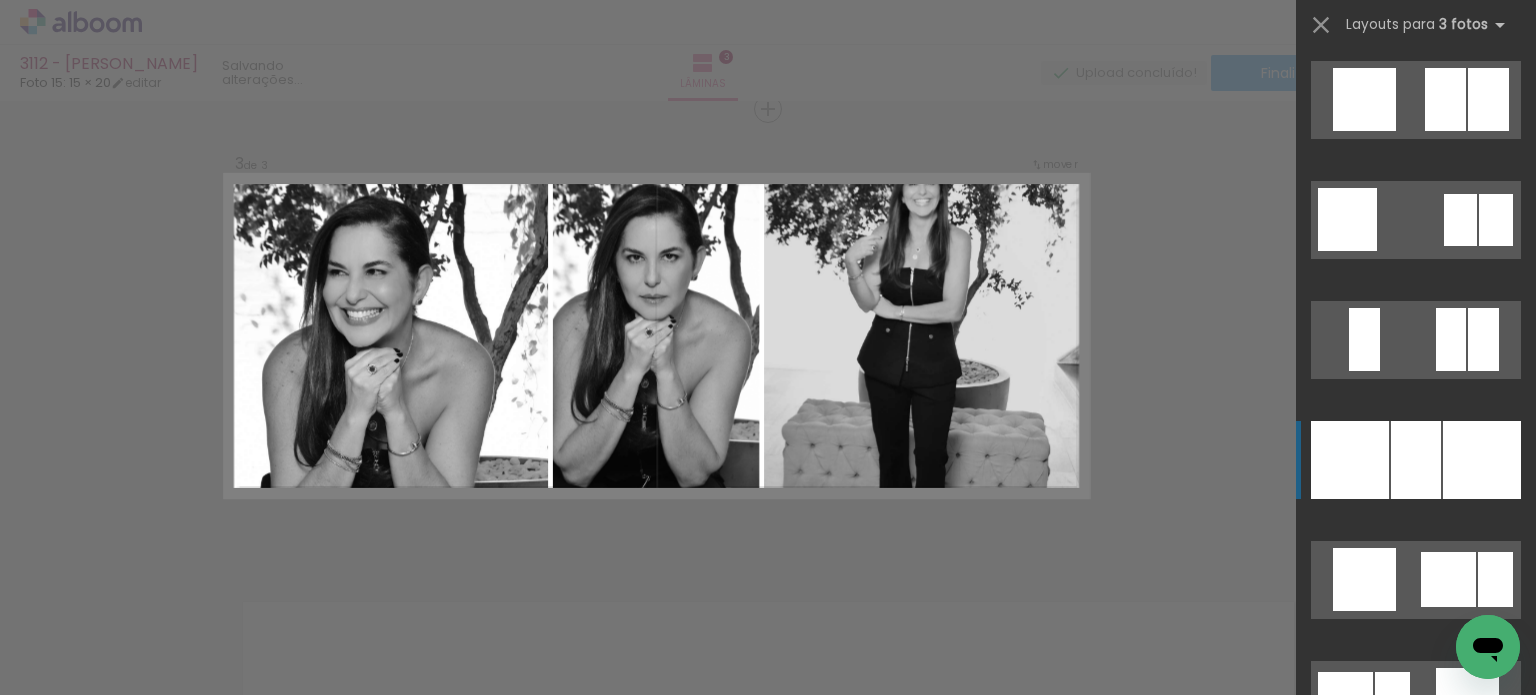 scroll, scrollTop: 2760, scrollLeft: 0, axis: vertical 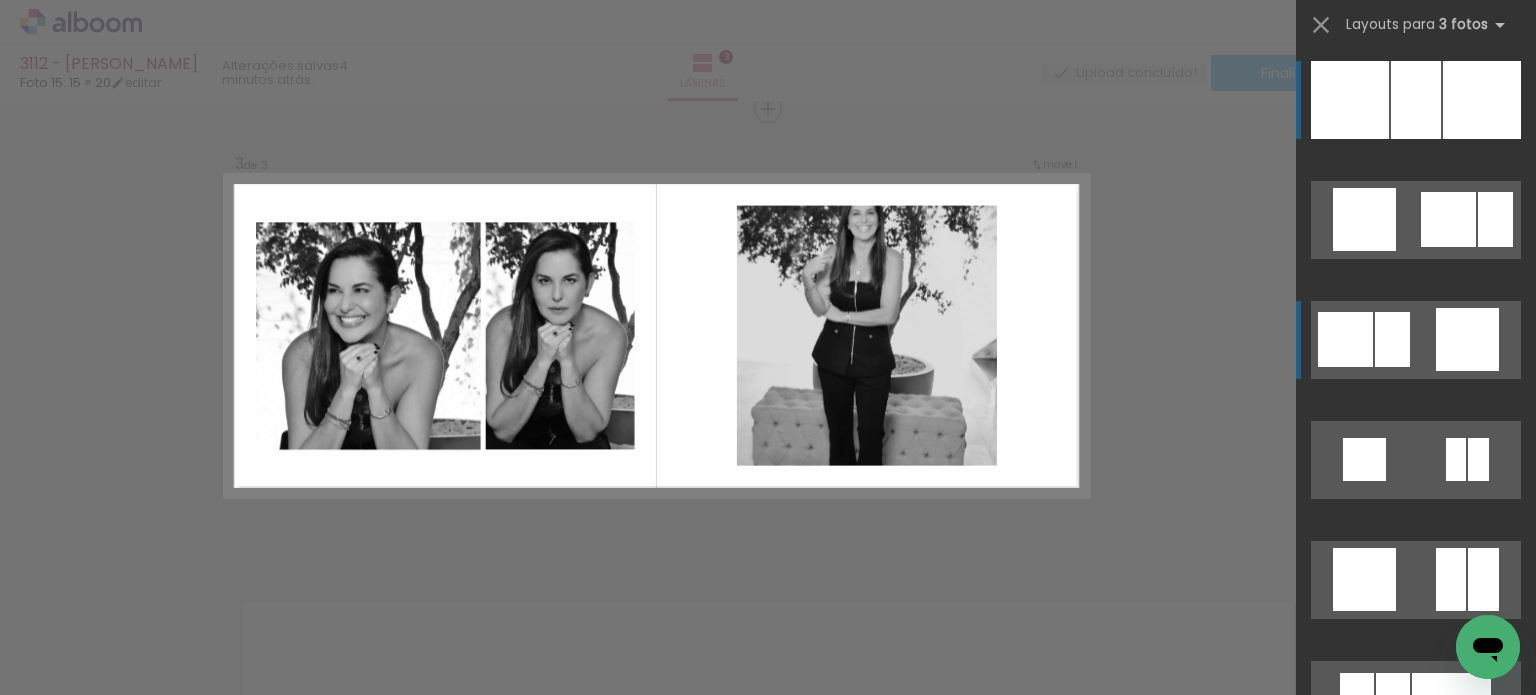 click at bounding box center (1454, 1060) 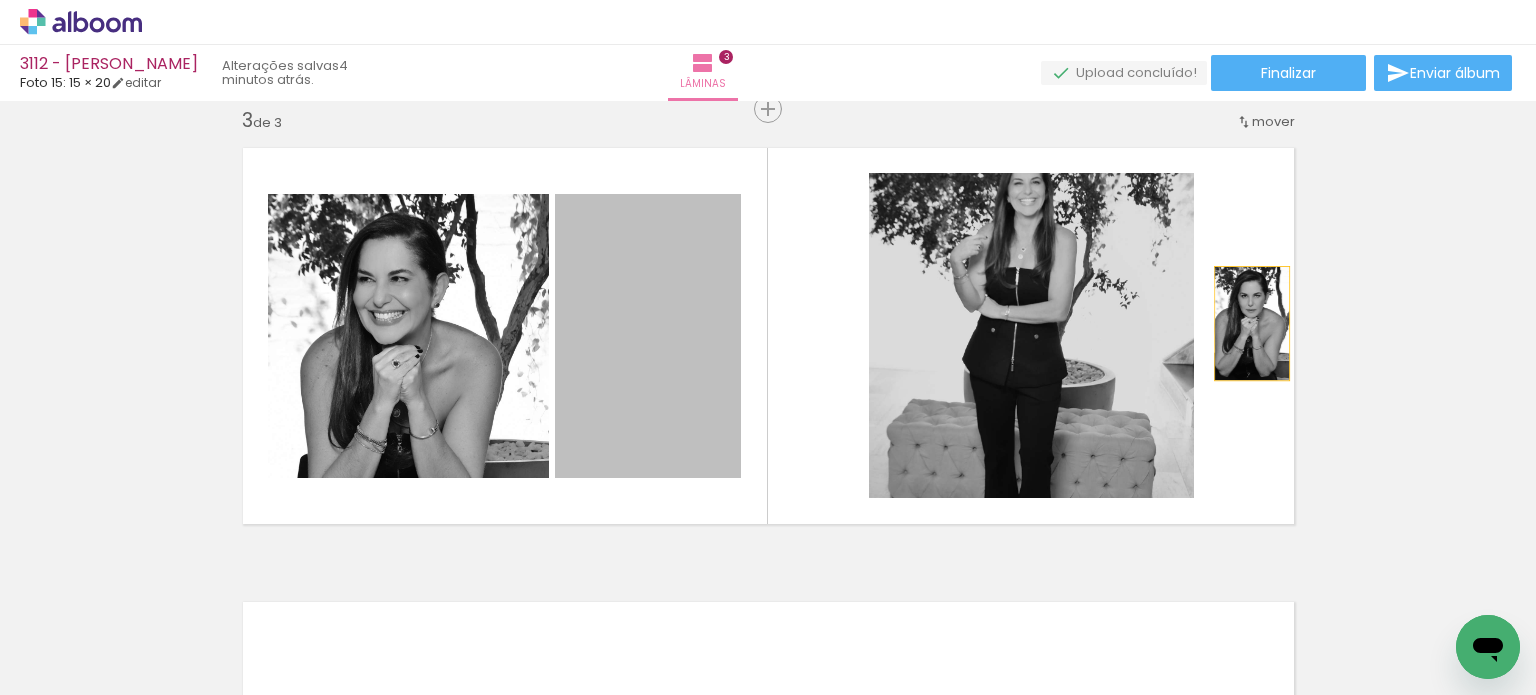 drag, startPoint x: 662, startPoint y: 371, endPoint x: 1244, endPoint y: 323, distance: 583.976 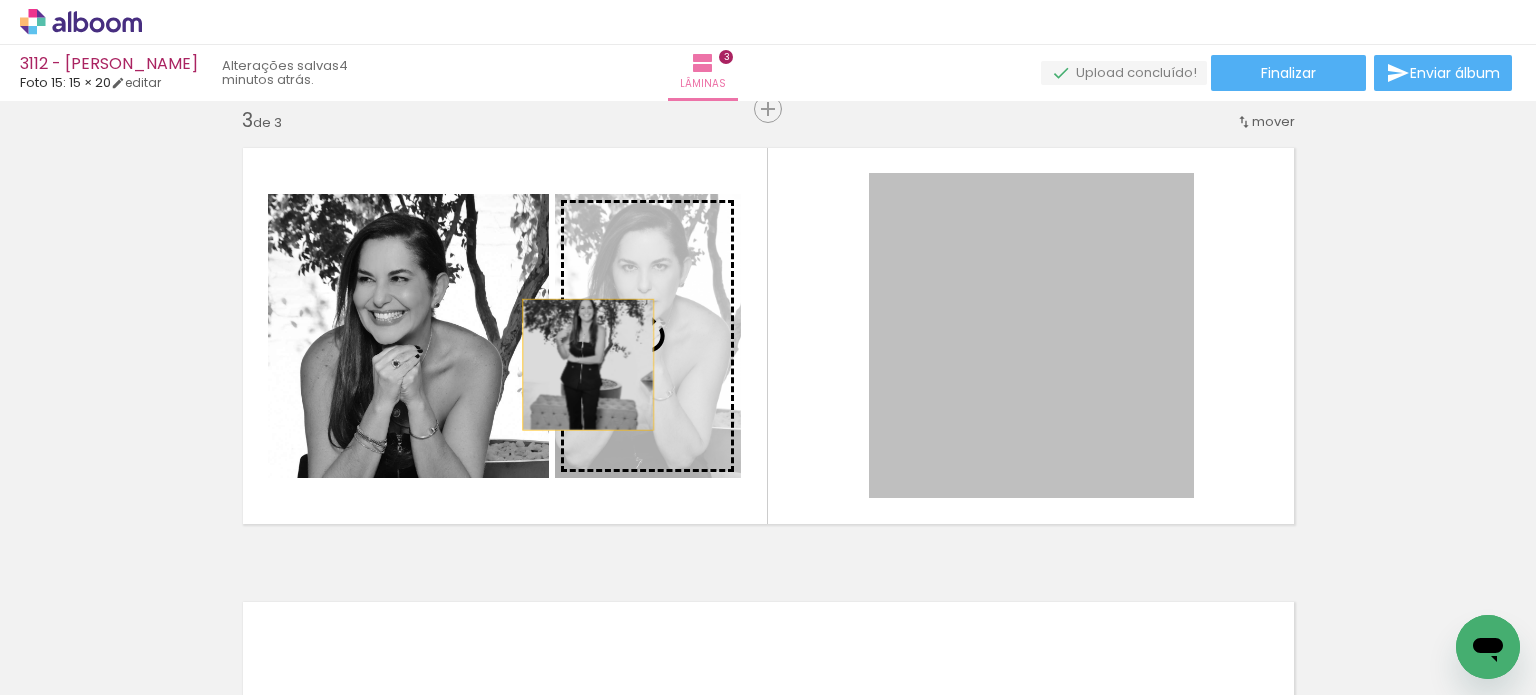 drag, startPoint x: 977, startPoint y: 315, endPoint x: 580, endPoint y: 364, distance: 400.0125 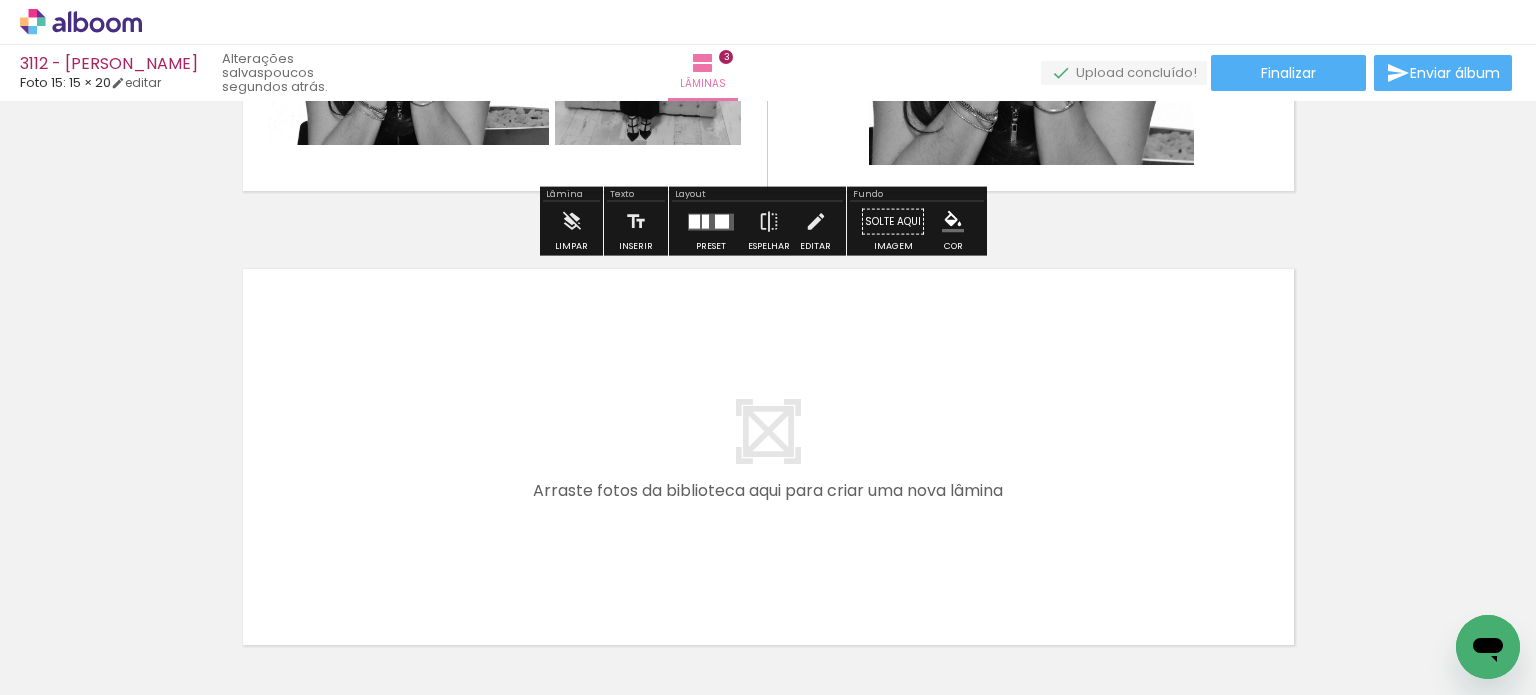scroll, scrollTop: 1300, scrollLeft: 0, axis: vertical 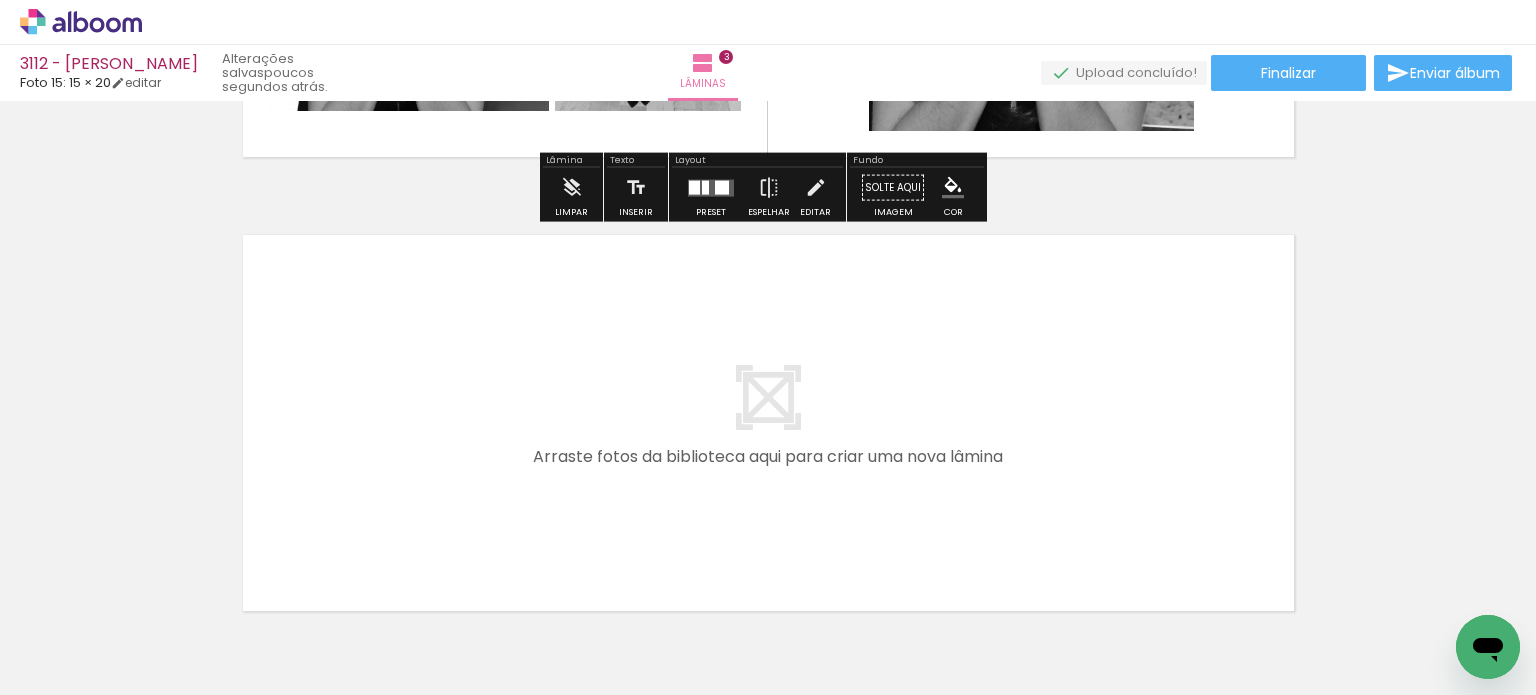 drag, startPoint x: 778, startPoint y: 619, endPoint x: 582, endPoint y: 471, distance: 245.6013 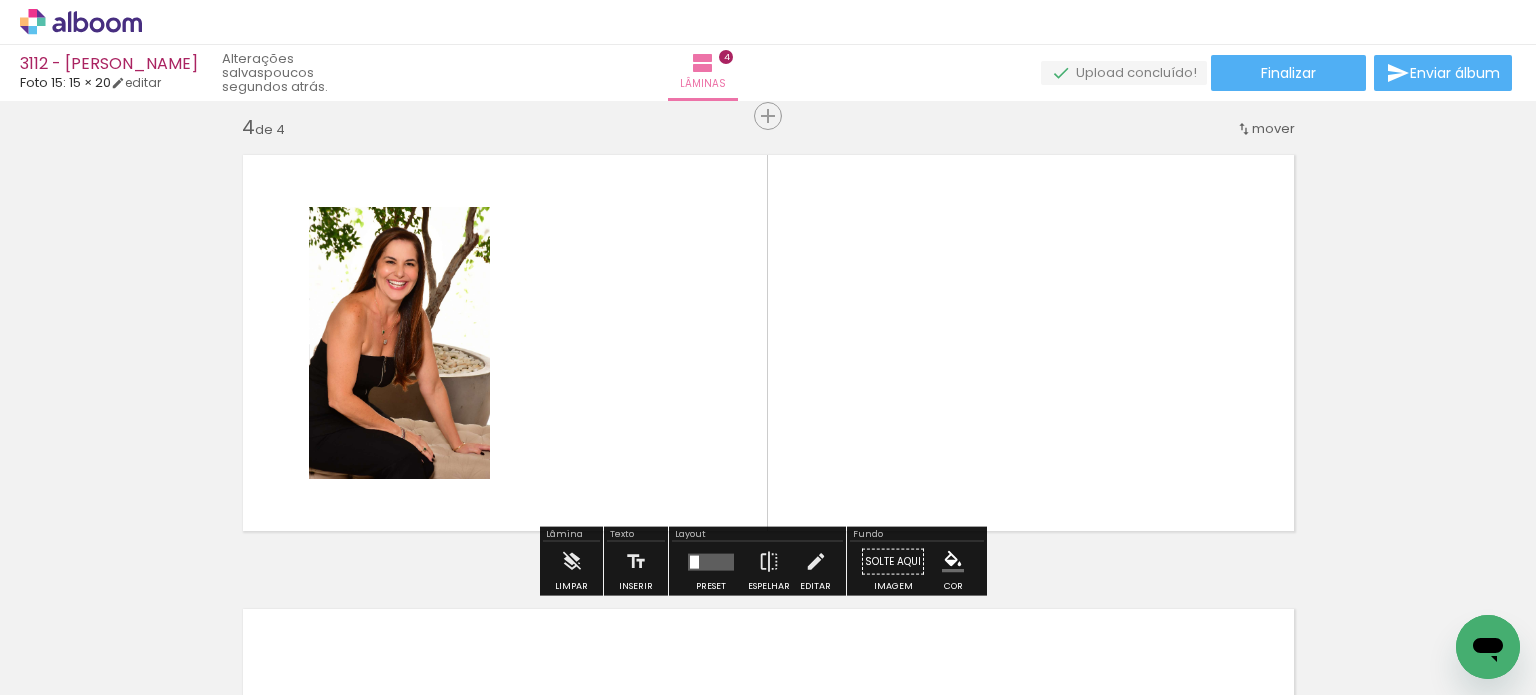 scroll, scrollTop: 1387, scrollLeft: 0, axis: vertical 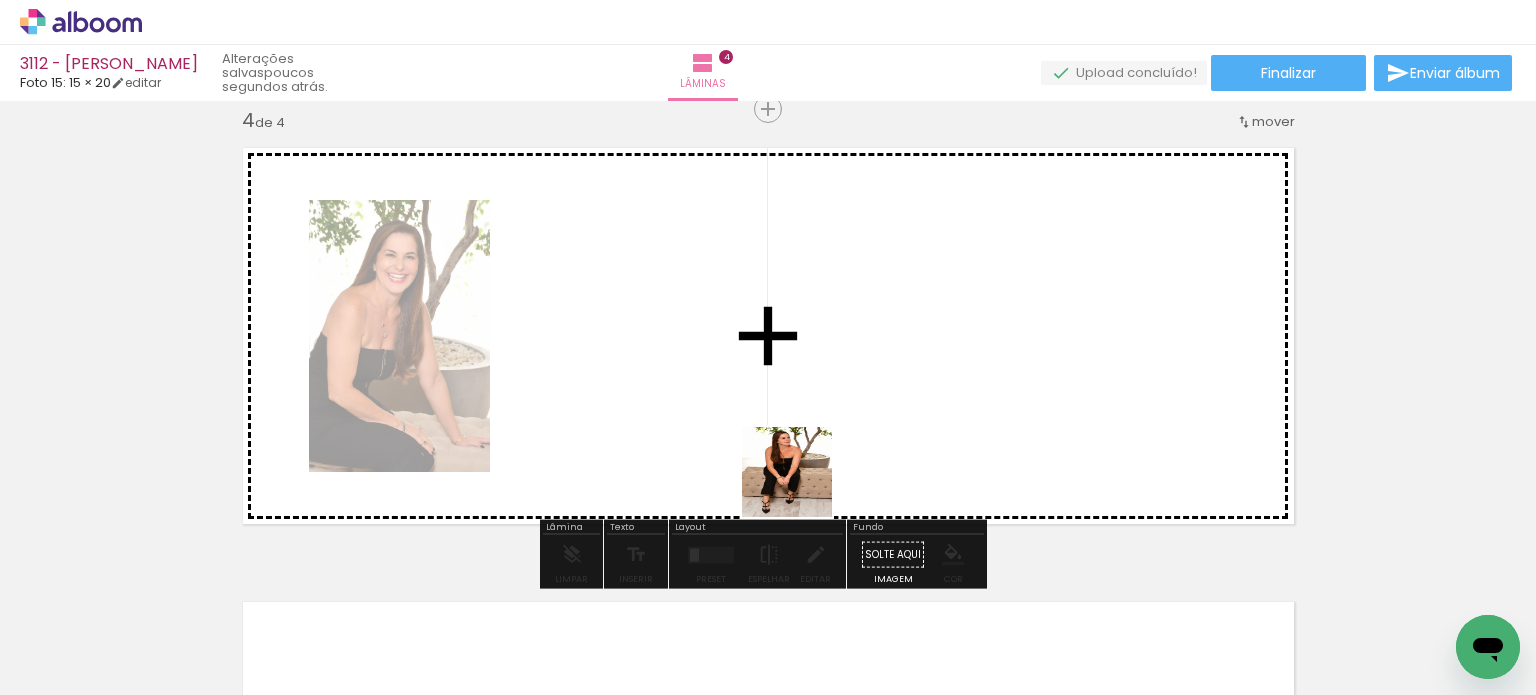 drag, startPoint x: 912, startPoint y: 612, endPoint x: 790, endPoint y: 441, distance: 210.05951 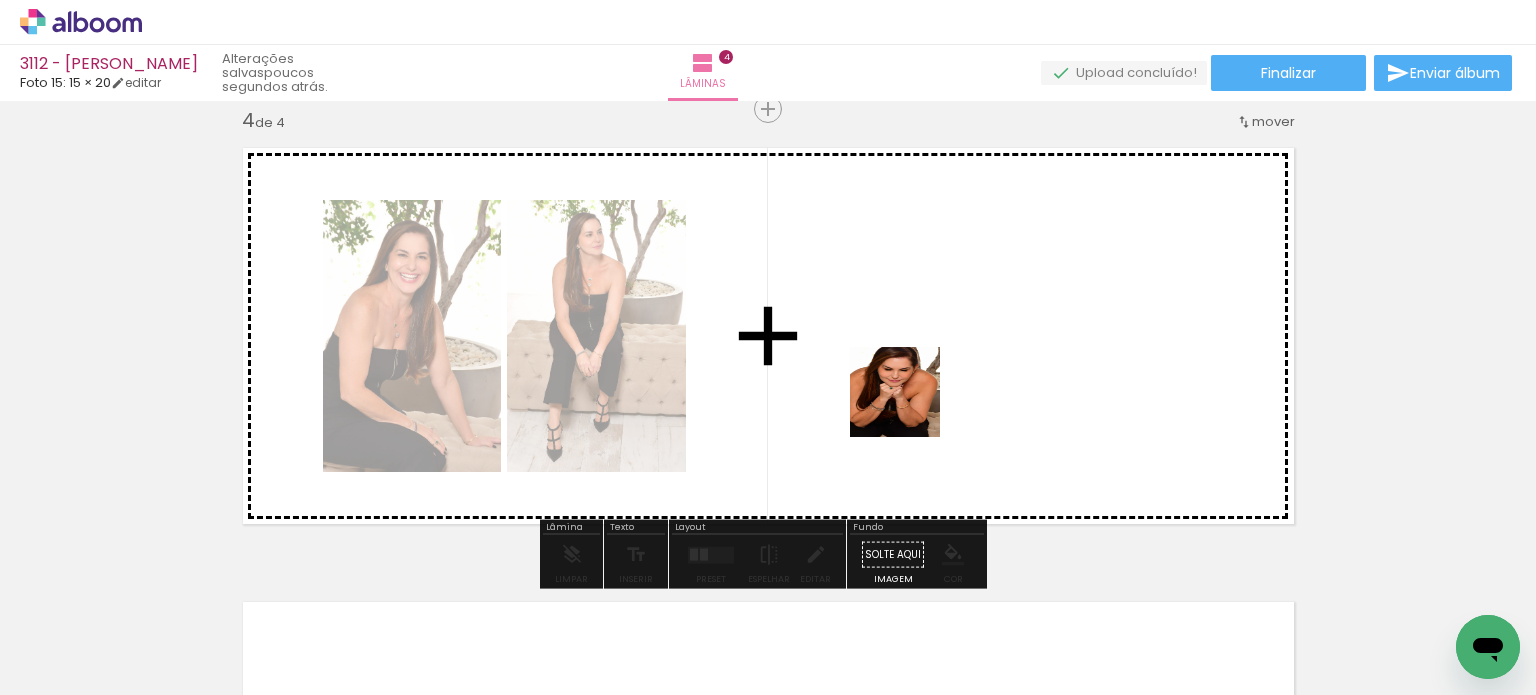 drag, startPoint x: 988, startPoint y: 621, endPoint x: 900, endPoint y: 353, distance: 282.078 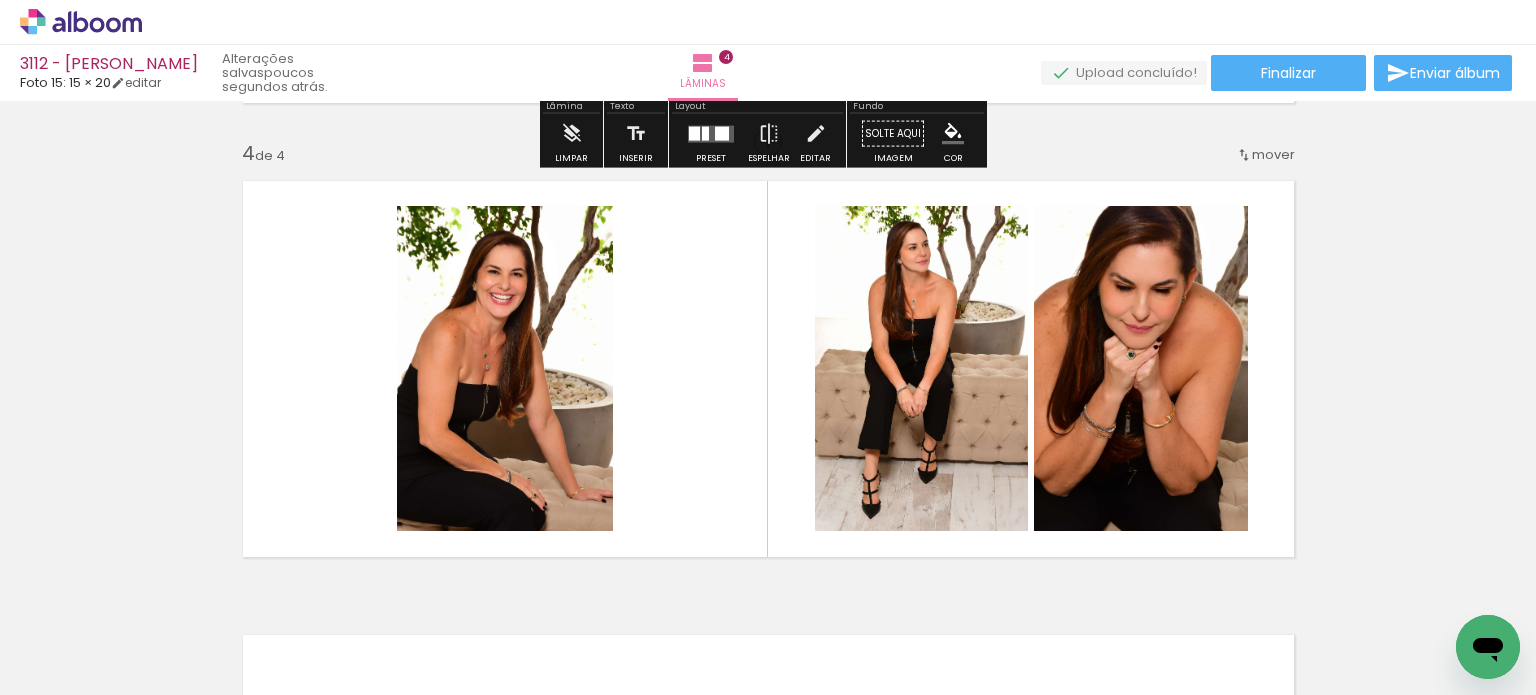 scroll, scrollTop: 1400, scrollLeft: 0, axis: vertical 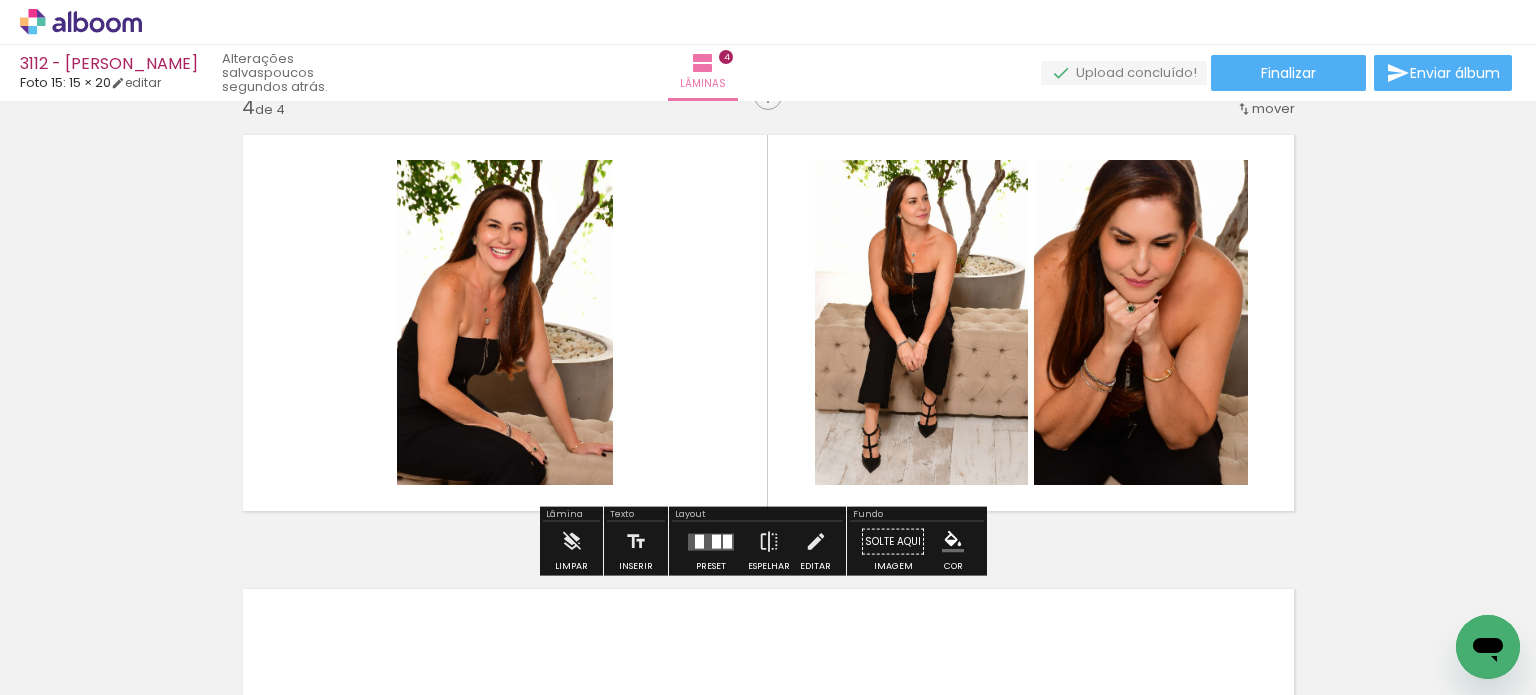 click at bounding box center (711, 541) 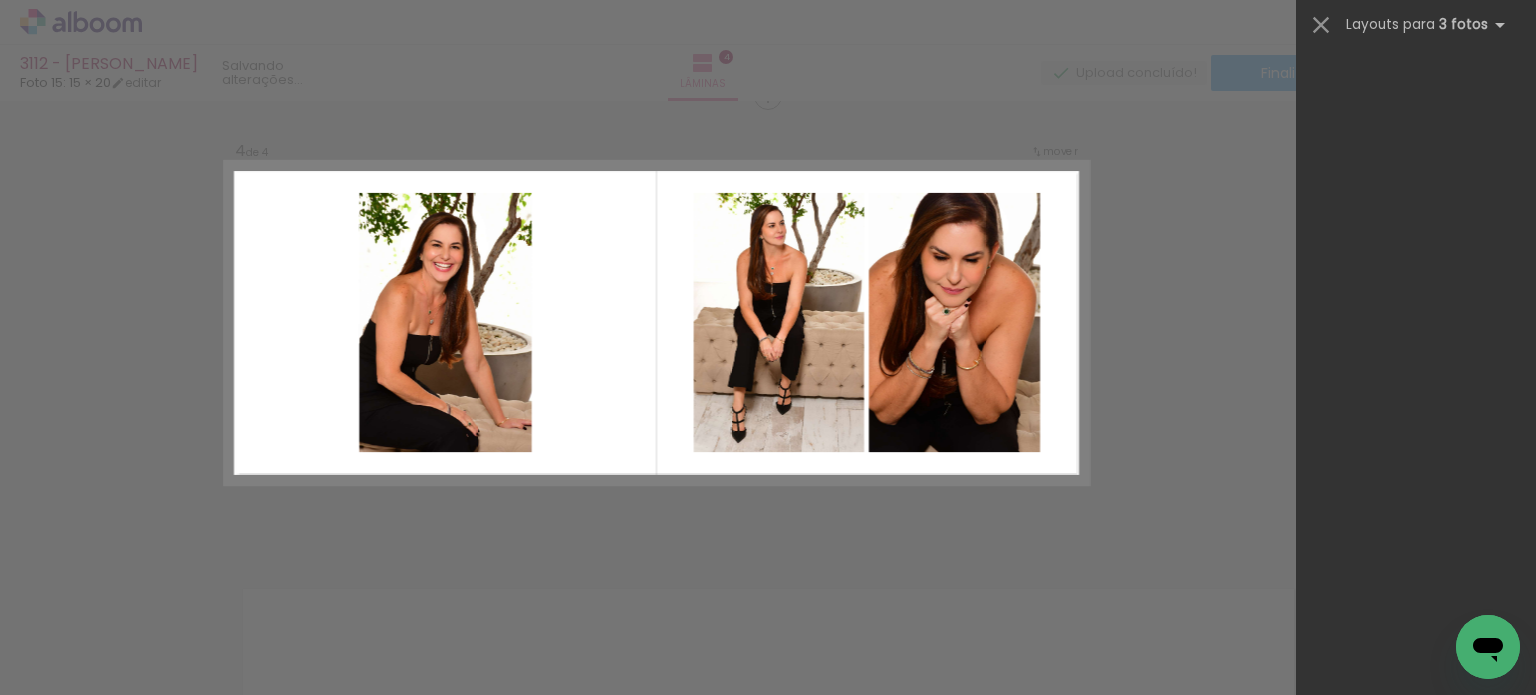 scroll, scrollTop: 0, scrollLeft: 0, axis: both 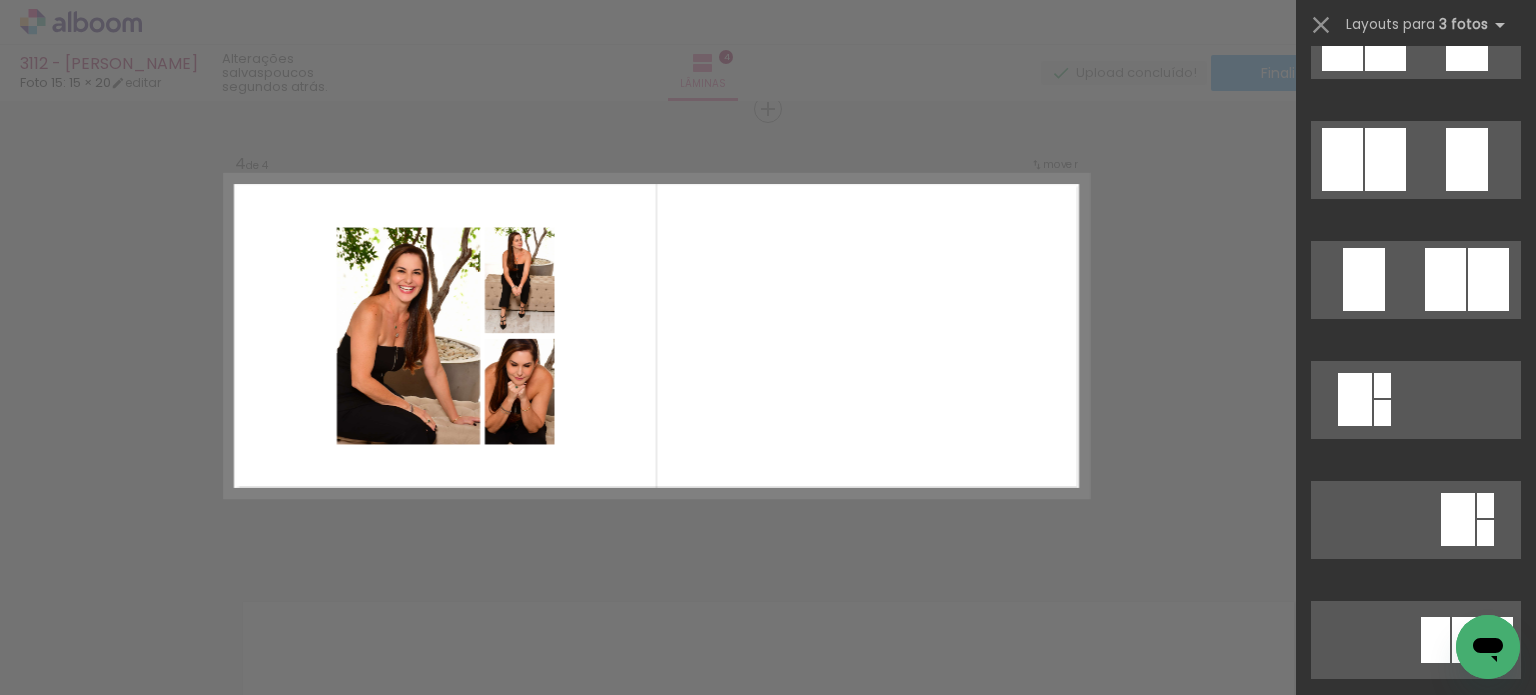 click at bounding box center [1416, -80] 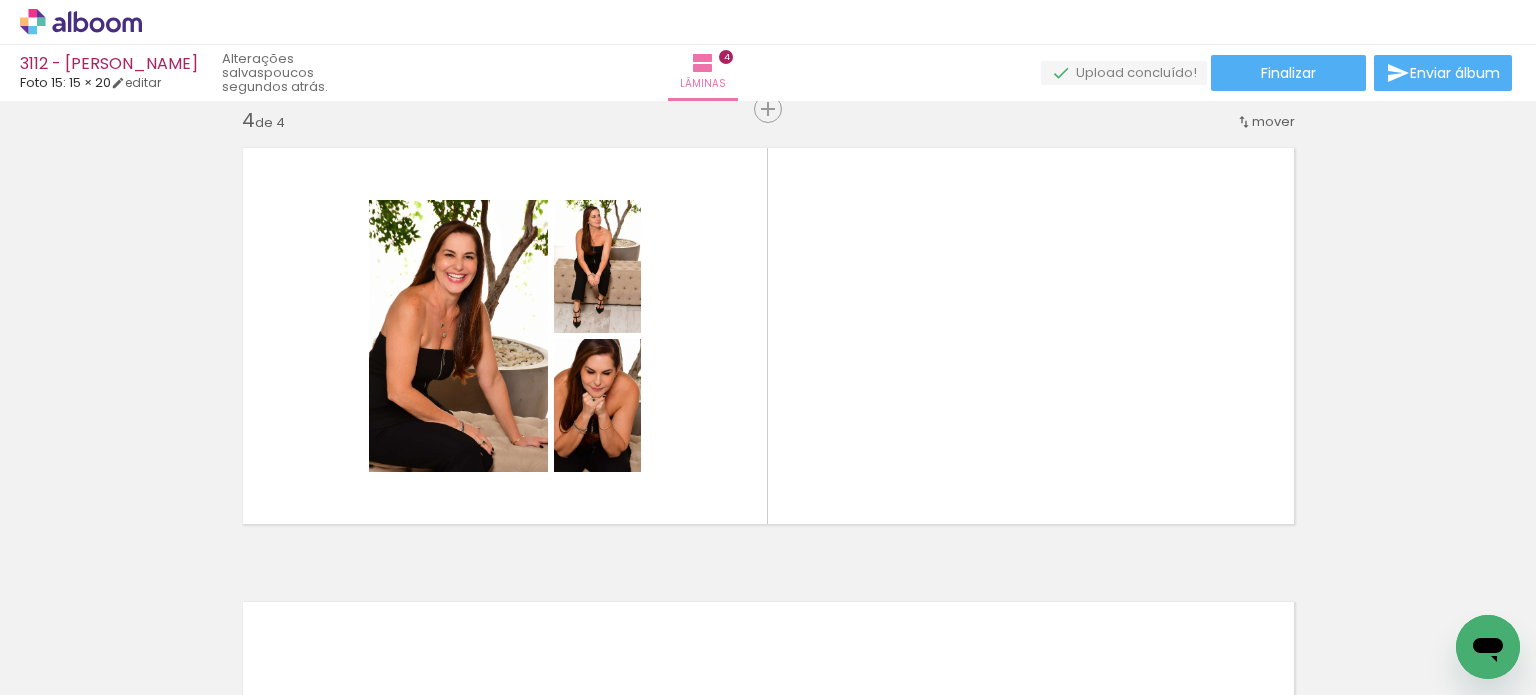 scroll, scrollTop: 0, scrollLeft: 846, axis: horizontal 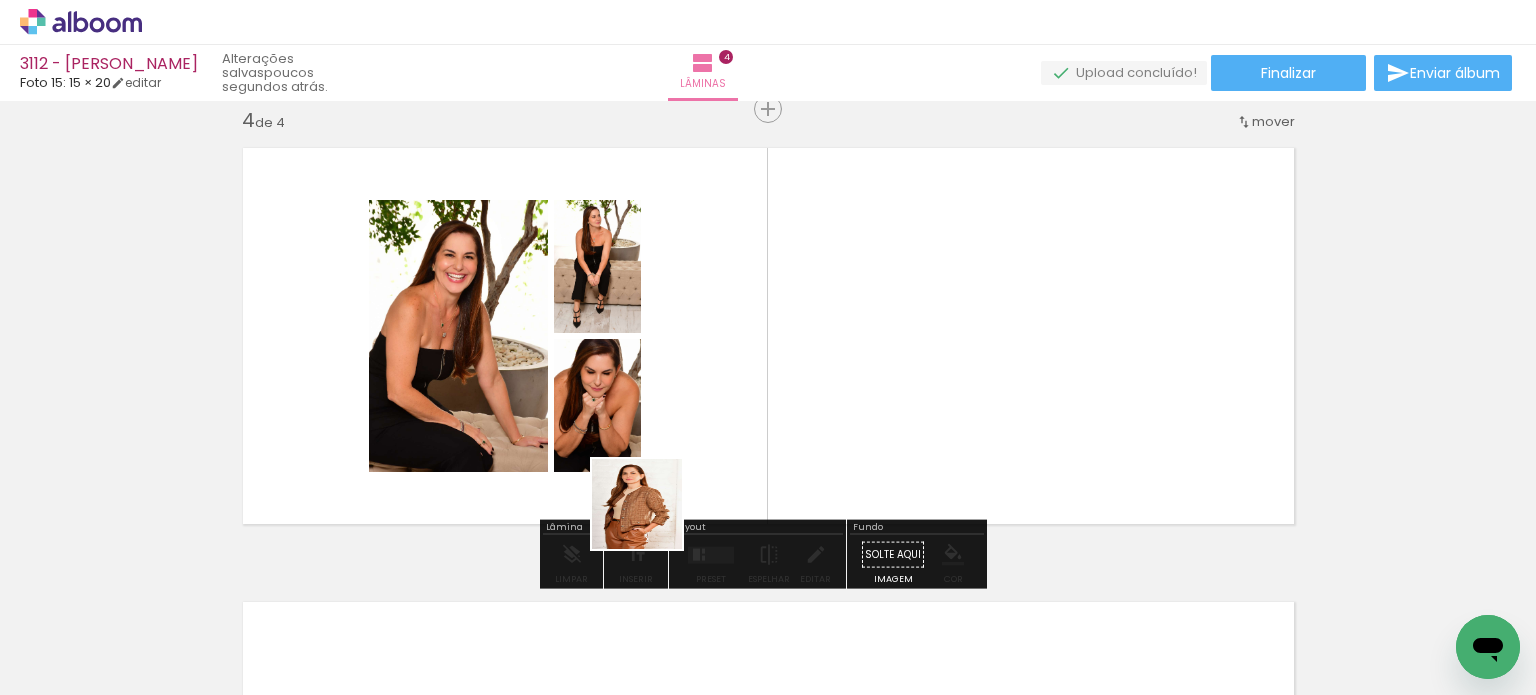 drag, startPoint x: 604, startPoint y: 631, endPoint x: 733, endPoint y: 386, distance: 276.88626 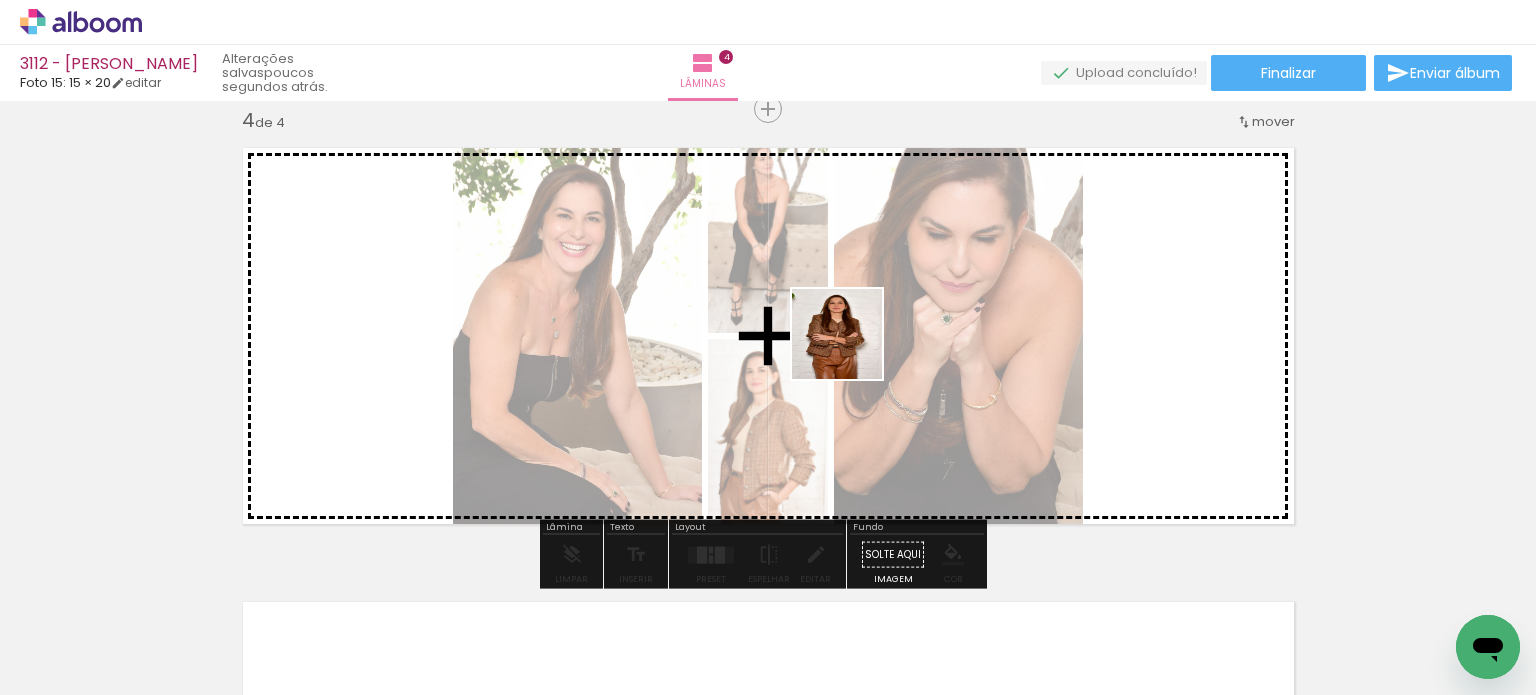 drag, startPoint x: 726, startPoint y: 632, endPoint x: 863, endPoint y: 386, distance: 281.57593 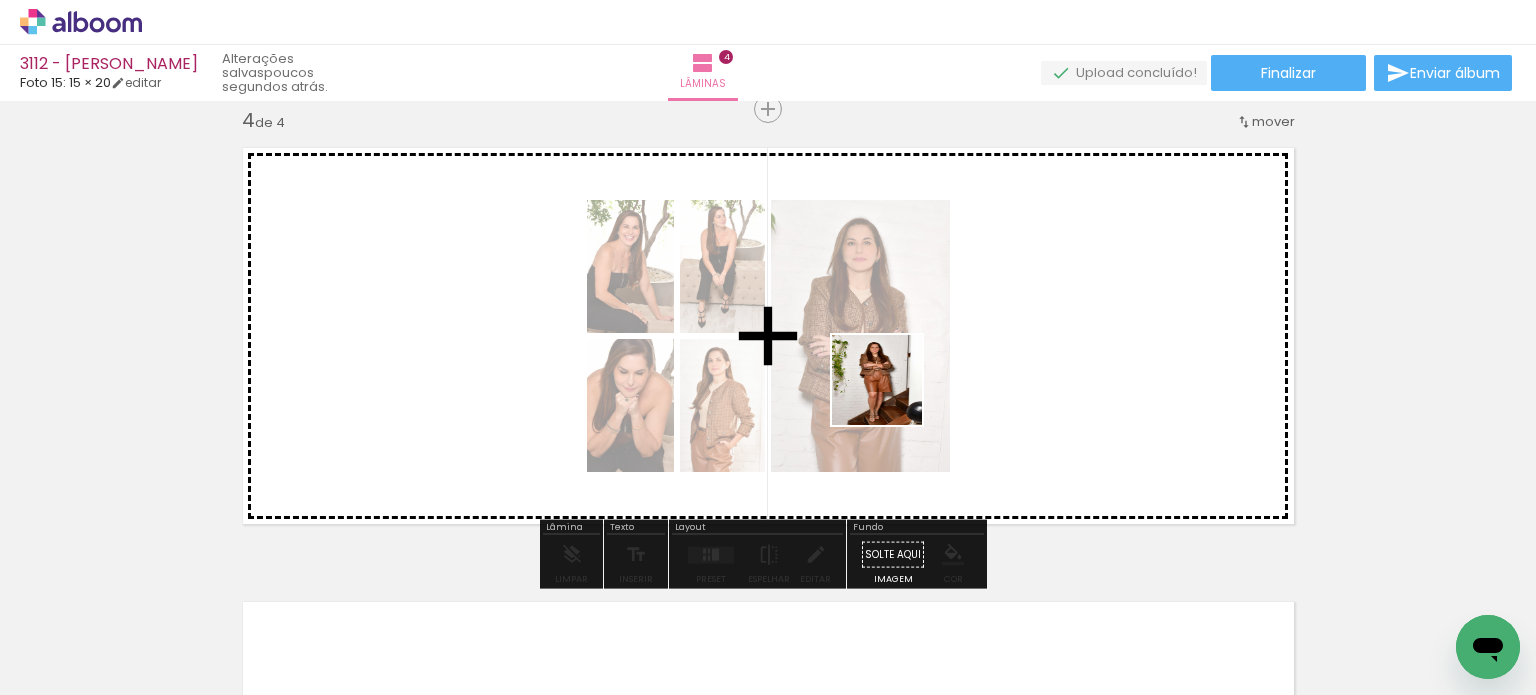 drag, startPoint x: 828, startPoint y: 635, endPoint x: 925, endPoint y: 307, distance: 342.0424 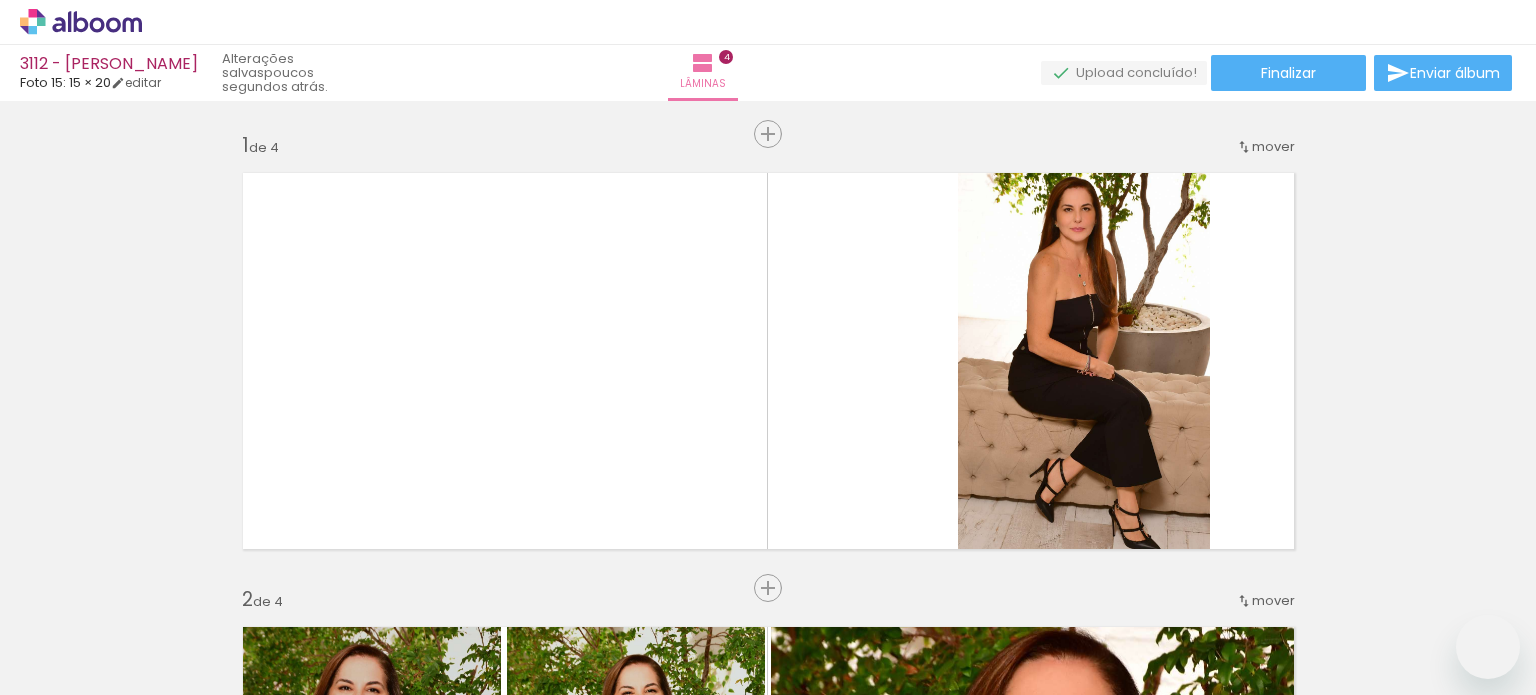 scroll, scrollTop: 0, scrollLeft: 0, axis: both 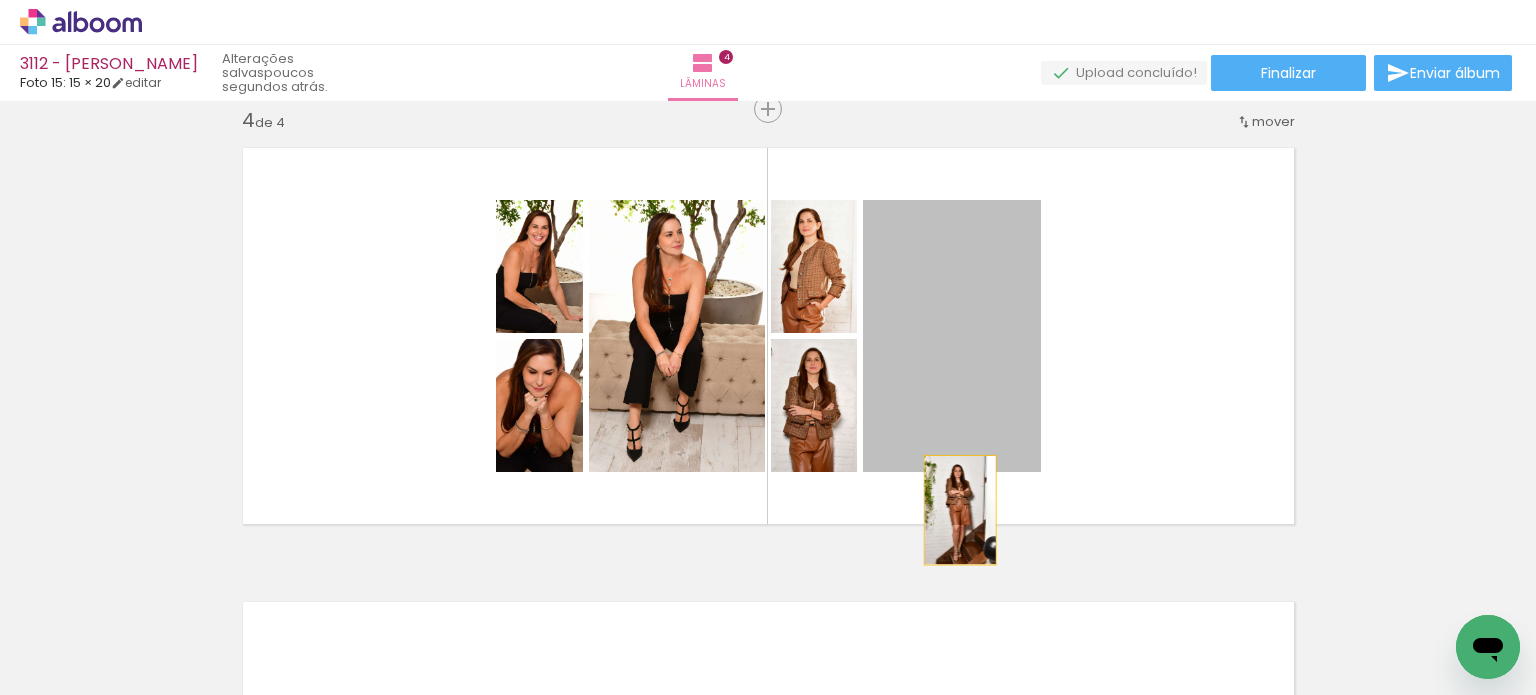 drag, startPoint x: 975, startPoint y: 296, endPoint x: 952, endPoint y: 531, distance: 236.12285 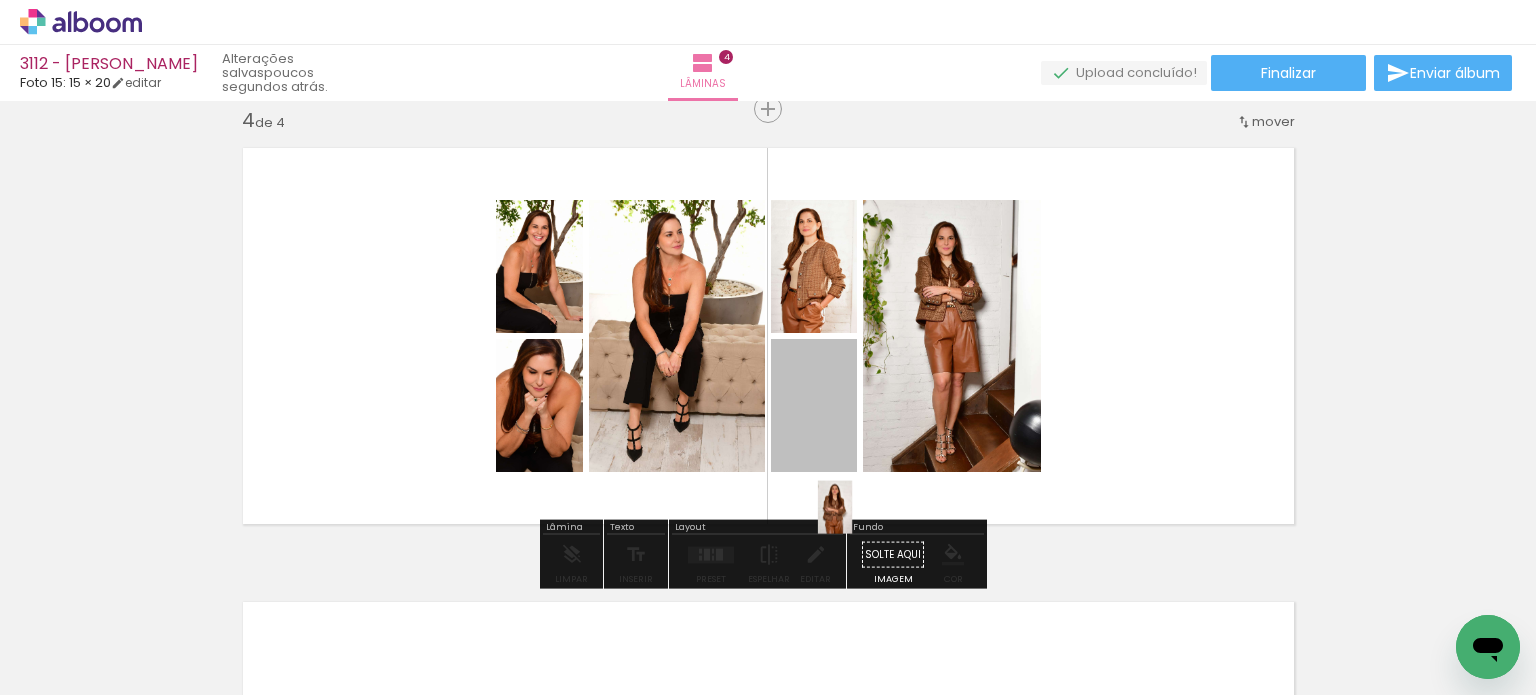 drag, startPoint x: 827, startPoint y: 407, endPoint x: 827, endPoint y: 507, distance: 100 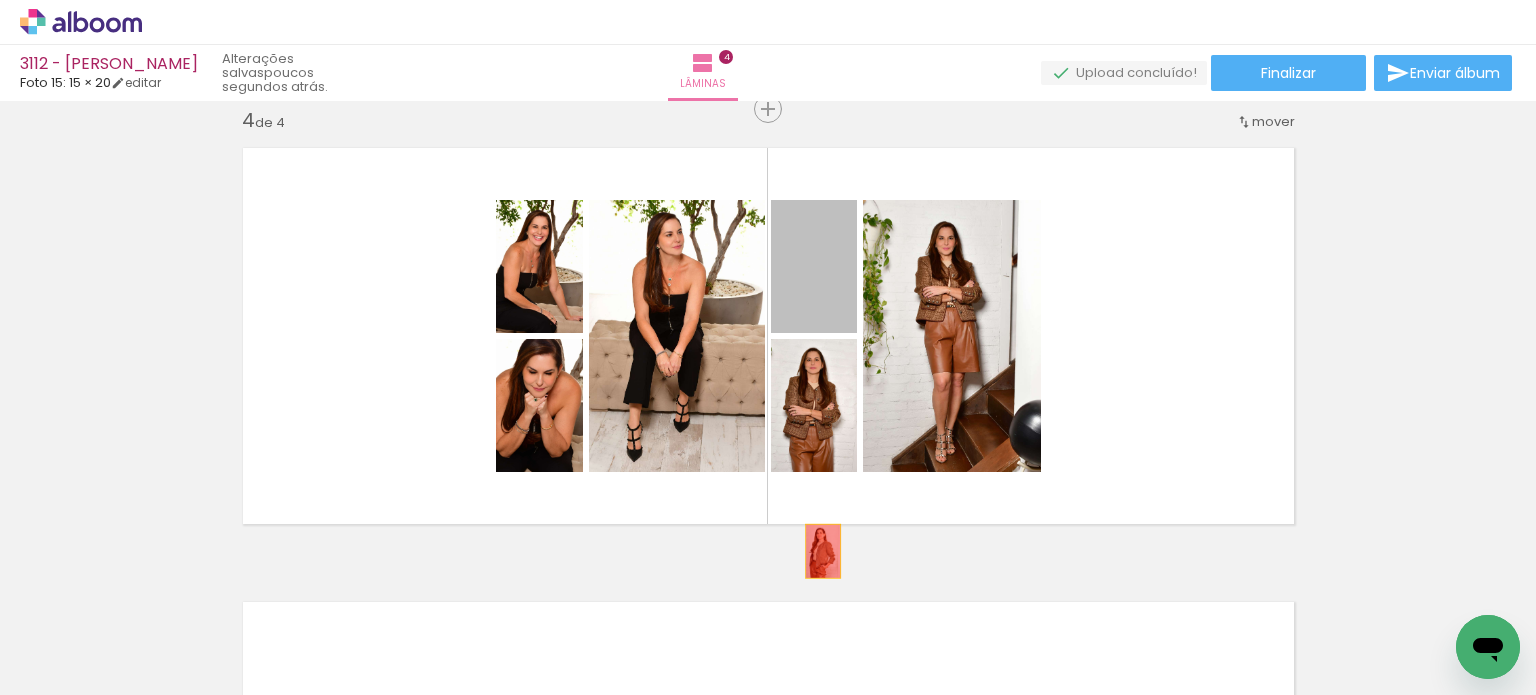 drag, startPoint x: 816, startPoint y: 294, endPoint x: 829, endPoint y: 709, distance: 415.20355 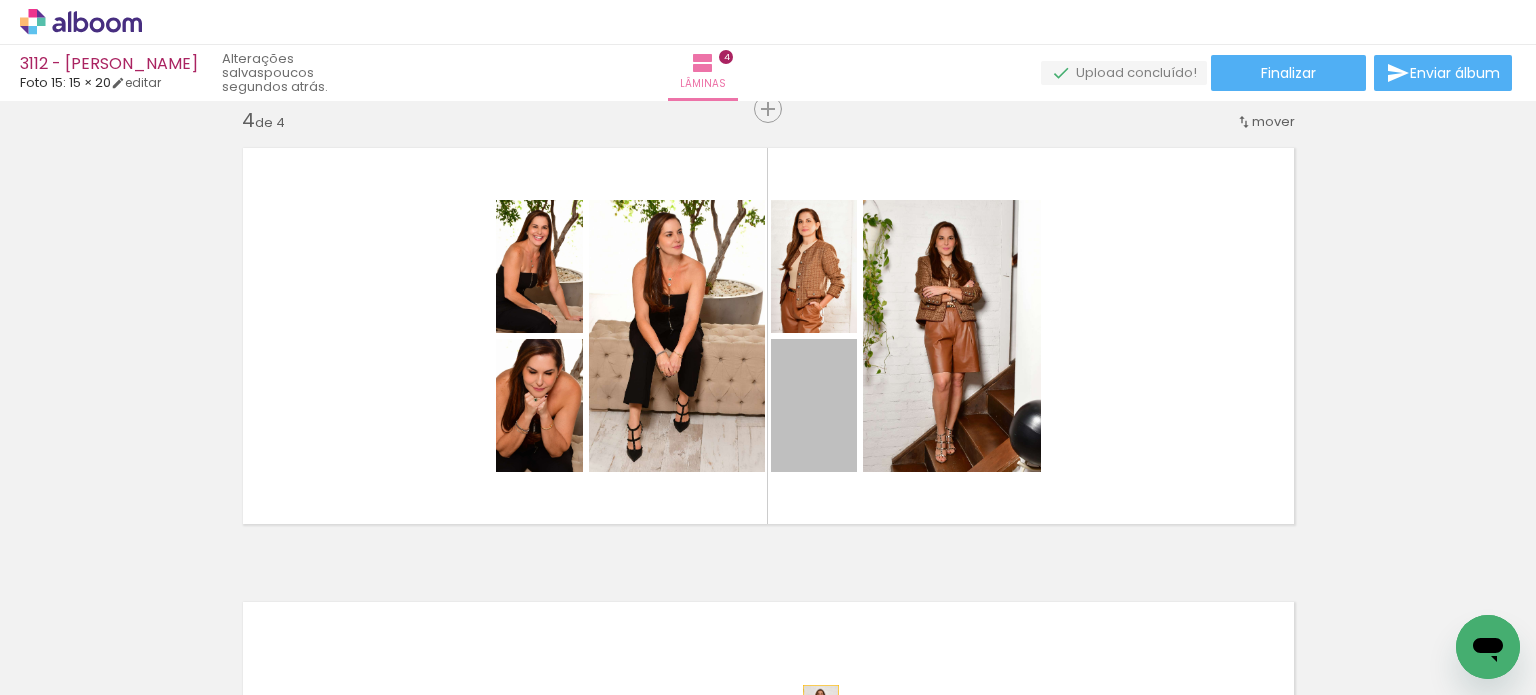 drag, startPoint x: 823, startPoint y: 415, endPoint x: 828, endPoint y: 627, distance: 212.05896 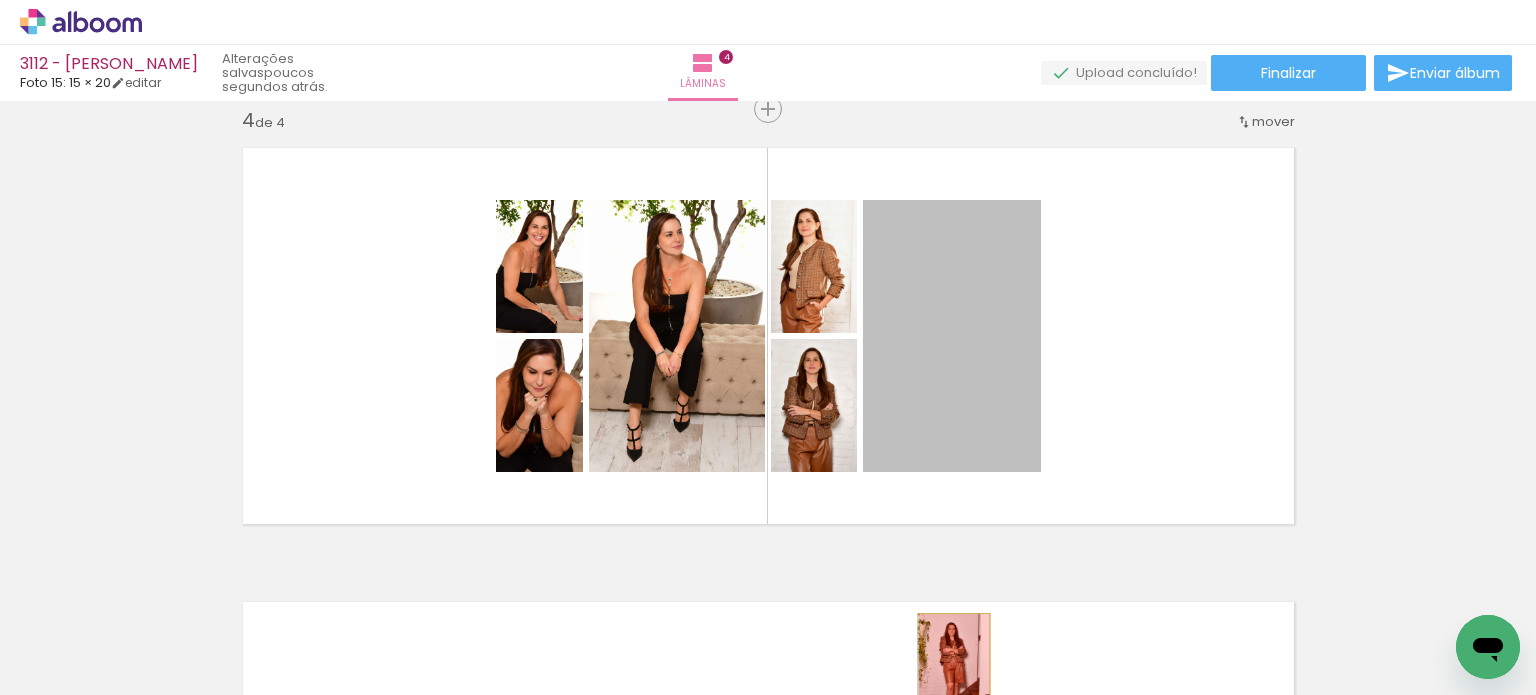 drag, startPoint x: 949, startPoint y: 343, endPoint x: 946, endPoint y: 668, distance: 325.01385 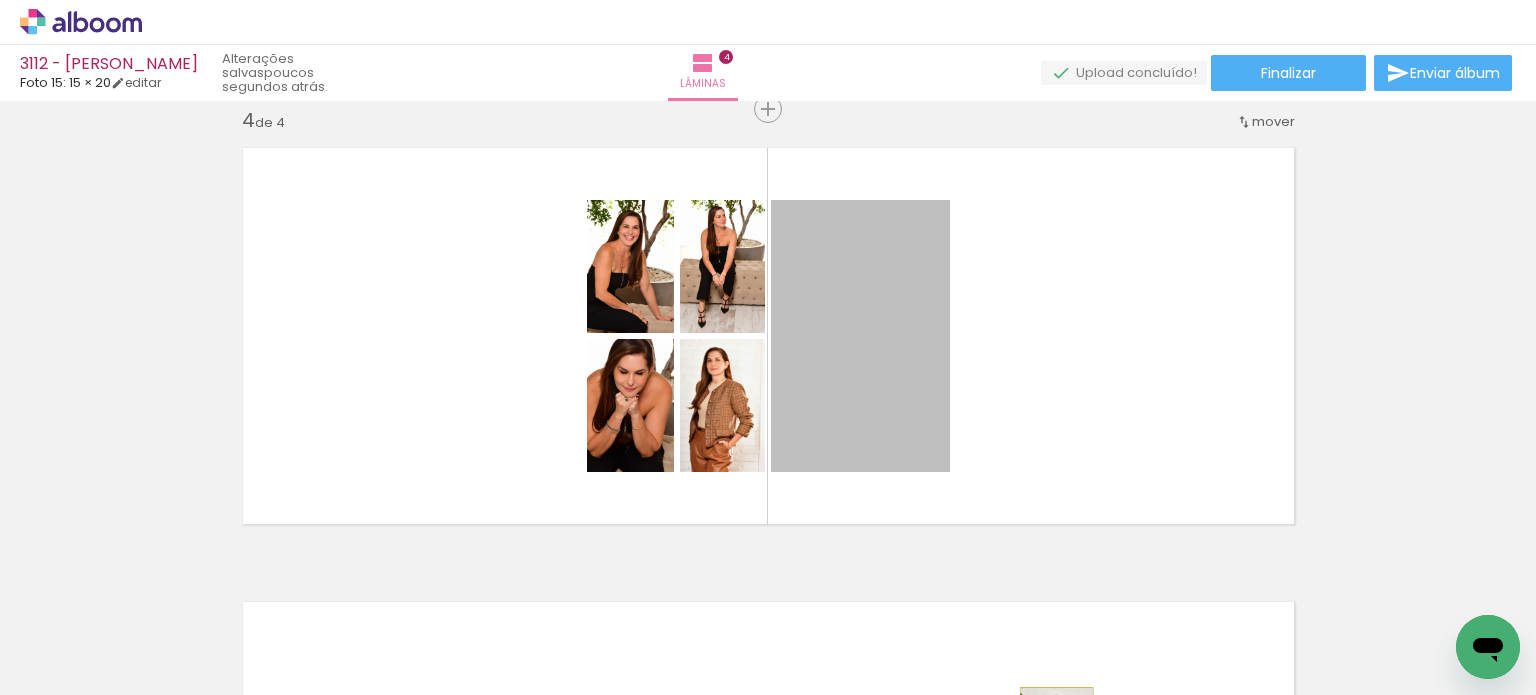 drag, startPoint x: 899, startPoint y: 383, endPoint x: 1033, endPoint y: 675, distance: 321.2787 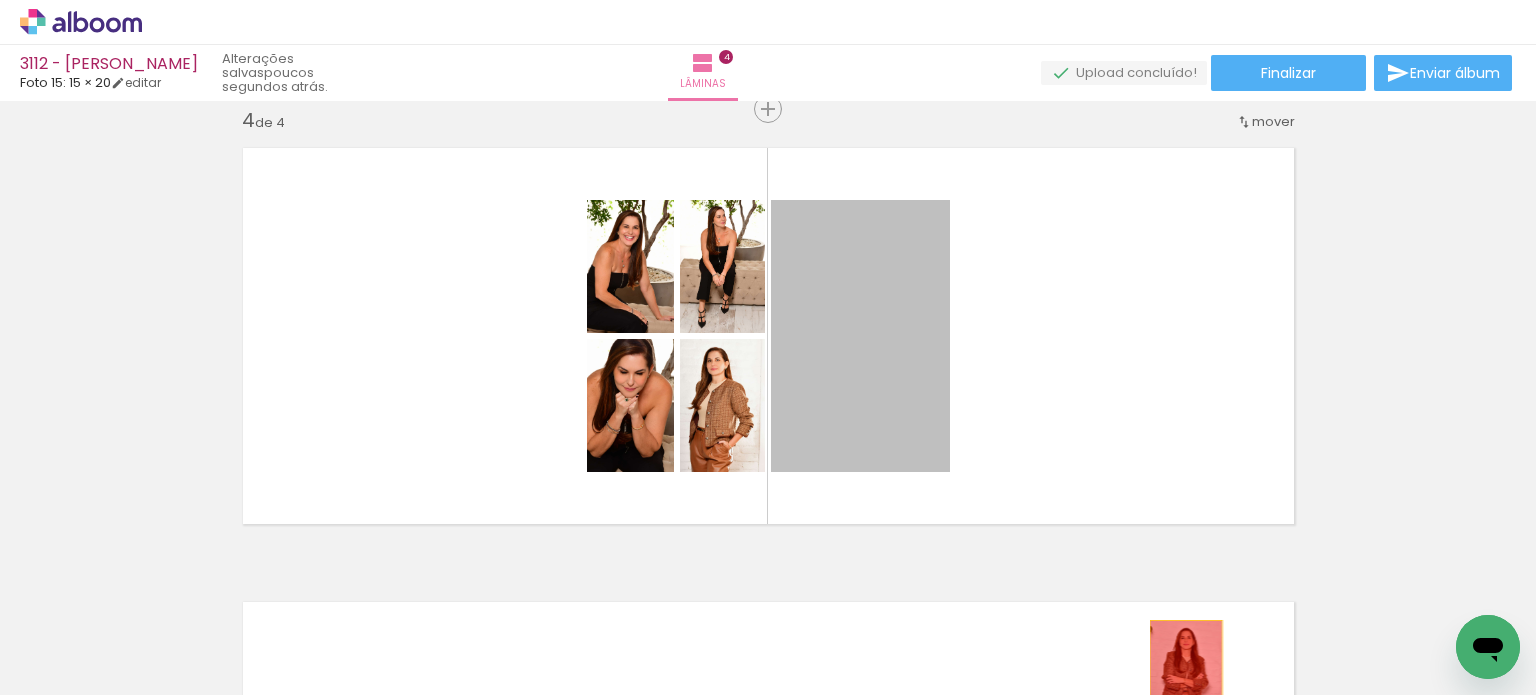 drag, startPoint x: 911, startPoint y: 404, endPoint x: 1178, endPoint y: 675, distance: 380.43396 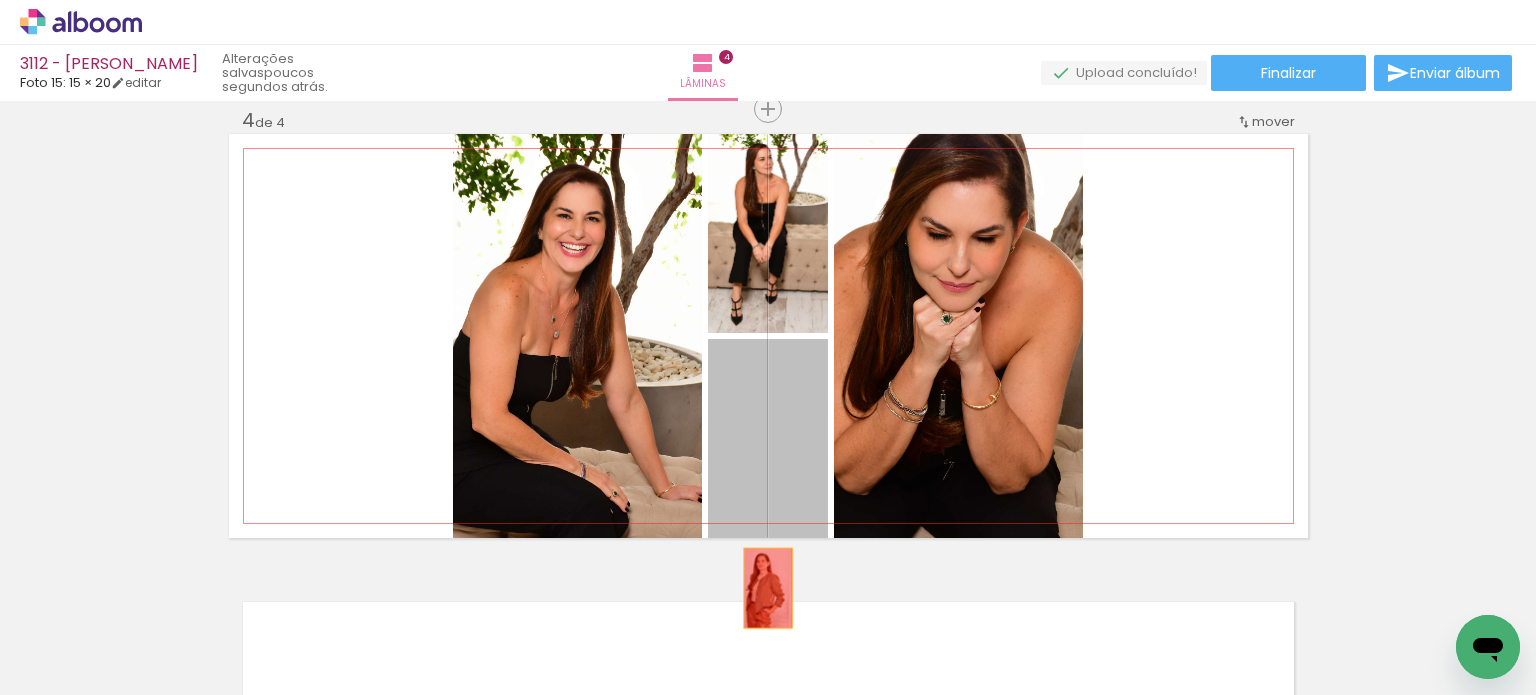 drag, startPoint x: 776, startPoint y: 426, endPoint x: 749, endPoint y: 616, distance: 191.90883 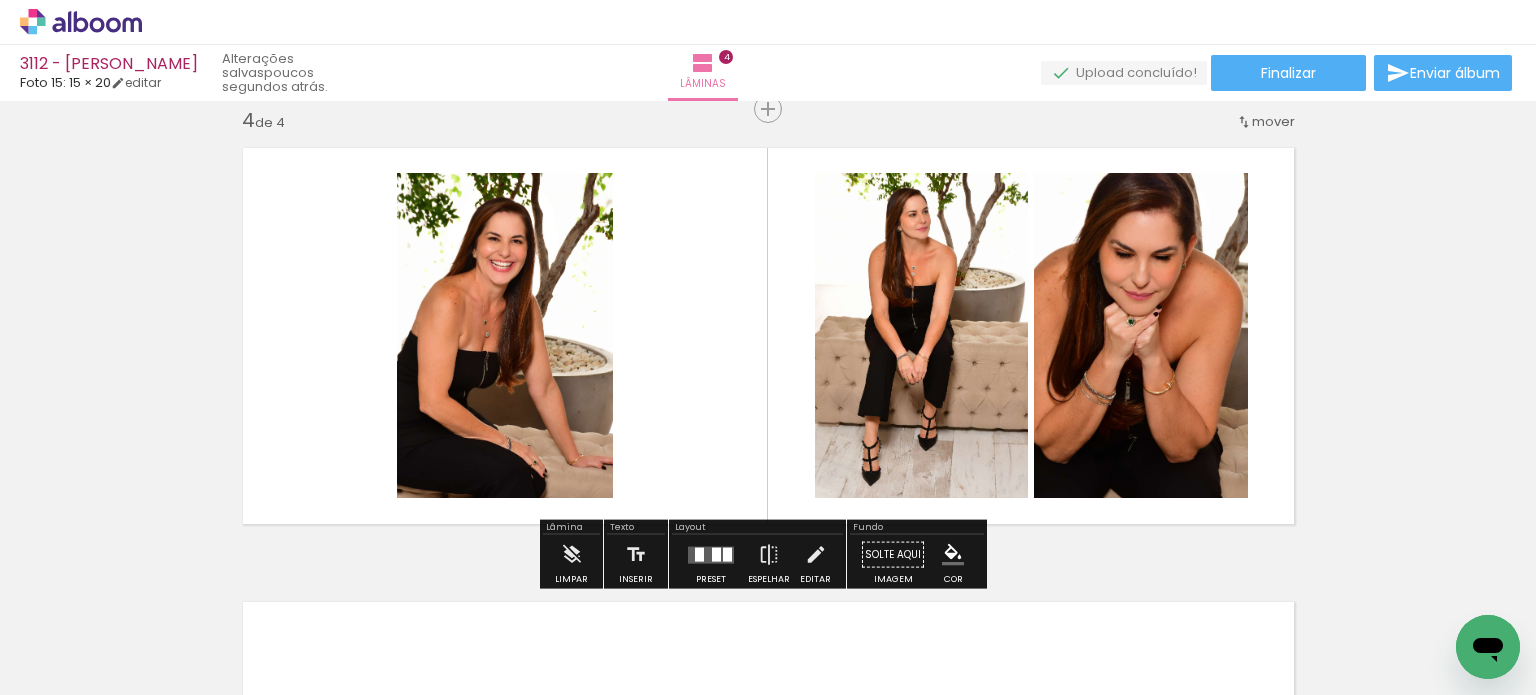 click at bounding box center [727, 554] 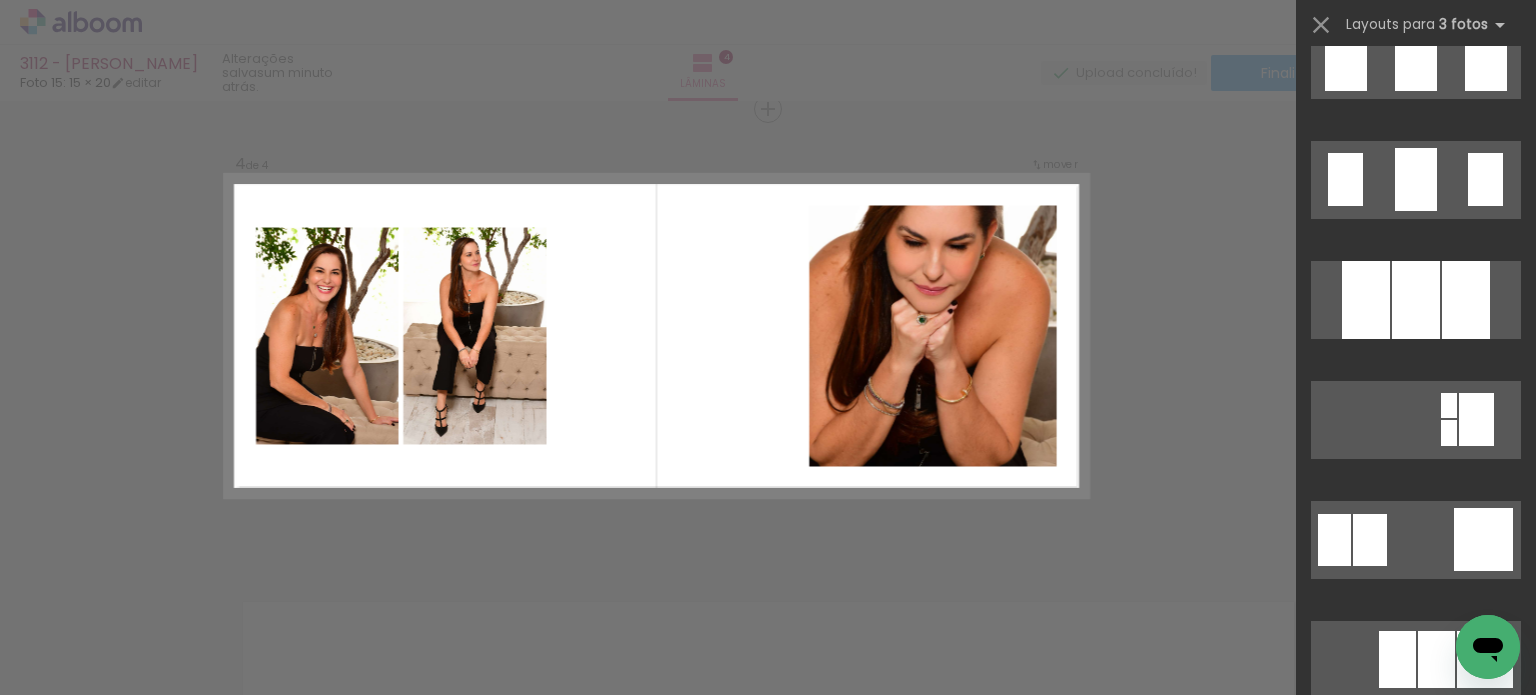 scroll, scrollTop: 1700, scrollLeft: 0, axis: vertical 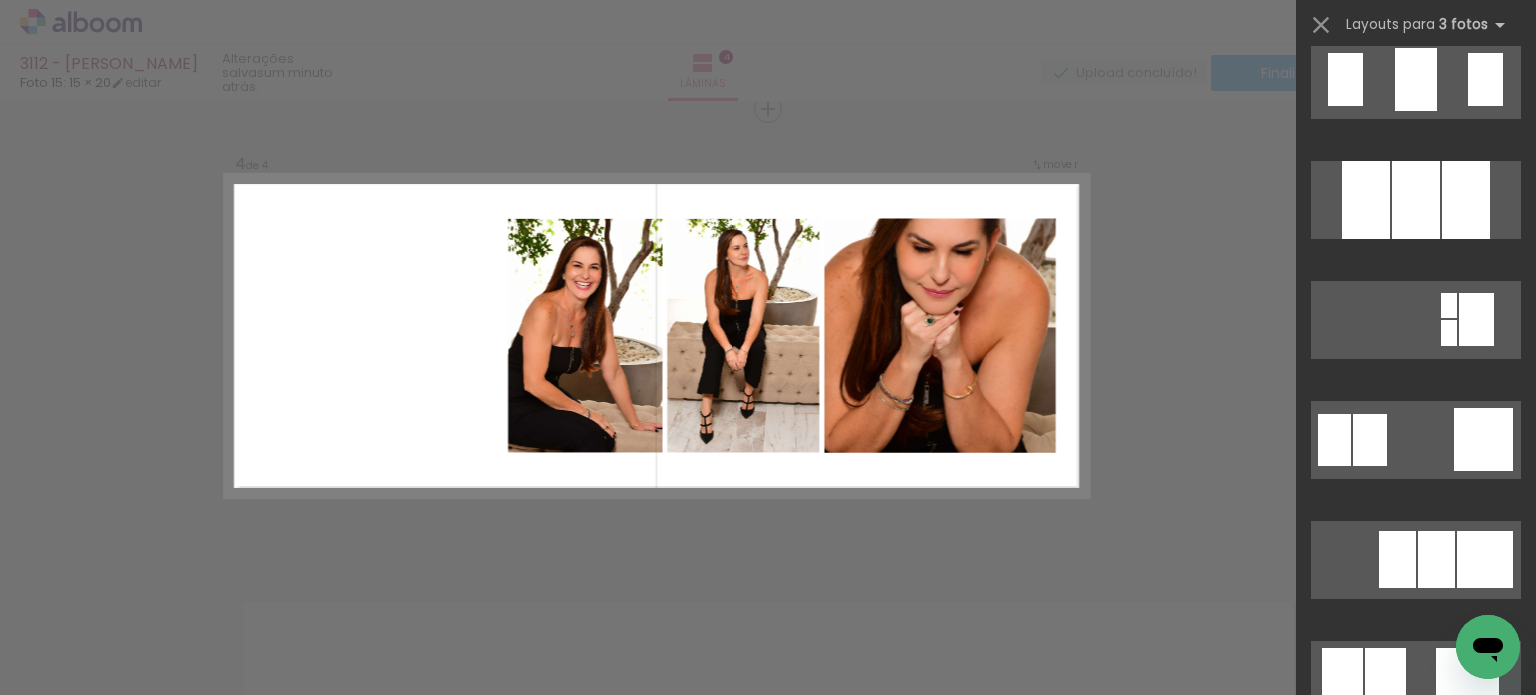 click at bounding box center [1342, 679] 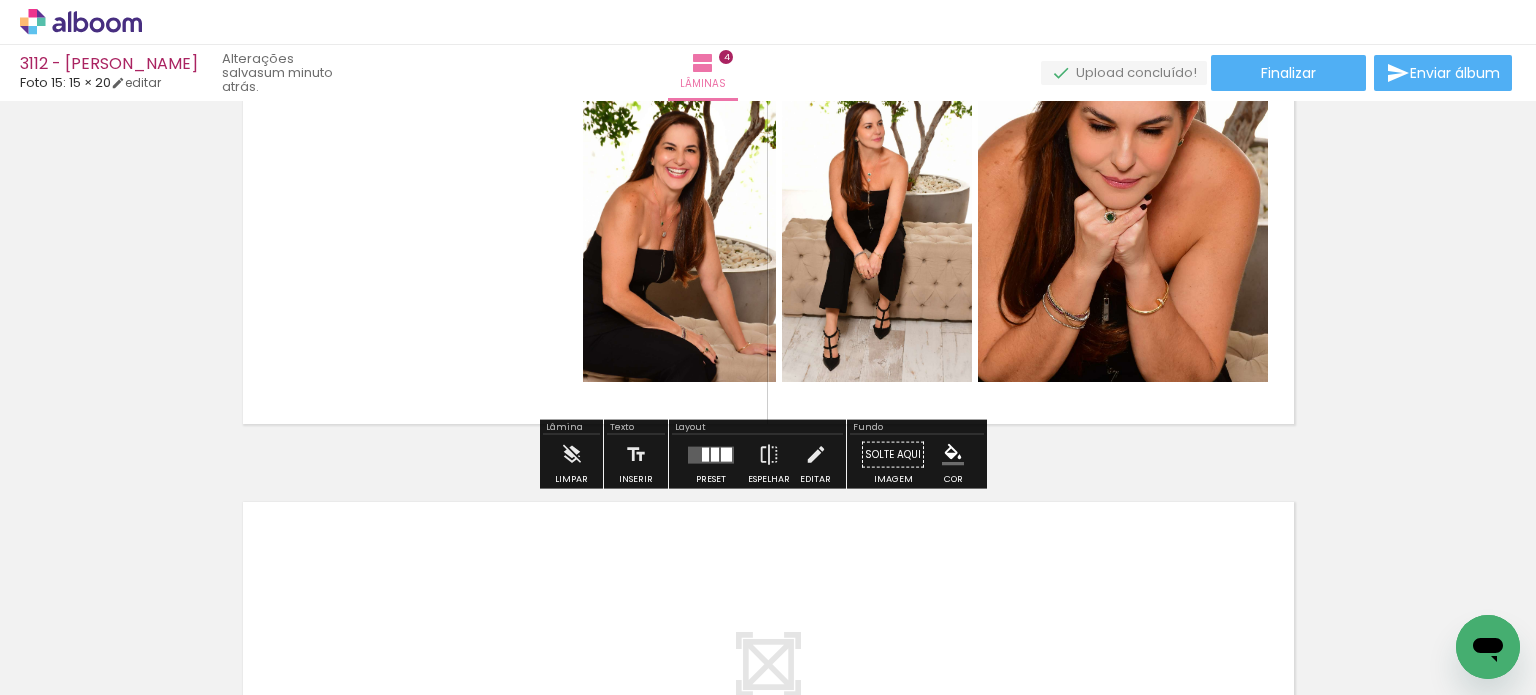 scroll, scrollTop: 1587, scrollLeft: 0, axis: vertical 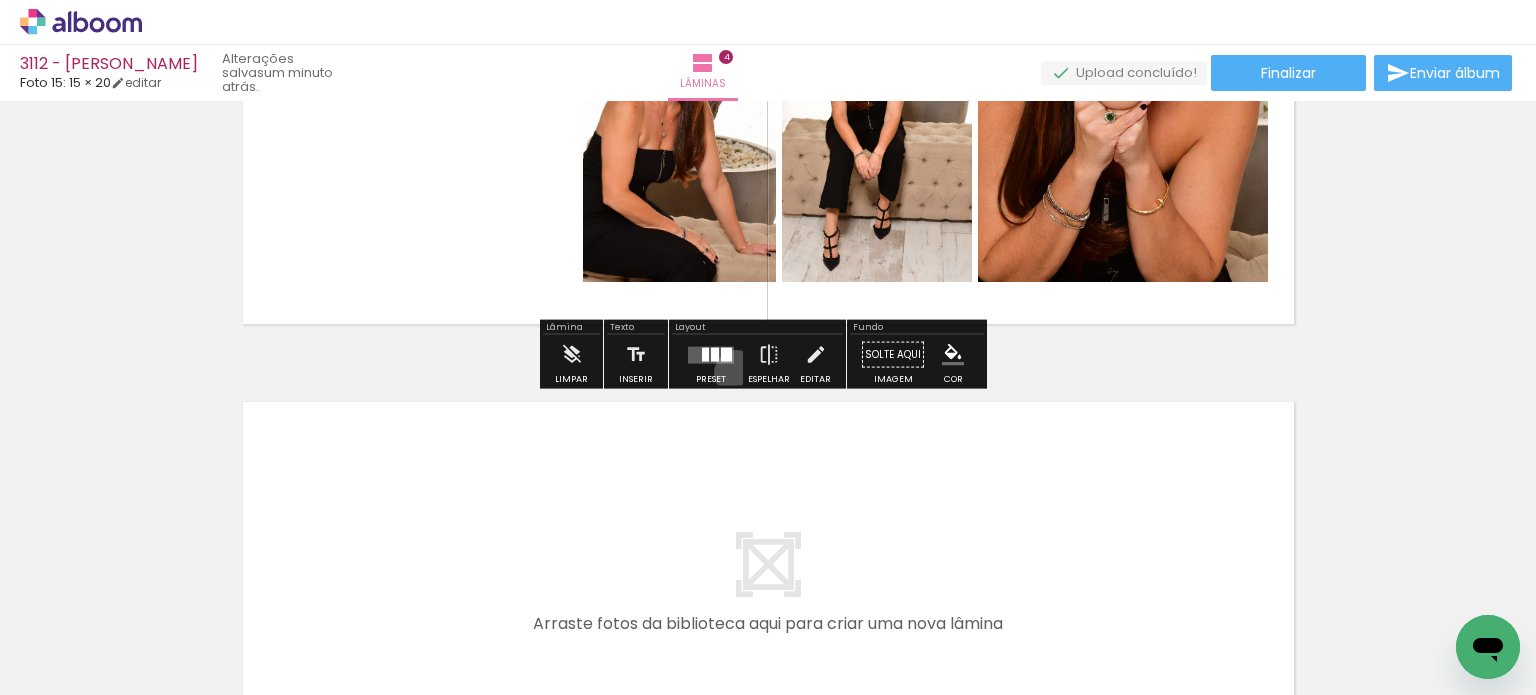 click at bounding box center (711, 355) 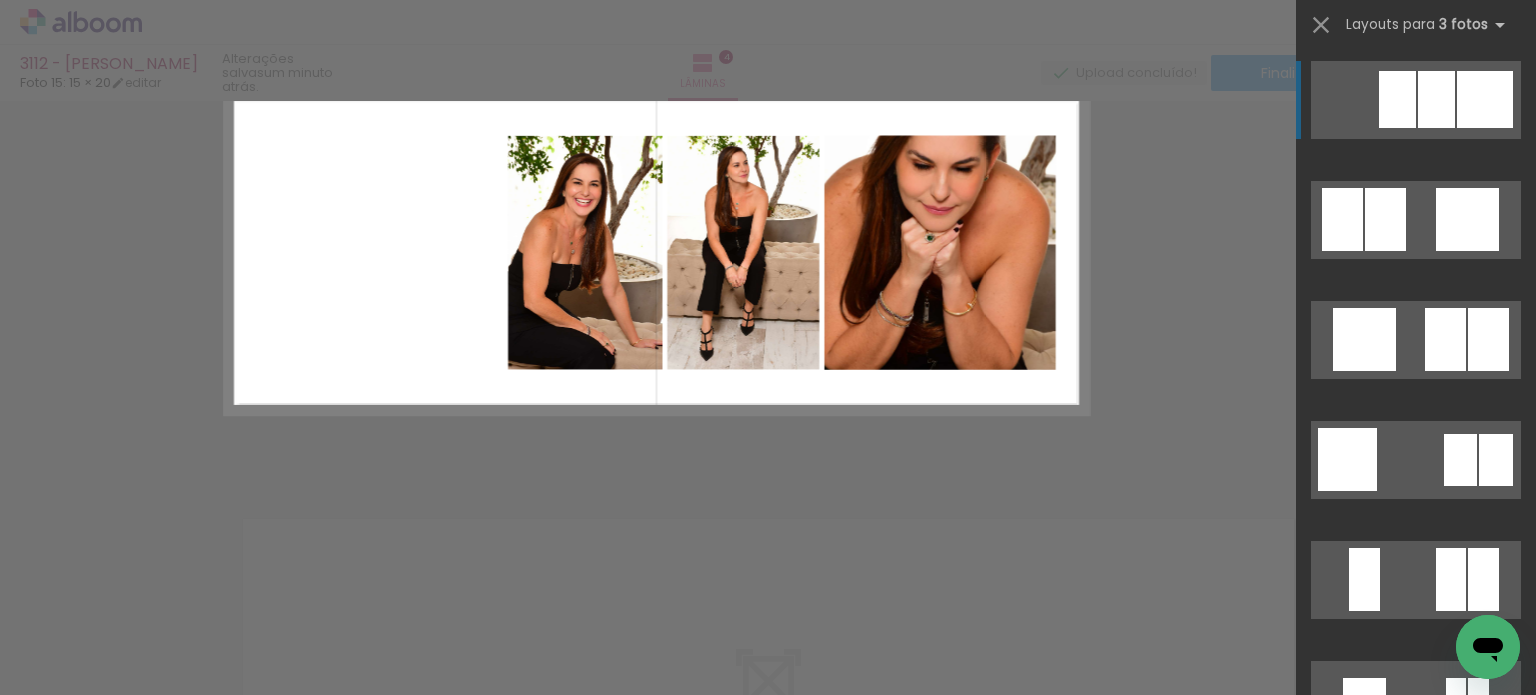 scroll, scrollTop: 1387, scrollLeft: 0, axis: vertical 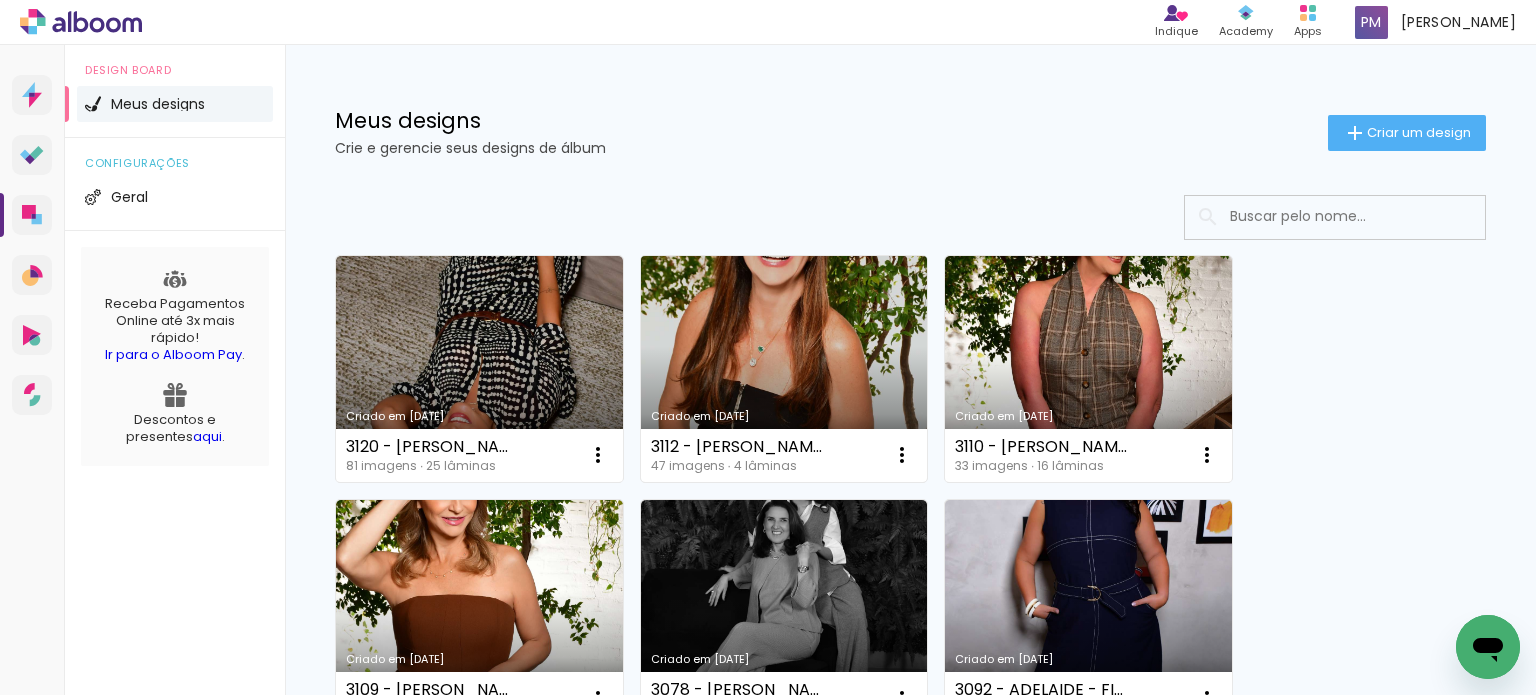 click on "Criado em [DATE]" at bounding box center [784, 369] 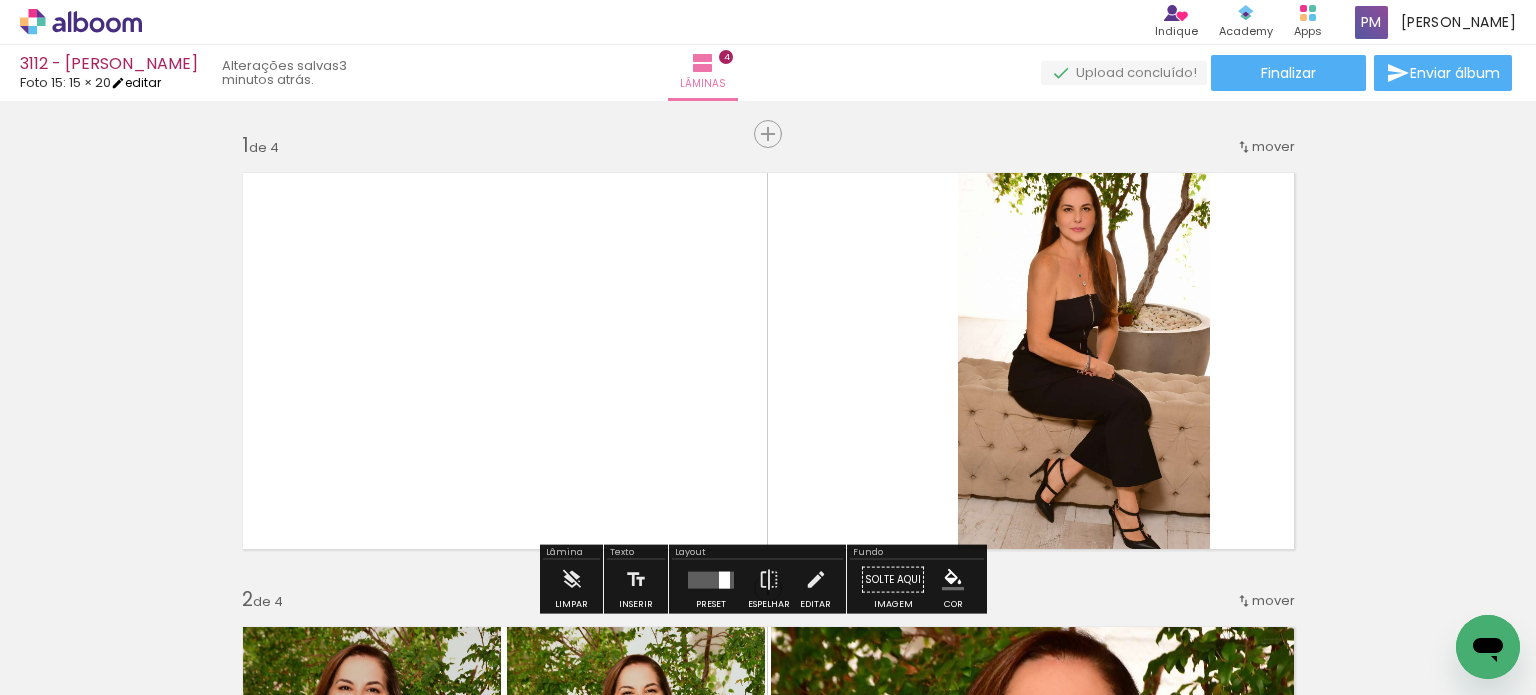 click on "editar" at bounding box center [136, 82] 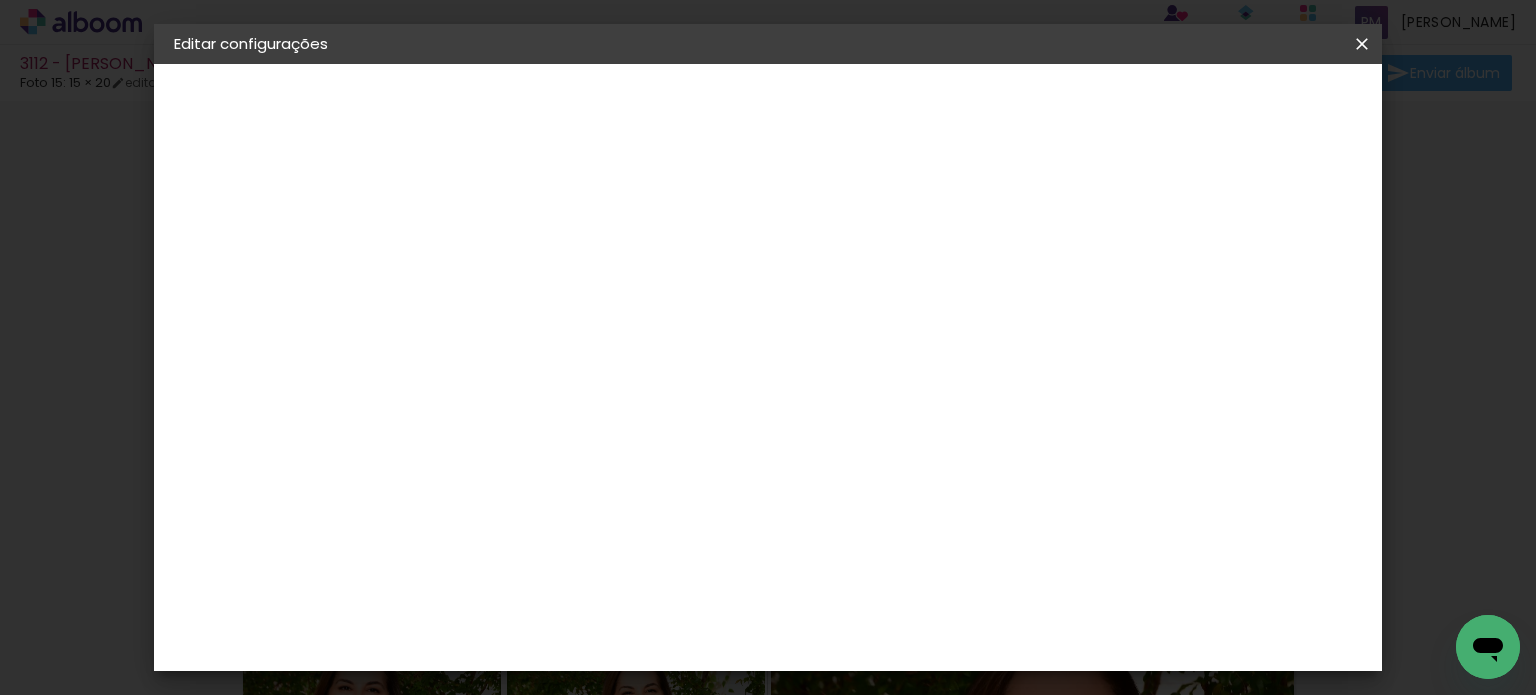 click on "15 × 20    15.2 × 40.6 cm" at bounding box center [283, 292] 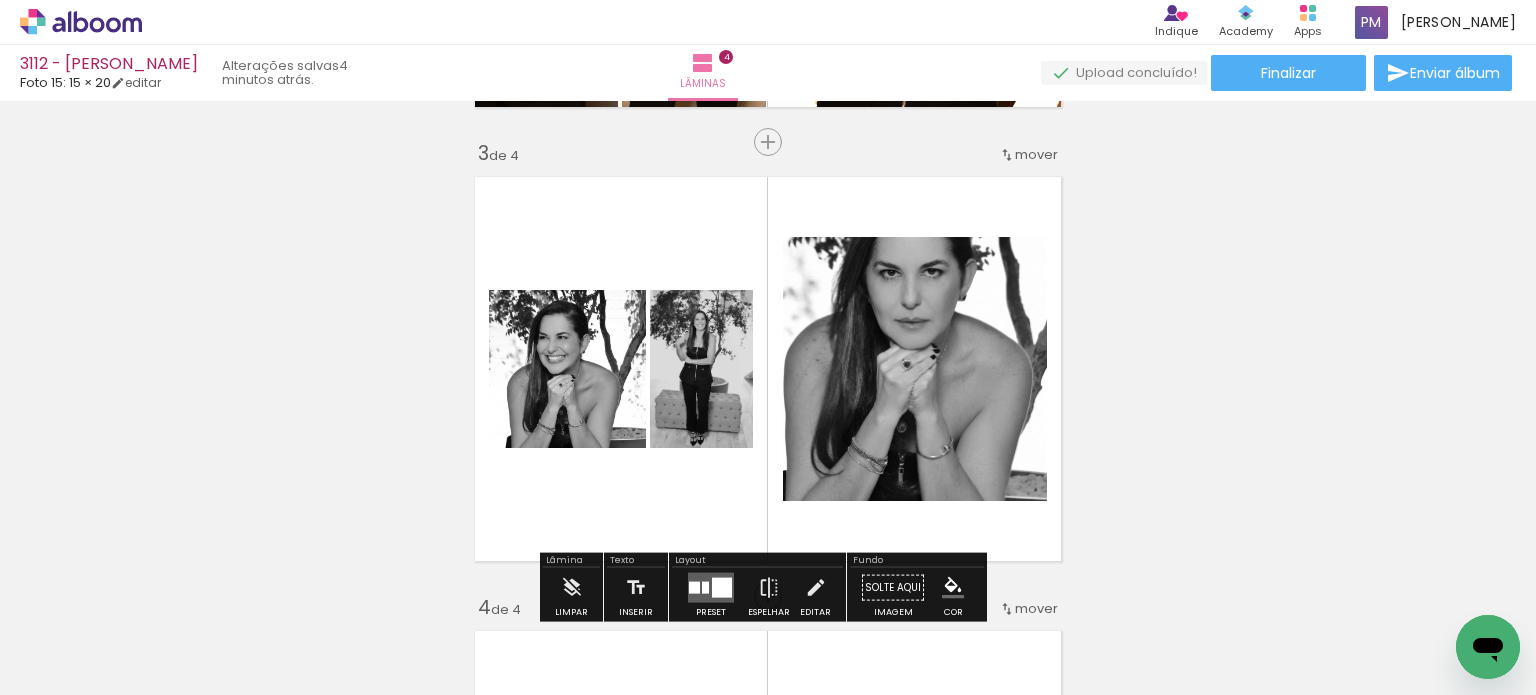 scroll, scrollTop: 1000, scrollLeft: 0, axis: vertical 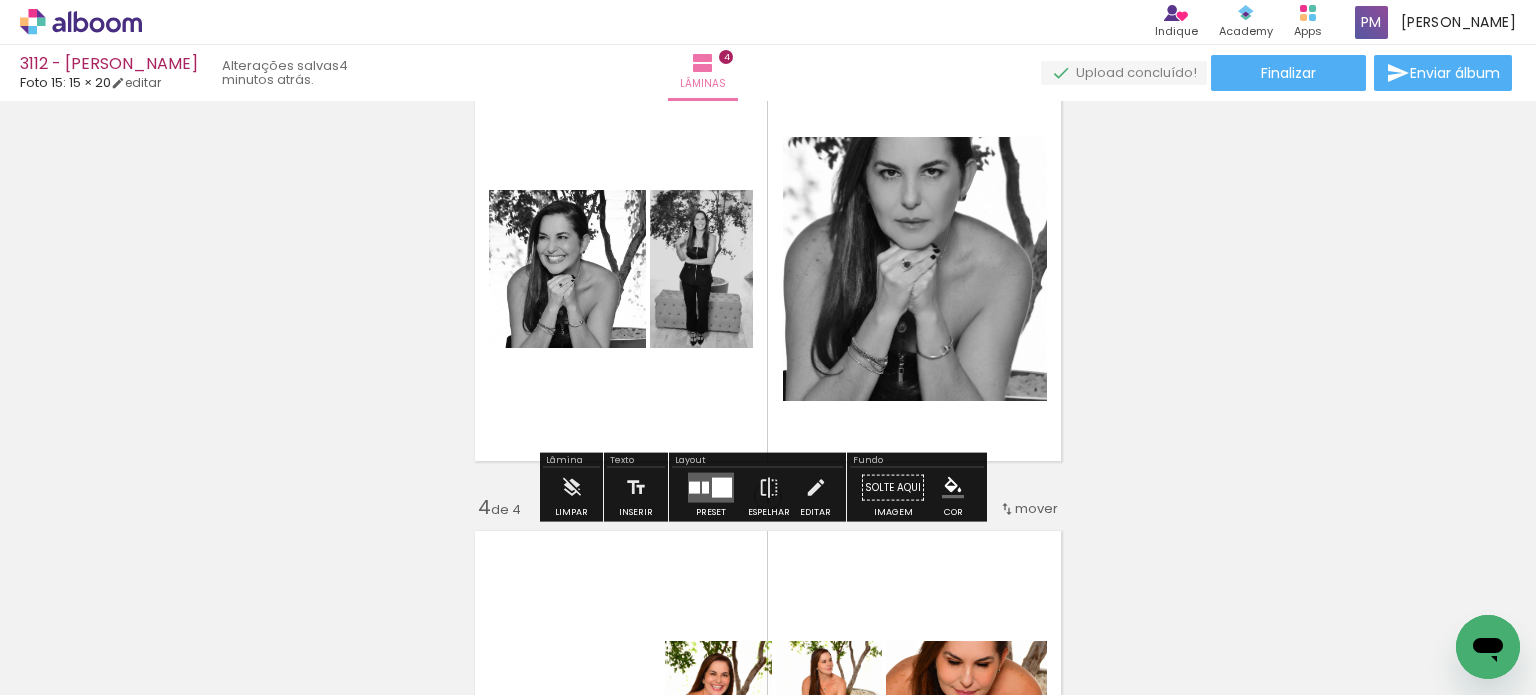 click at bounding box center (722, 488) 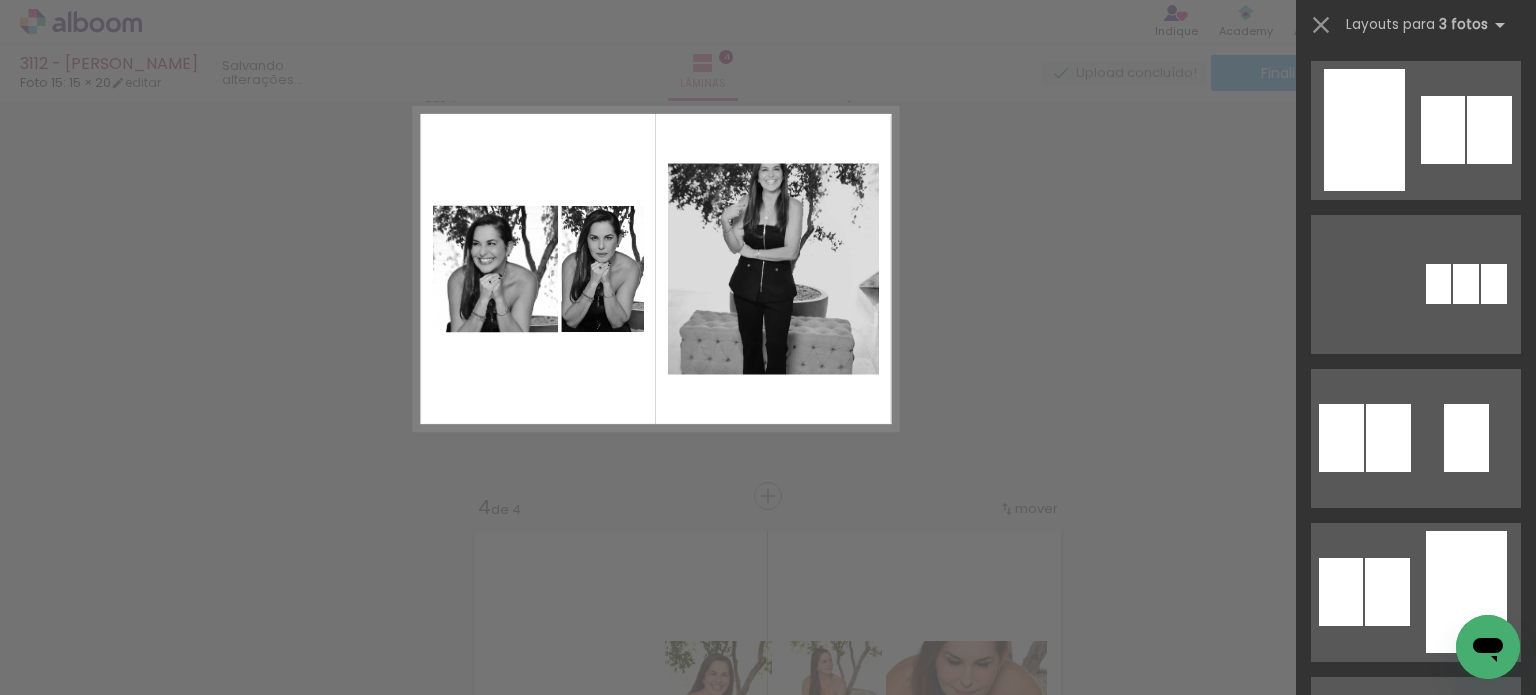 scroll, scrollTop: 3850, scrollLeft: 0, axis: vertical 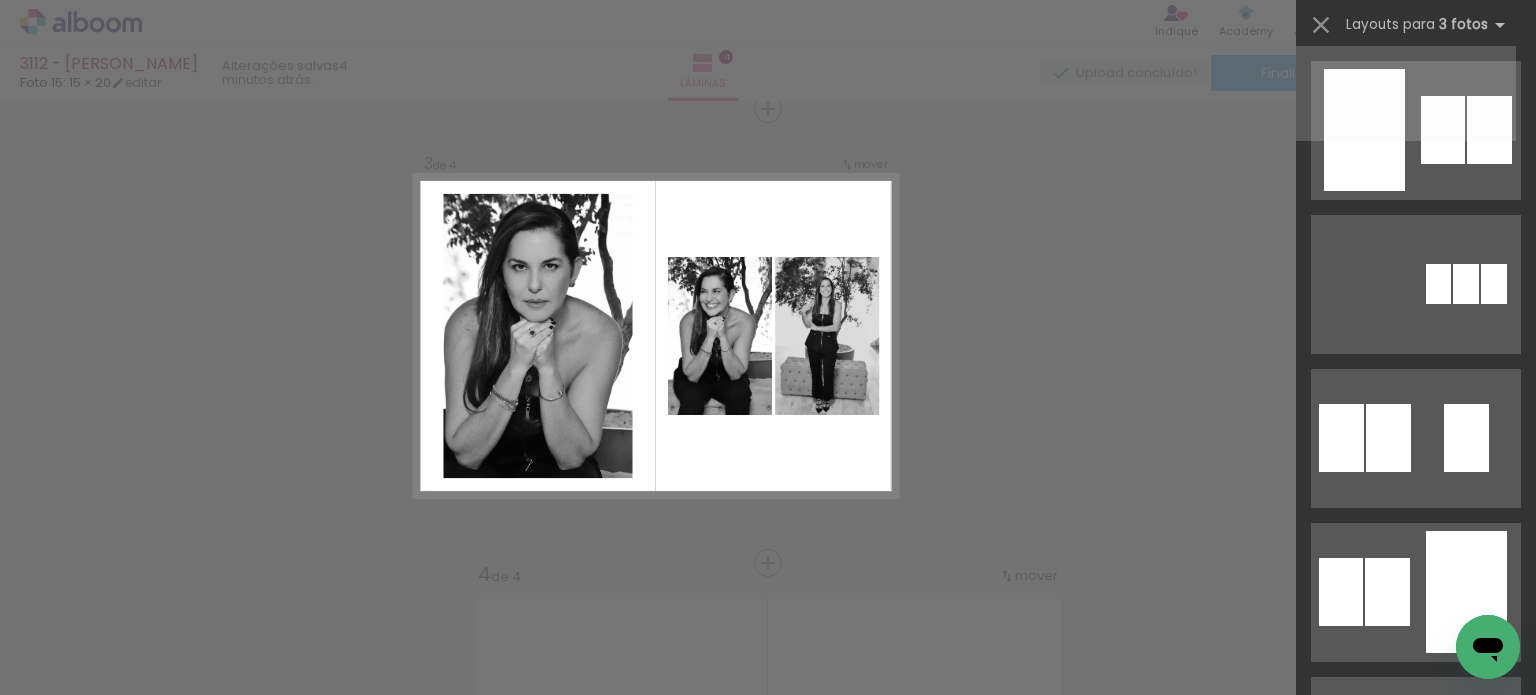 click at bounding box center [1416, 284] 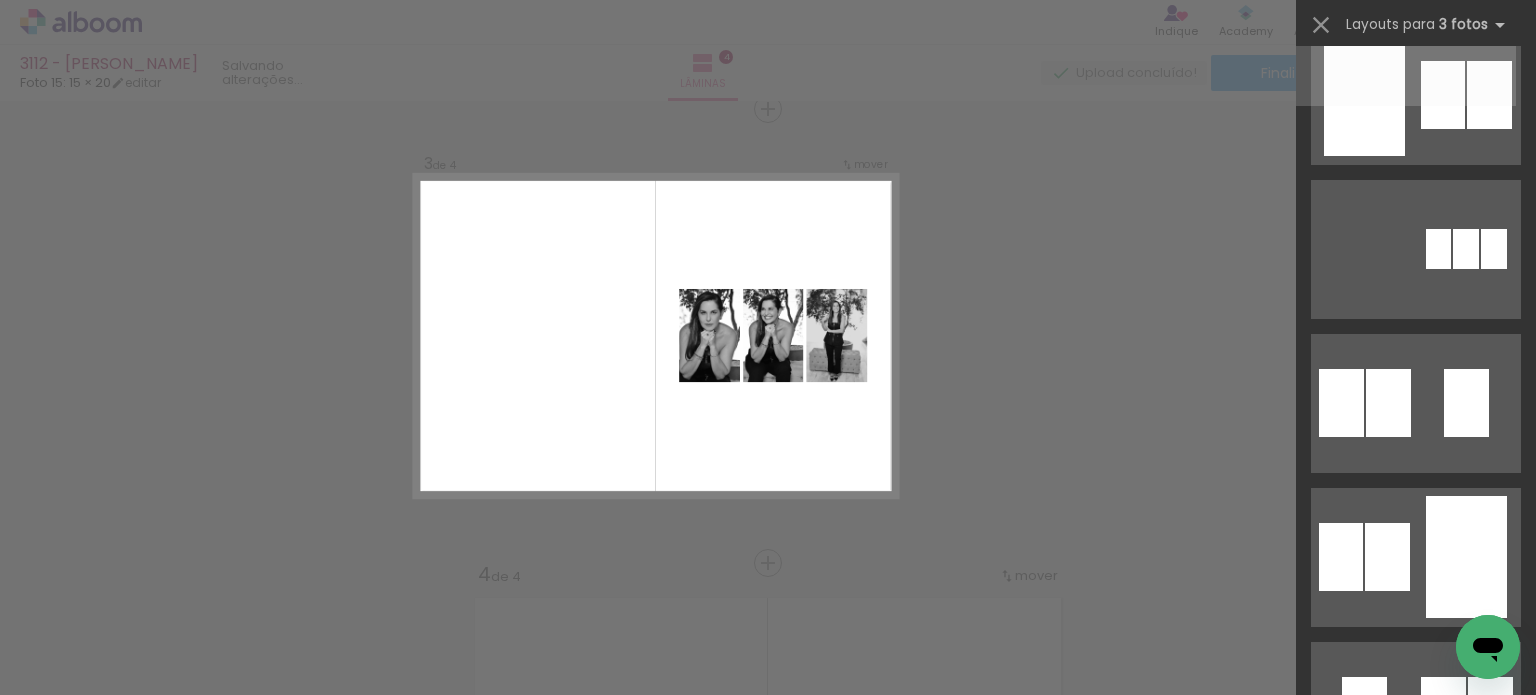 scroll, scrollTop: 0, scrollLeft: 0, axis: both 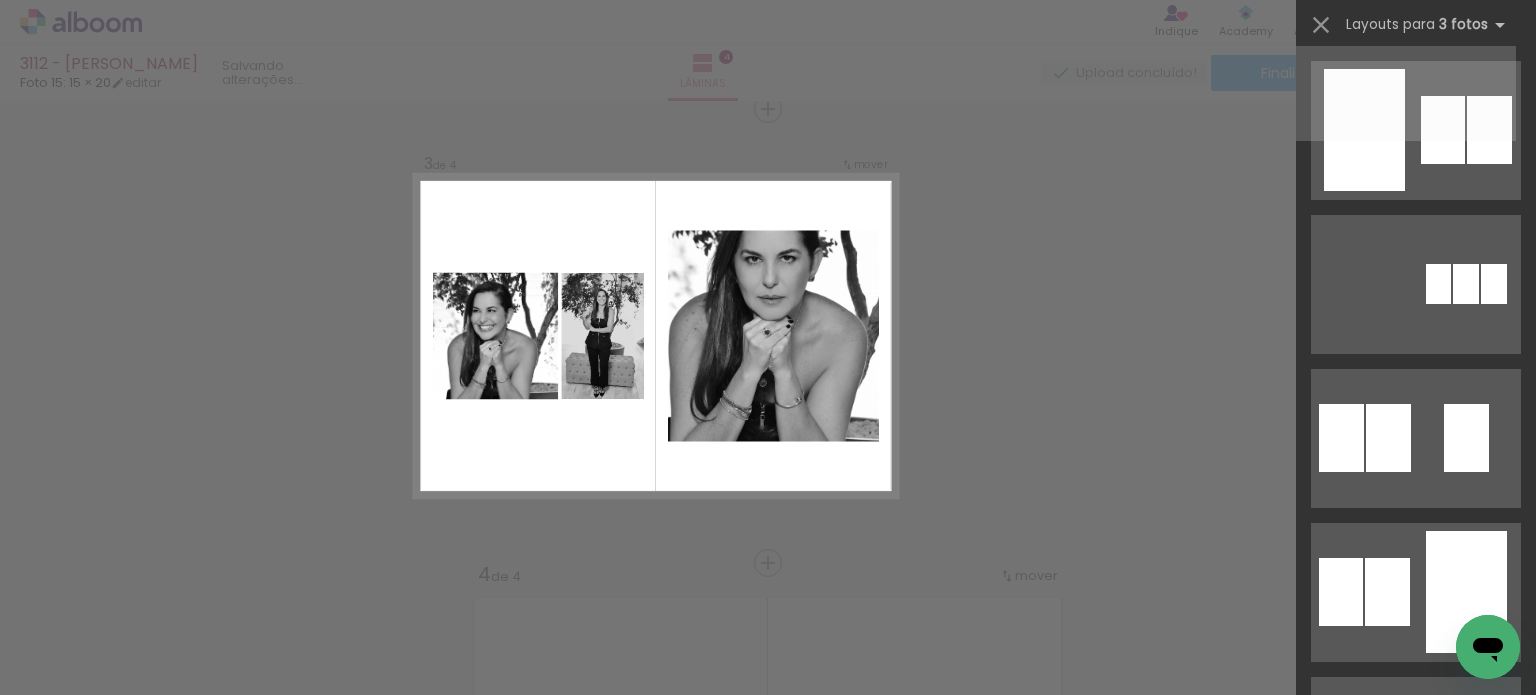click at bounding box center (1416, 106) 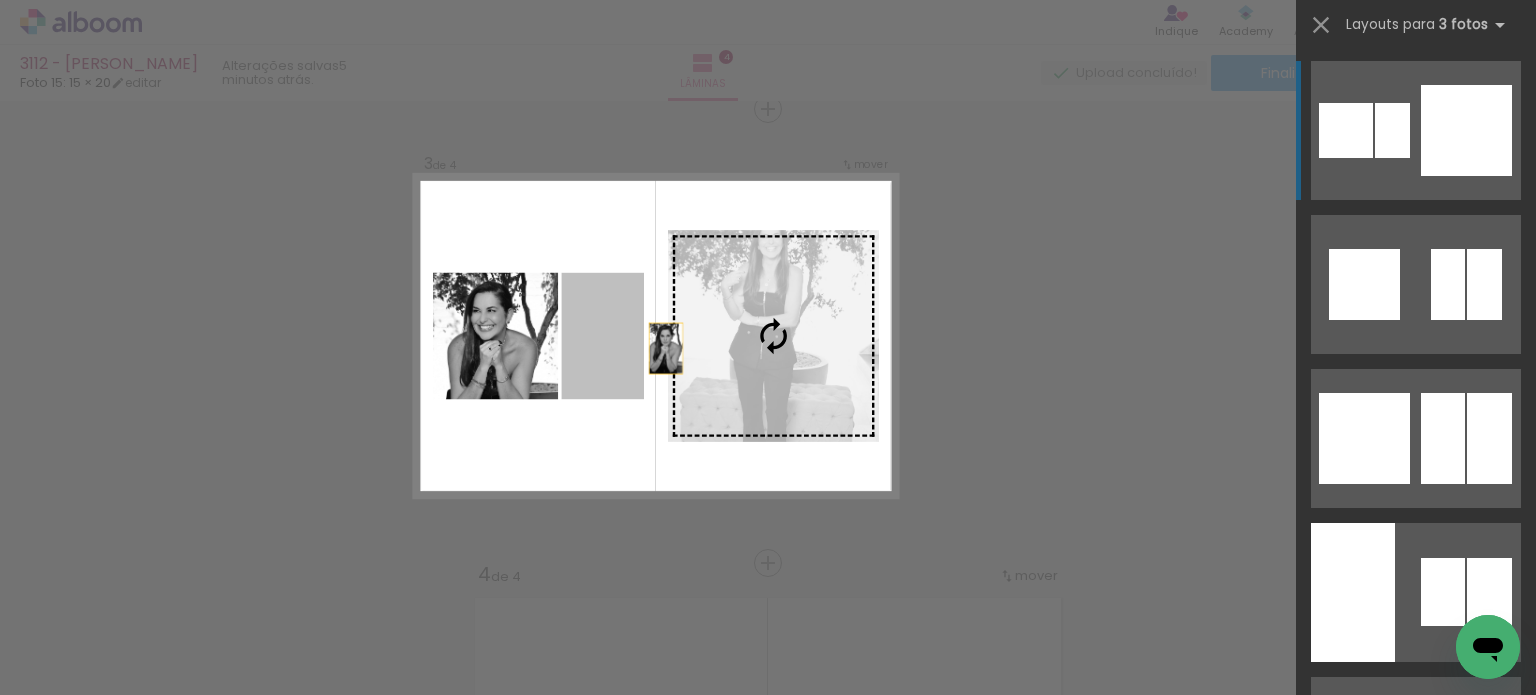 drag, startPoint x: 612, startPoint y: 358, endPoint x: 738, endPoint y: 340, distance: 127.27922 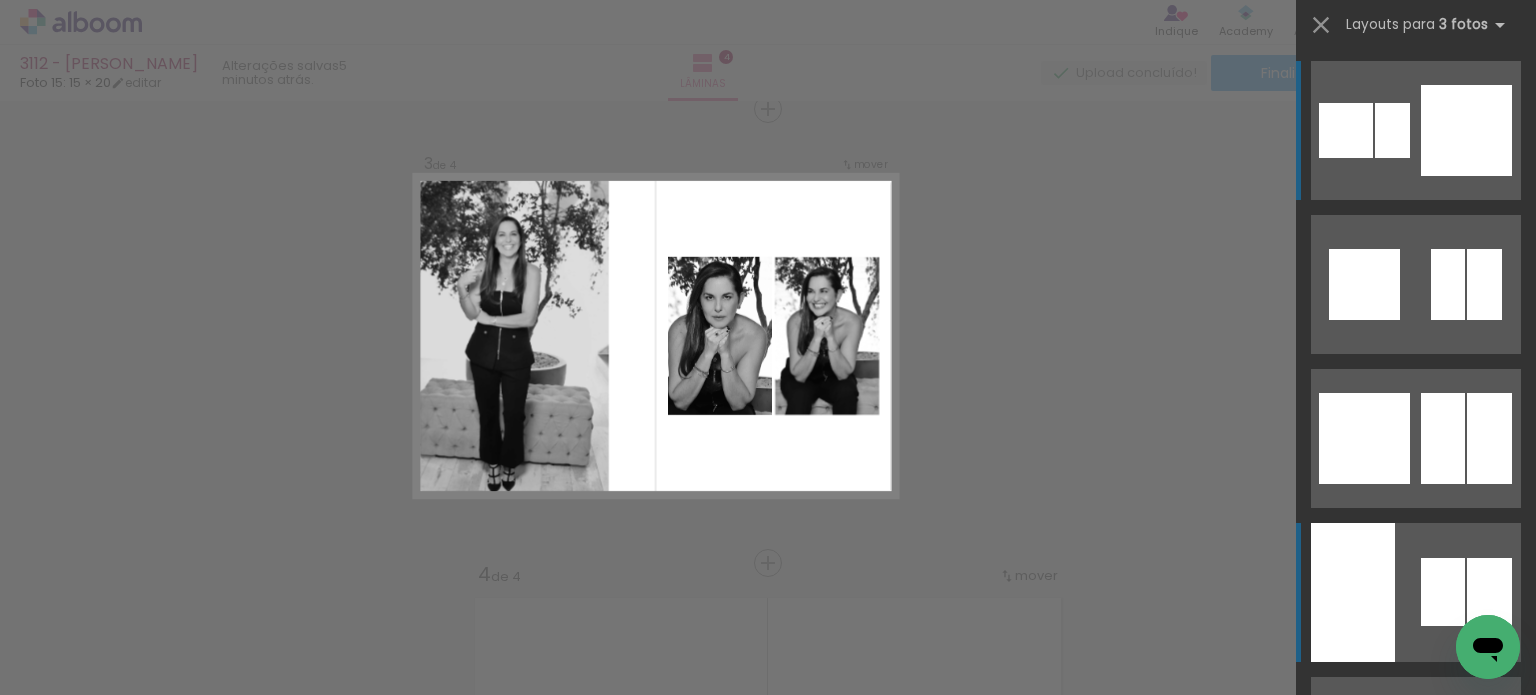 click at bounding box center [1416, 2748] 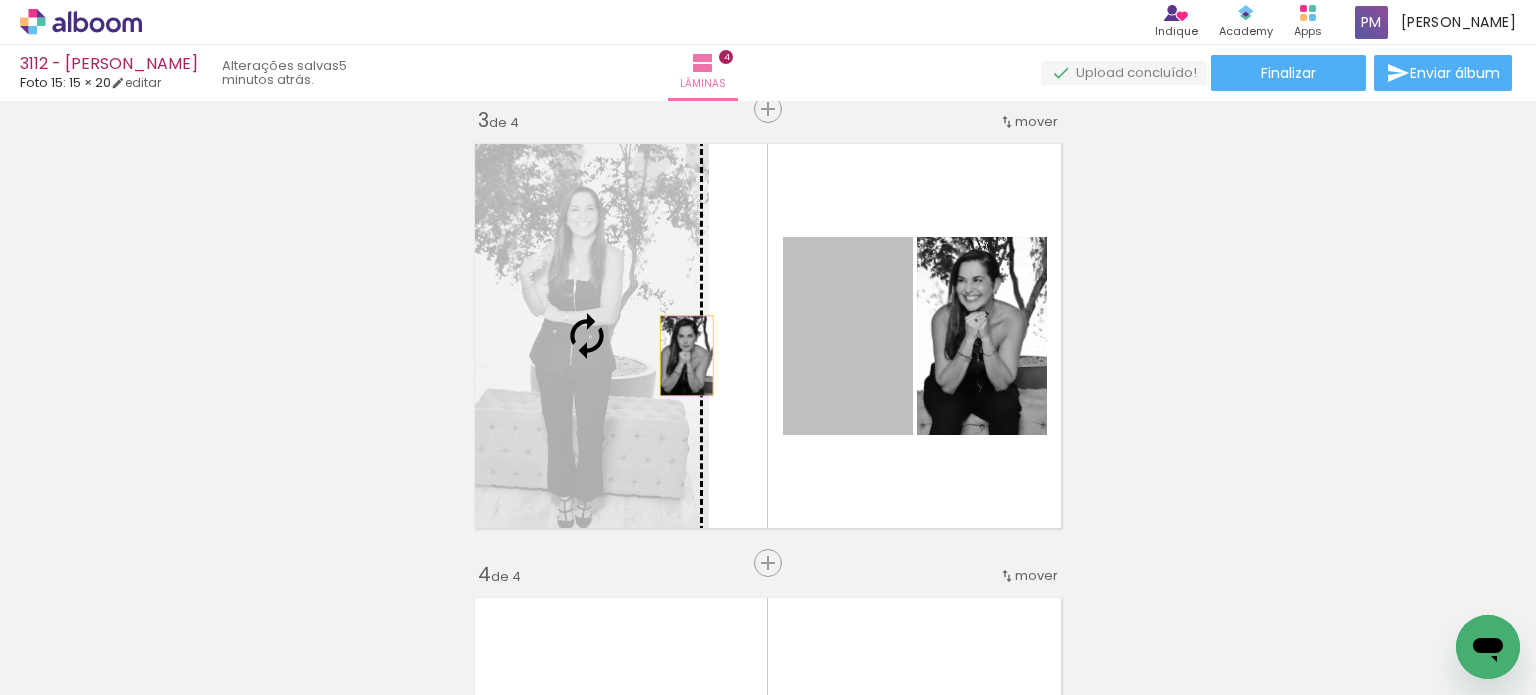 drag, startPoint x: 835, startPoint y: 354, endPoint x: 568, endPoint y: 355, distance: 267.00186 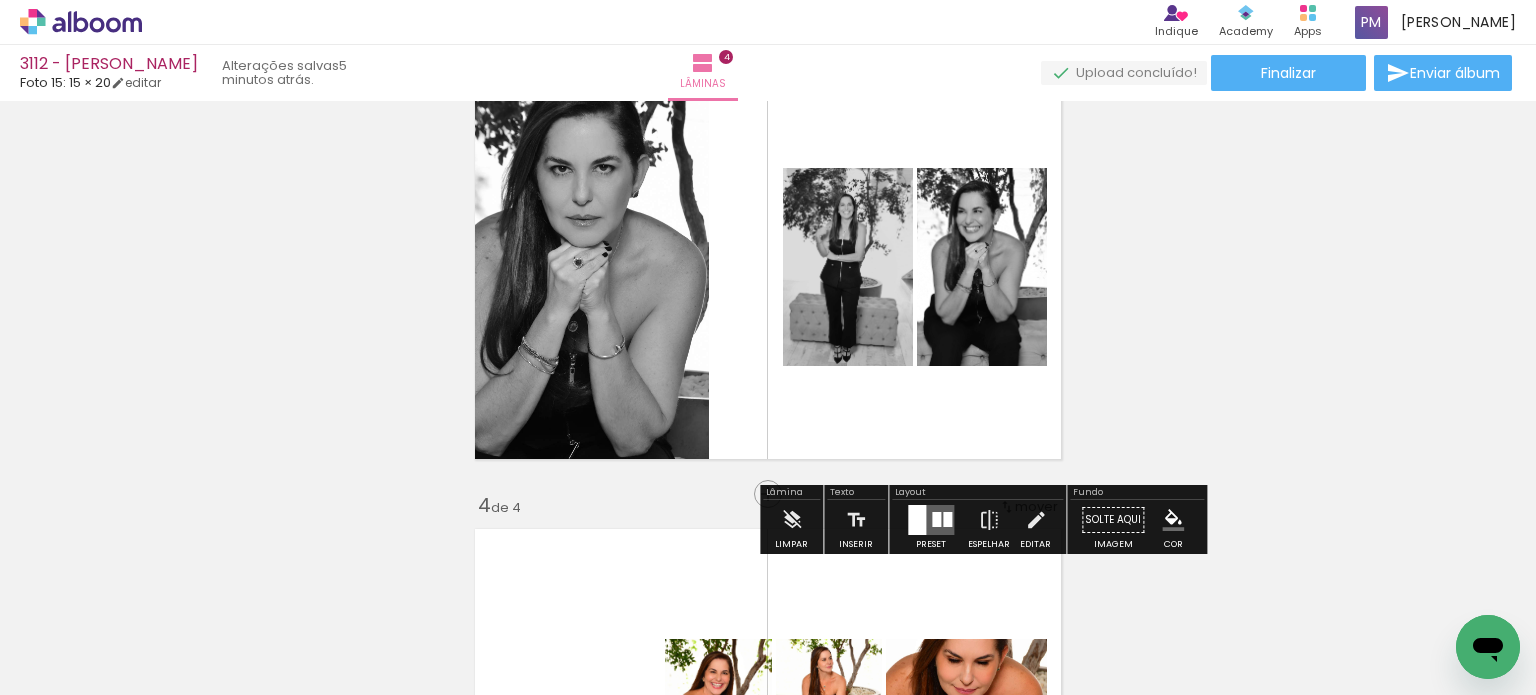 scroll, scrollTop: 1033, scrollLeft: 0, axis: vertical 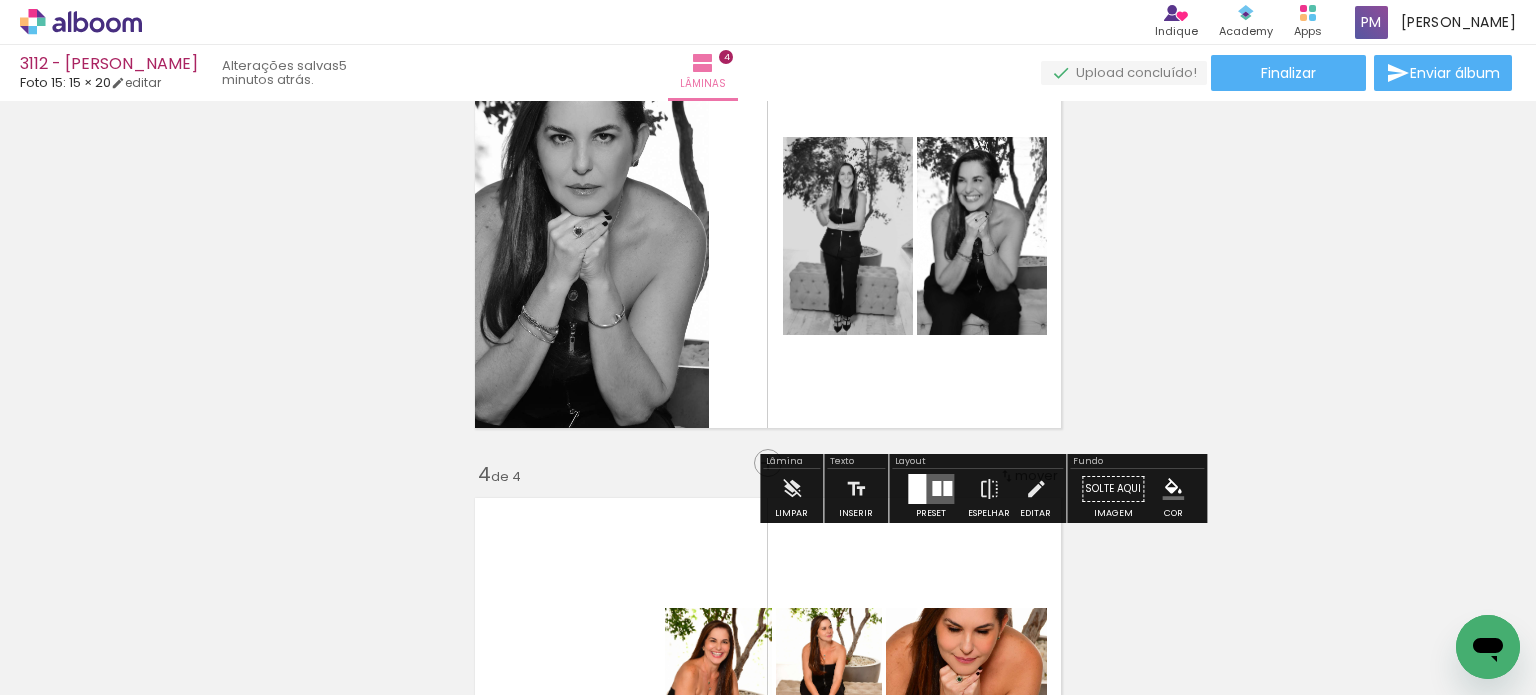 click at bounding box center [931, 489] 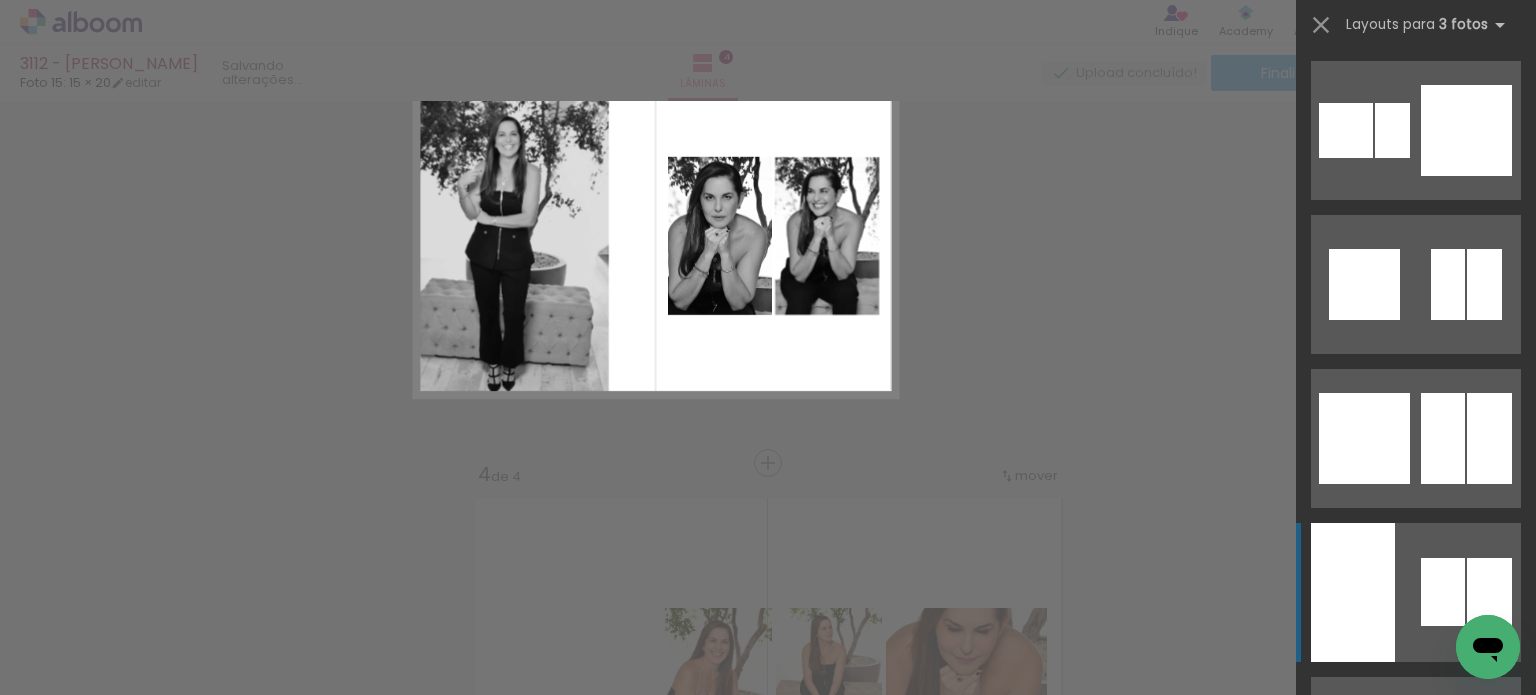 scroll, scrollTop: 4312, scrollLeft: 0, axis: vertical 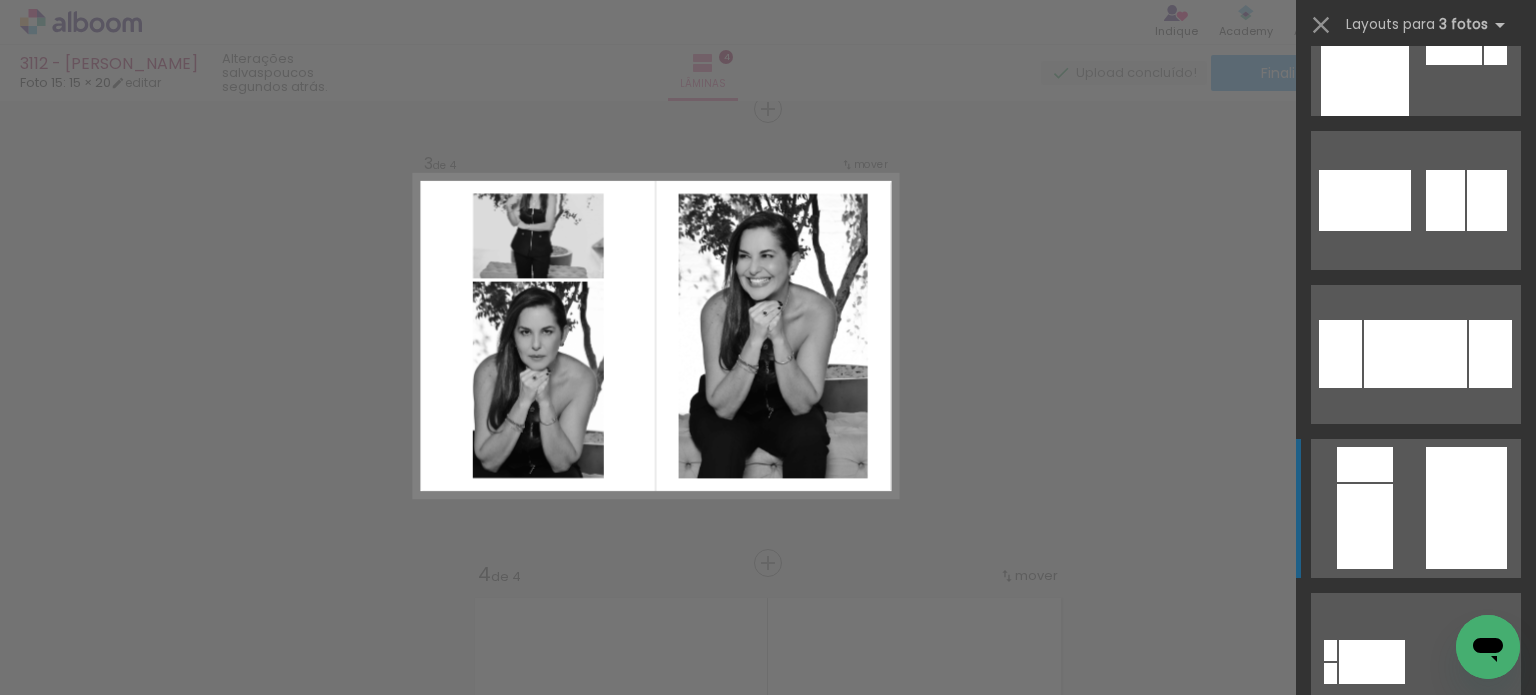 click at bounding box center (1416, 1586) 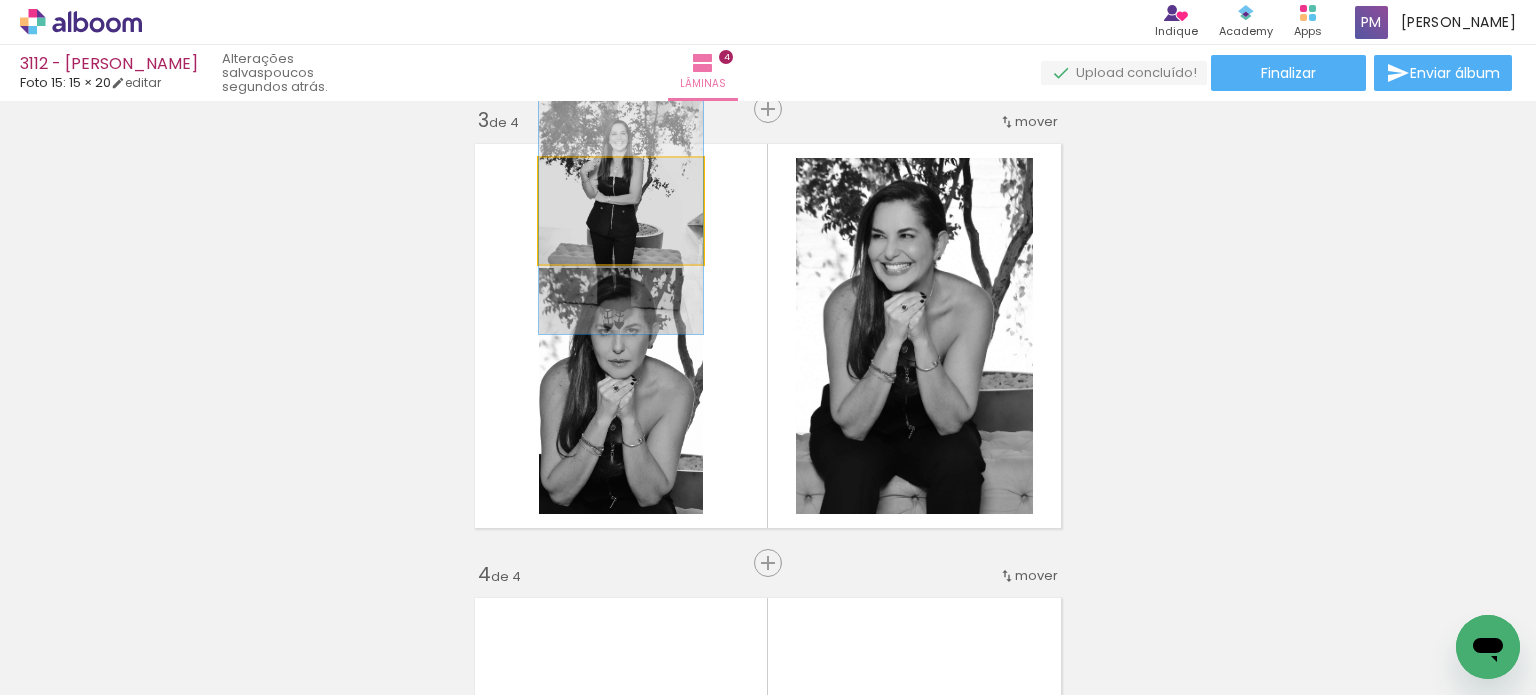 click 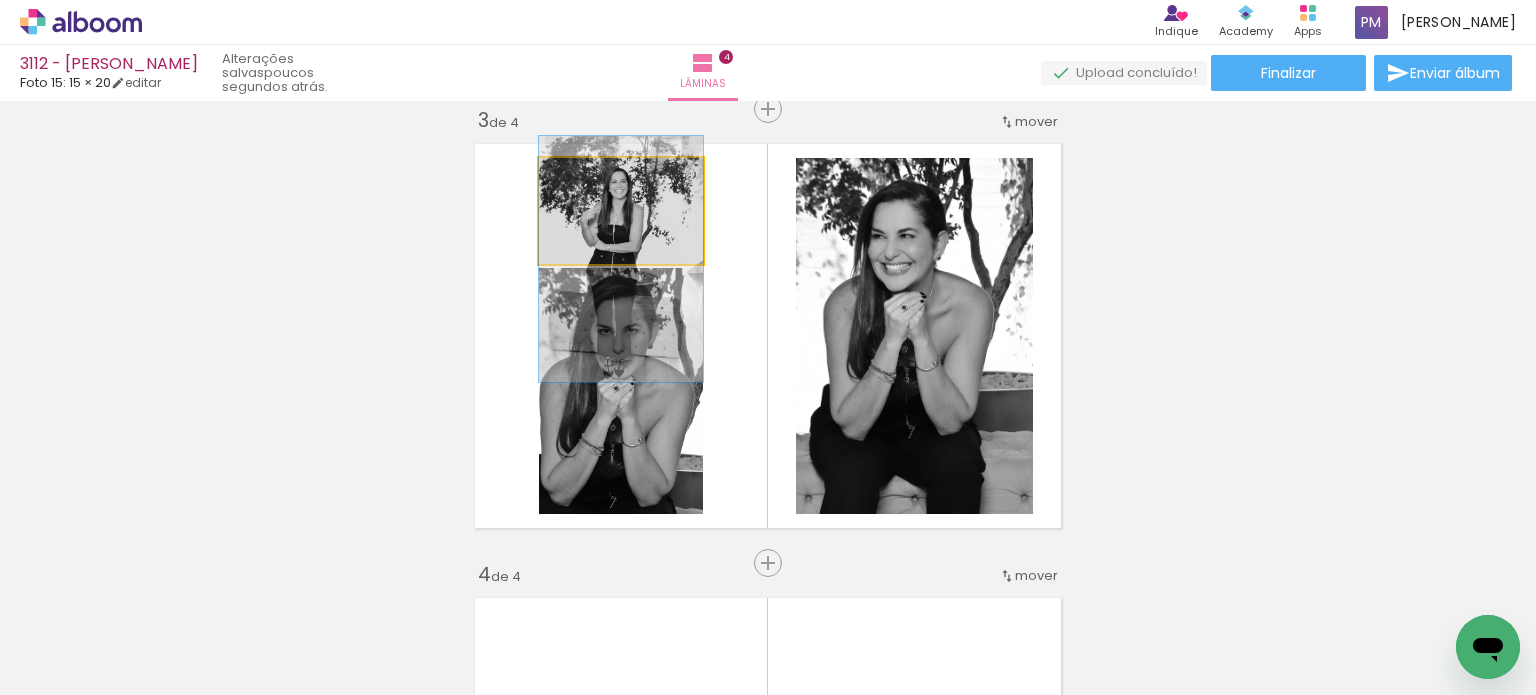 drag, startPoint x: 643, startPoint y: 214, endPoint x: 639, endPoint y: 262, distance: 48.166378 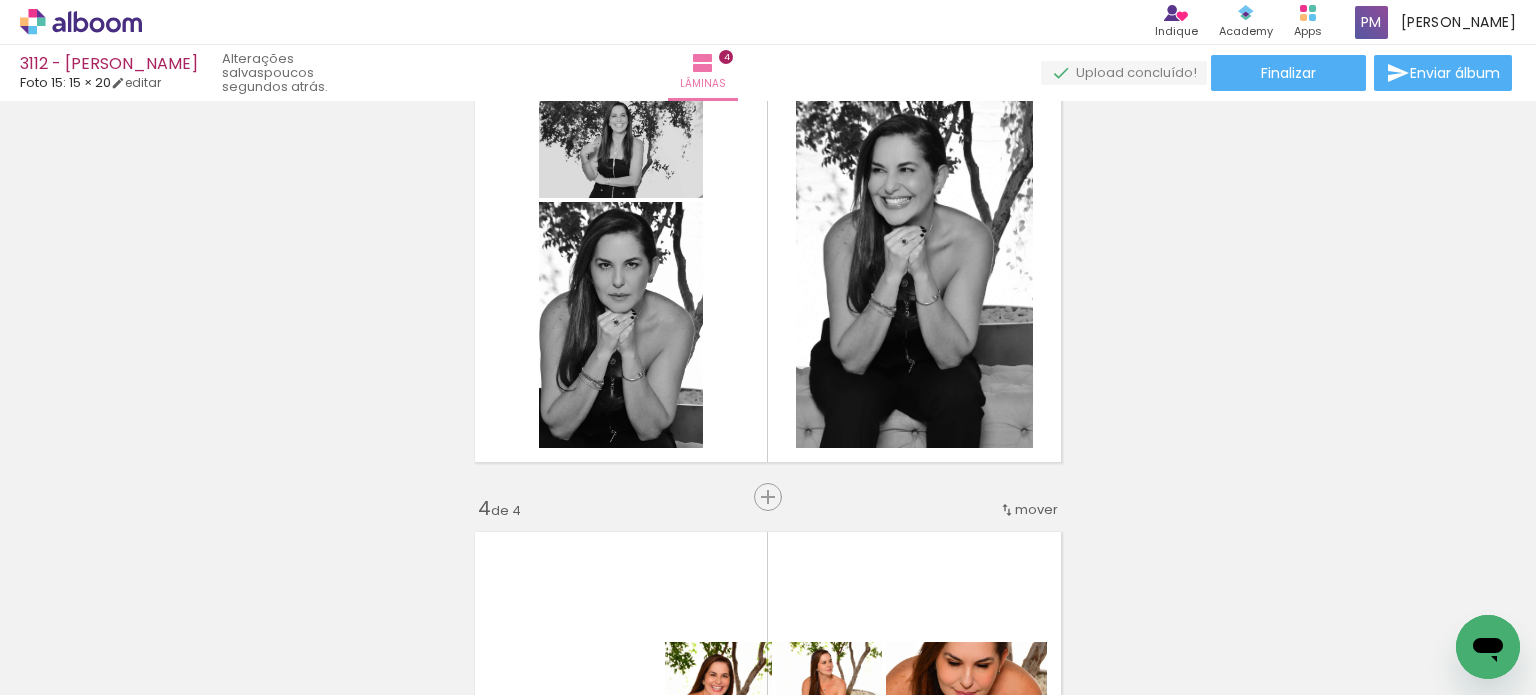 scroll, scrollTop: 933, scrollLeft: 0, axis: vertical 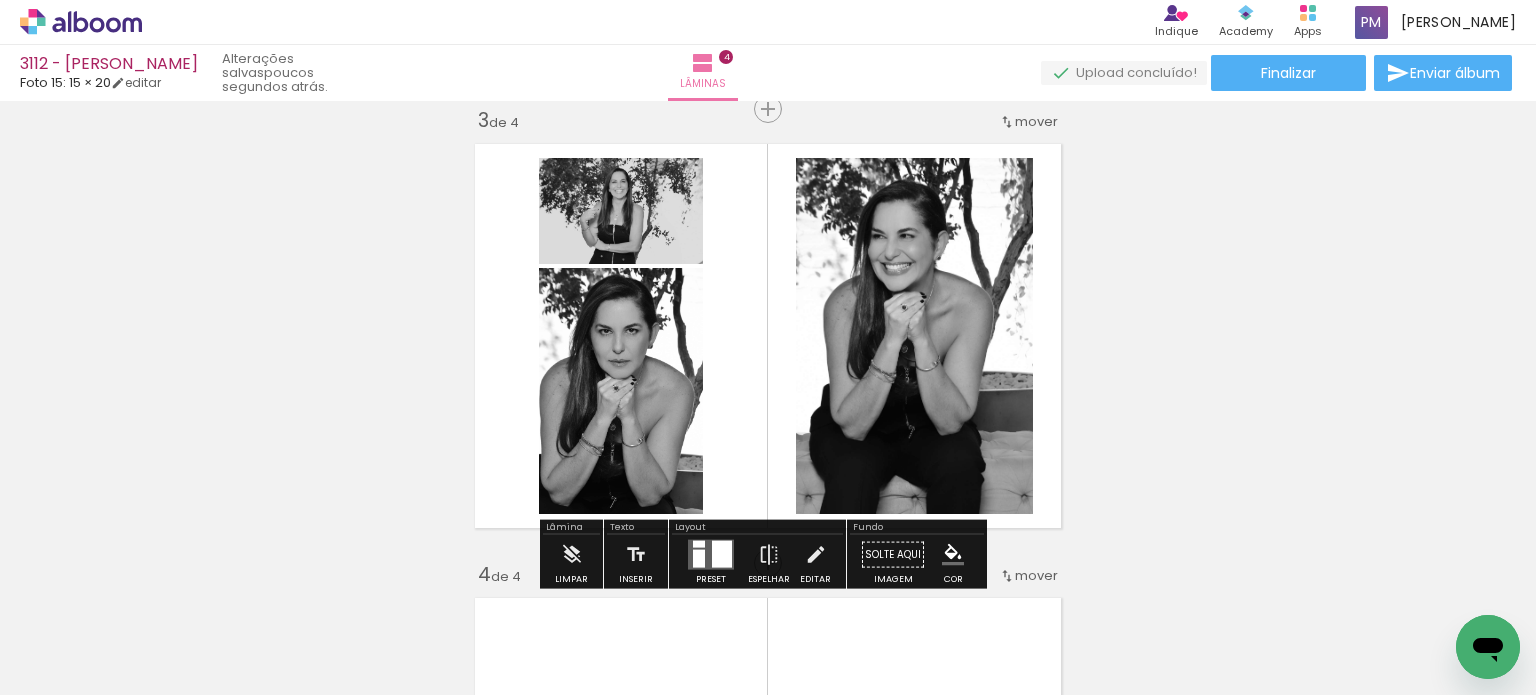 click 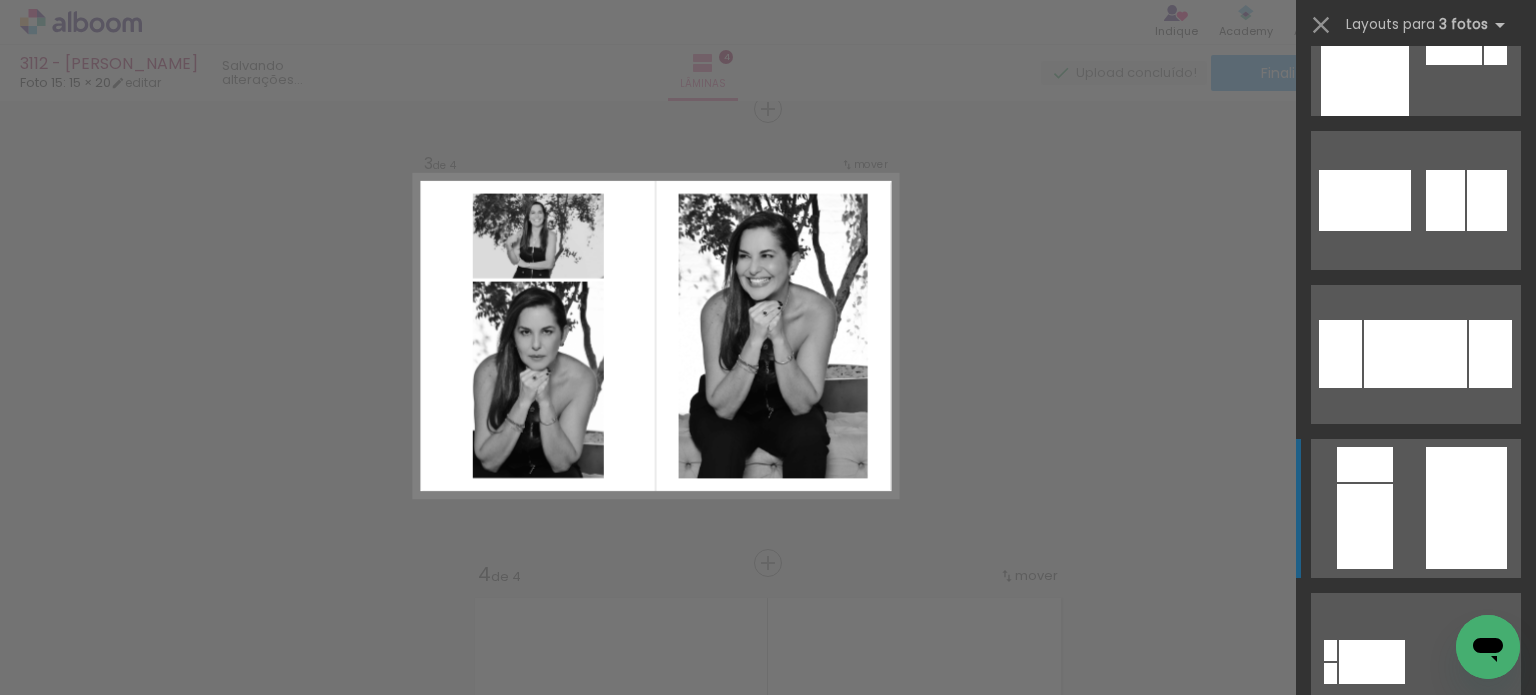 scroll, scrollTop: 5390, scrollLeft: 0, axis: vertical 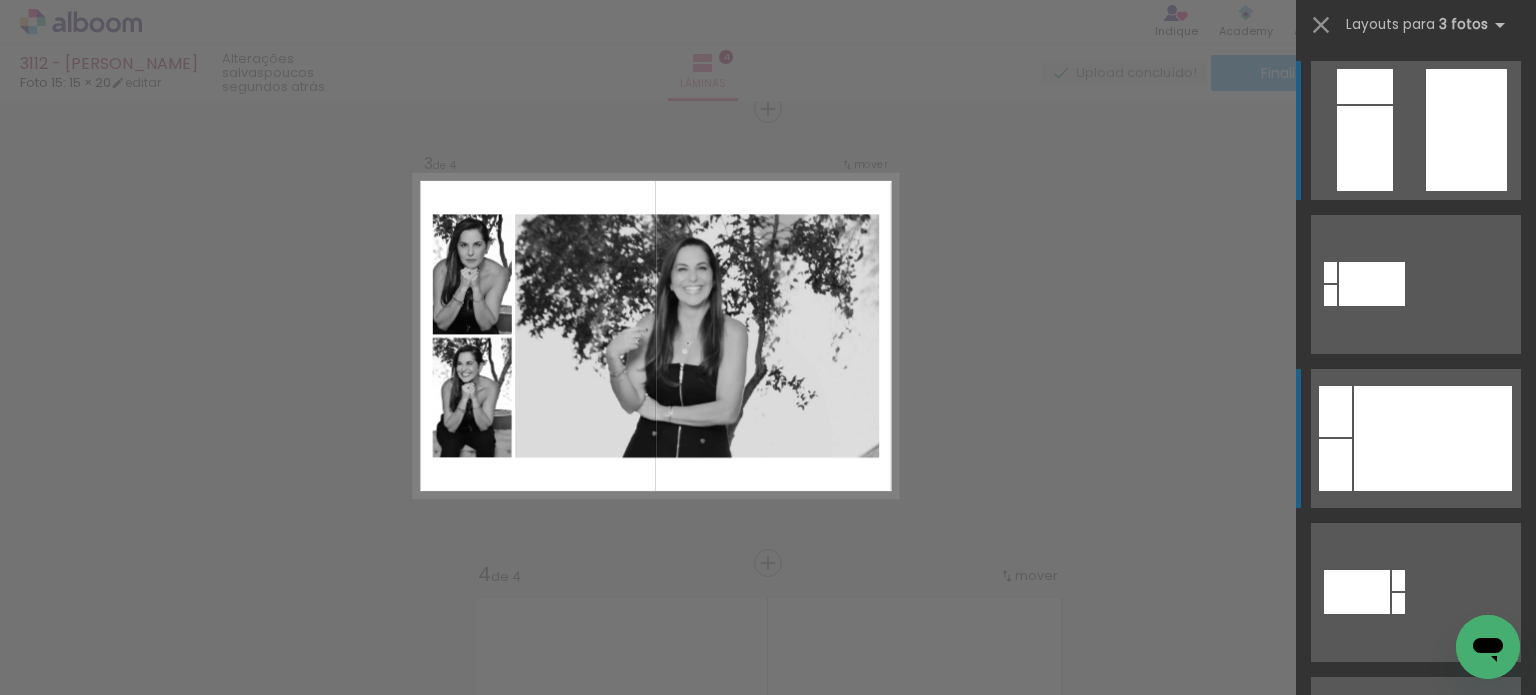 click at bounding box center (1461, 1362) 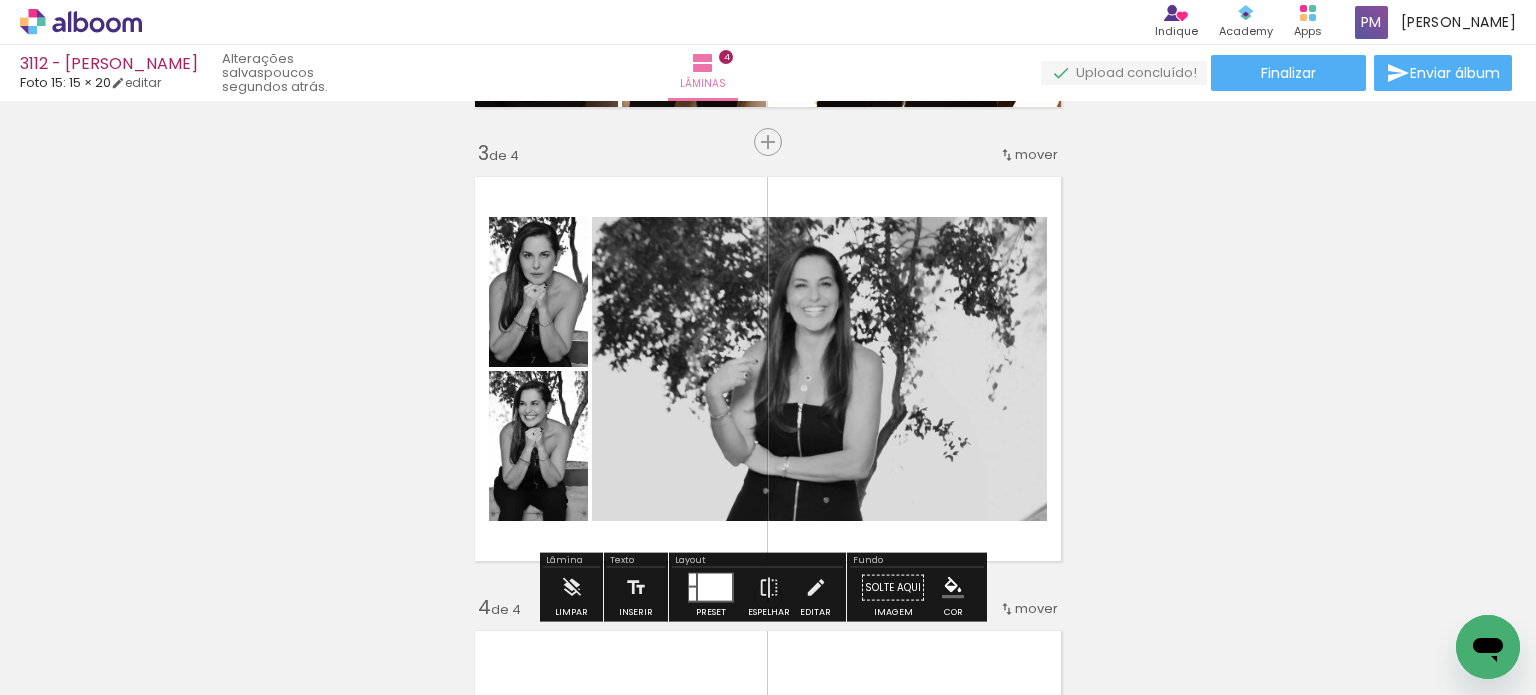 scroll, scrollTop: 1000, scrollLeft: 0, axis: vertical 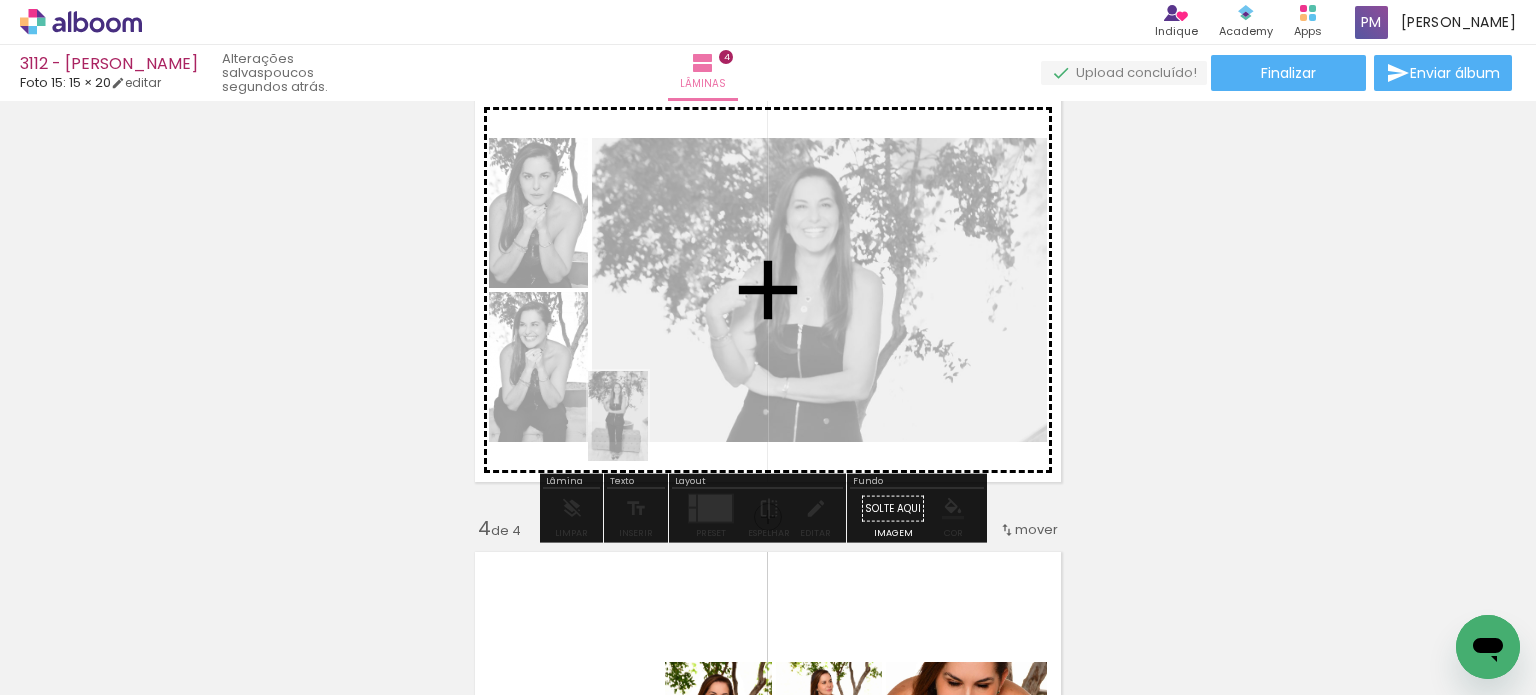 drag, startPoint x: 446, startPoint y: 643, endPoint x: 652, endPoint y: 420, distance: 303.58688 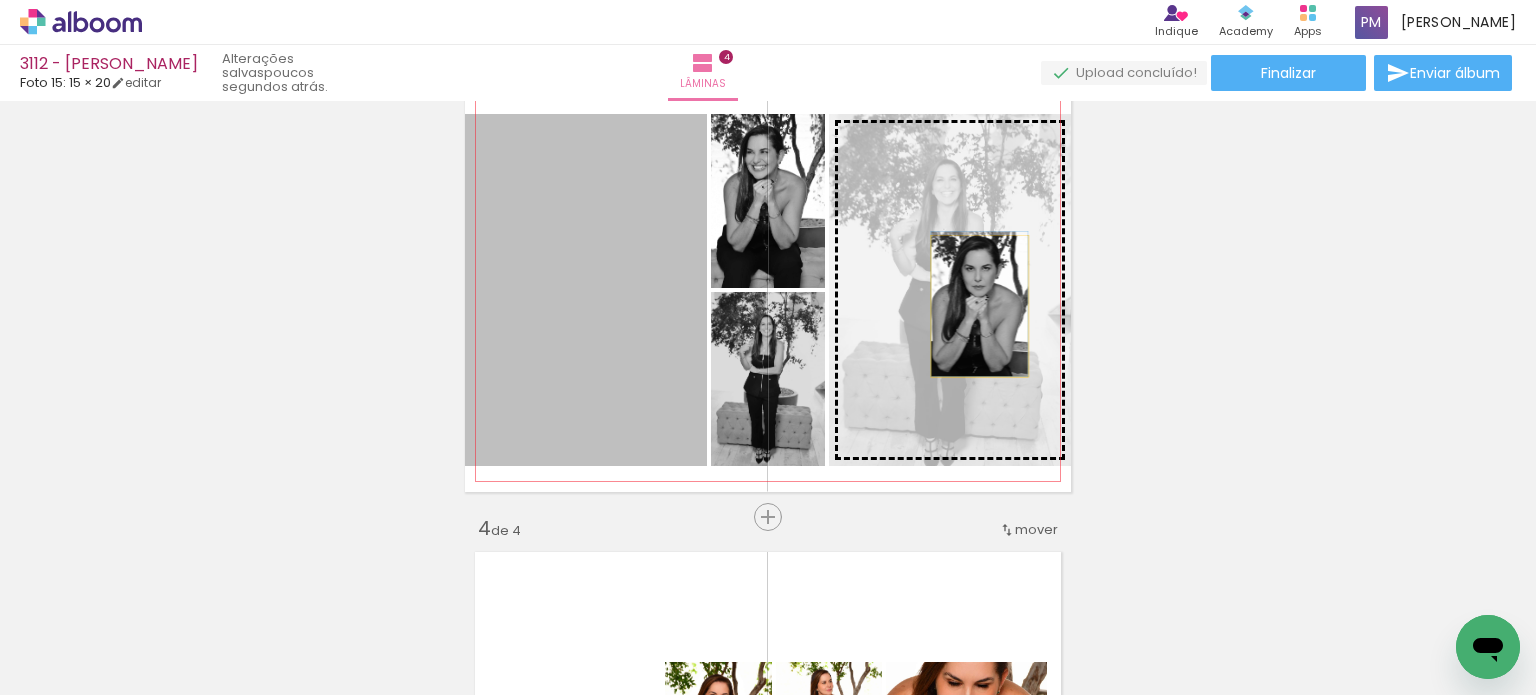 drag, startPoint x: 601, startPoint y: 353, endPoint x: 972, endPoint y: 306, distance: 373.96524 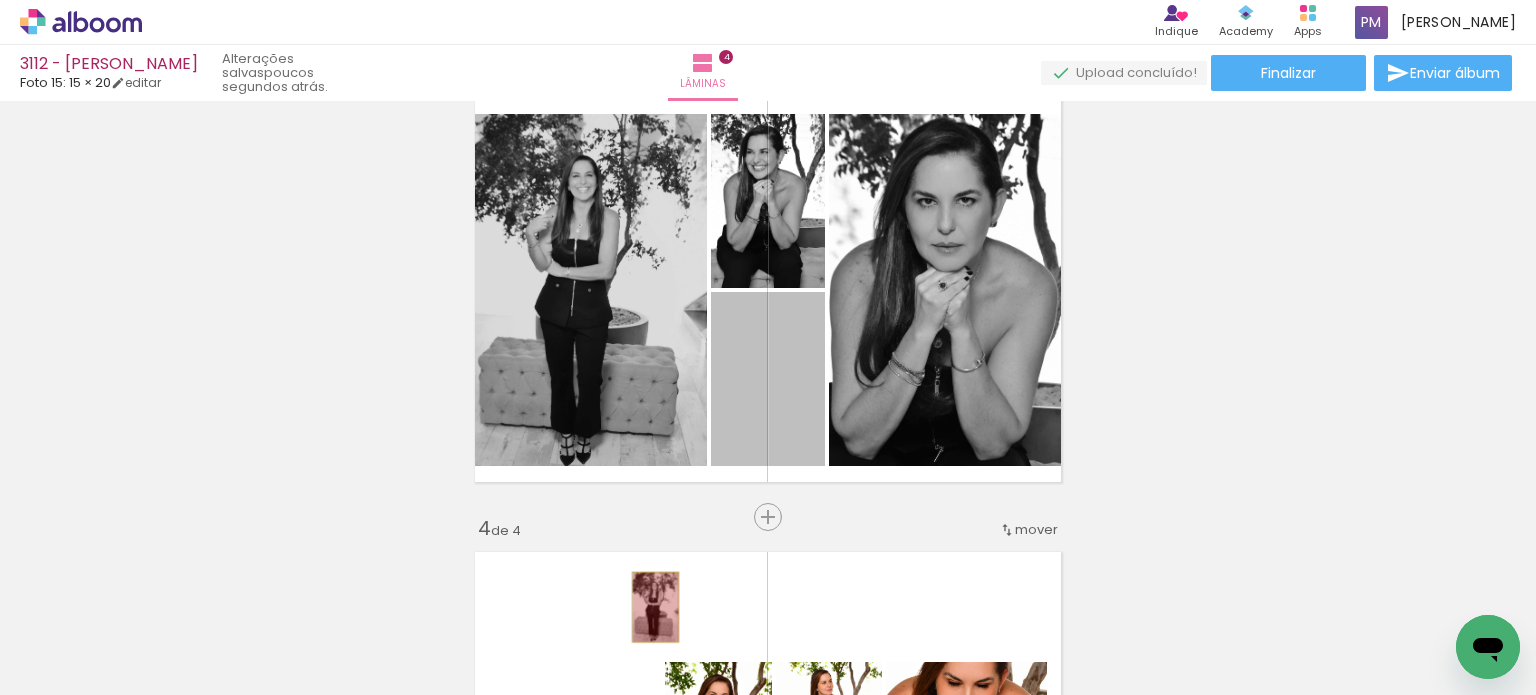 drag, startPoint x: 784, startPoint y: 394, endPoint x: 648, endPoint y: 607, distance: 252.71526 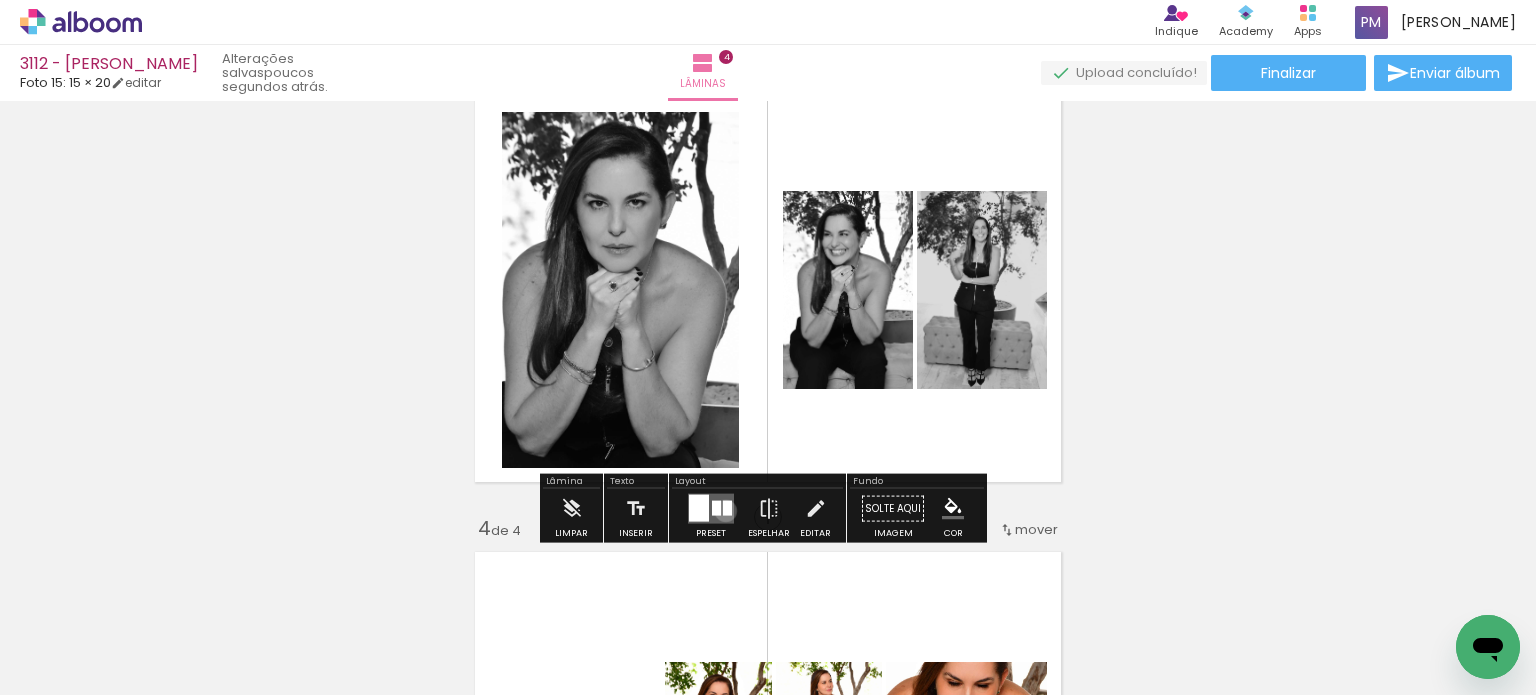 click at bounding box center (727, 508) 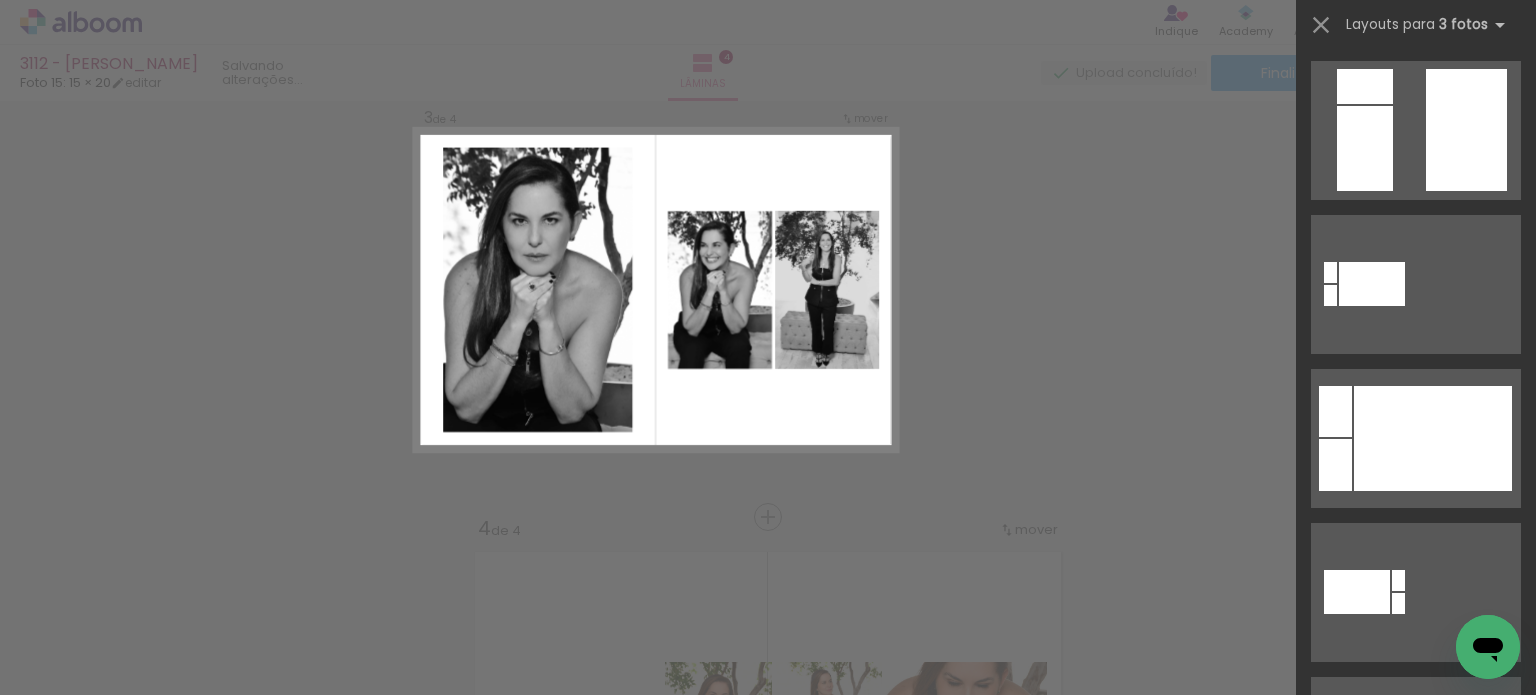 scroll, scrollTop: 0, scrollLeft: 0, axis: both 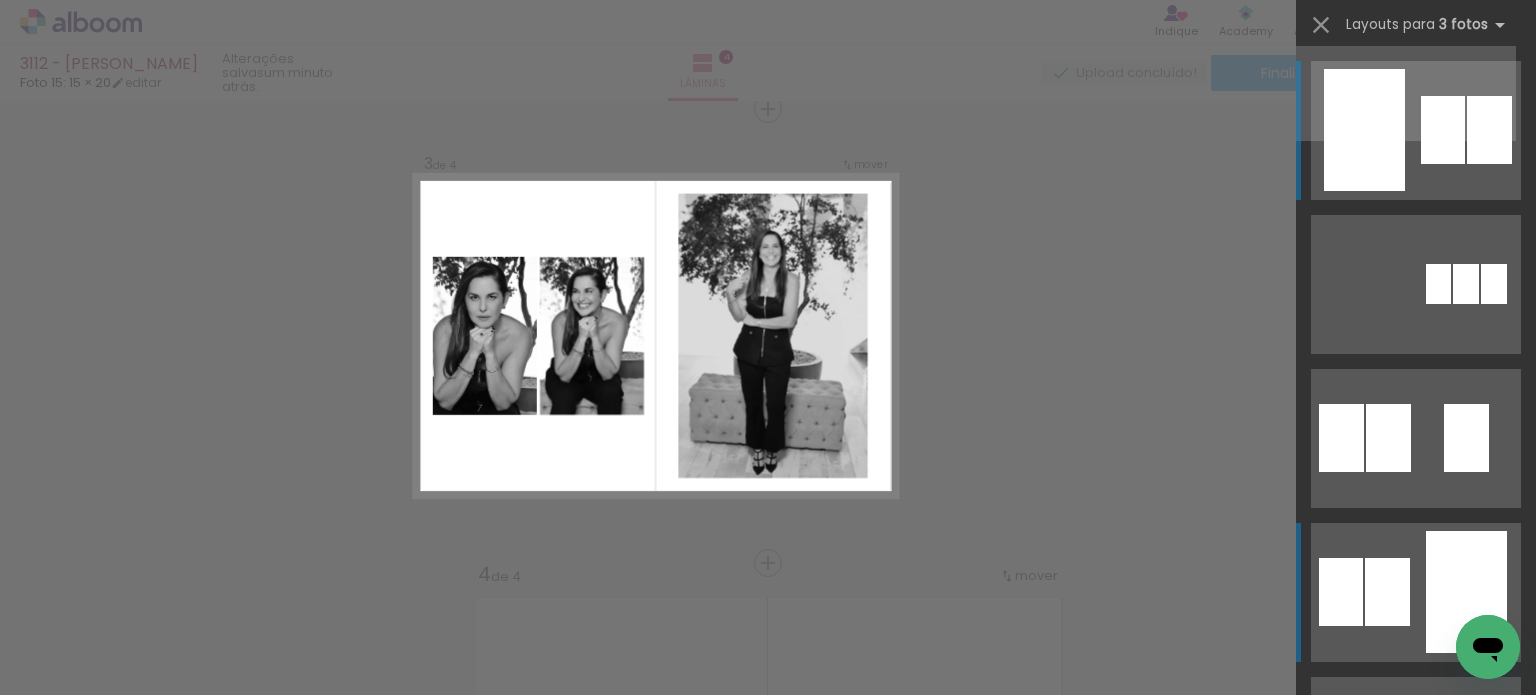 click at bounding box center [1448, 4134] 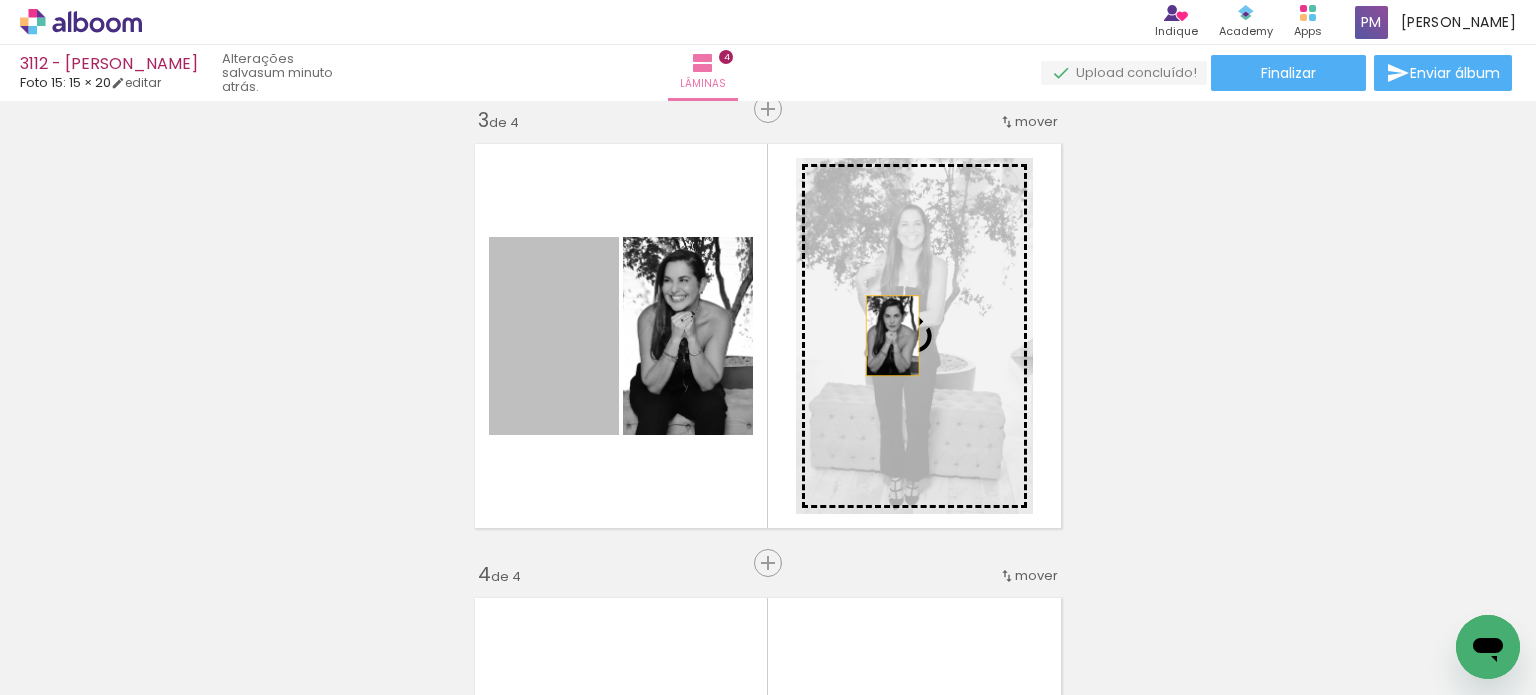 drag, startPoint x: 567, startPoint y: 399, endPoint x: 904, endPoint y: 335, distance: 343.02332 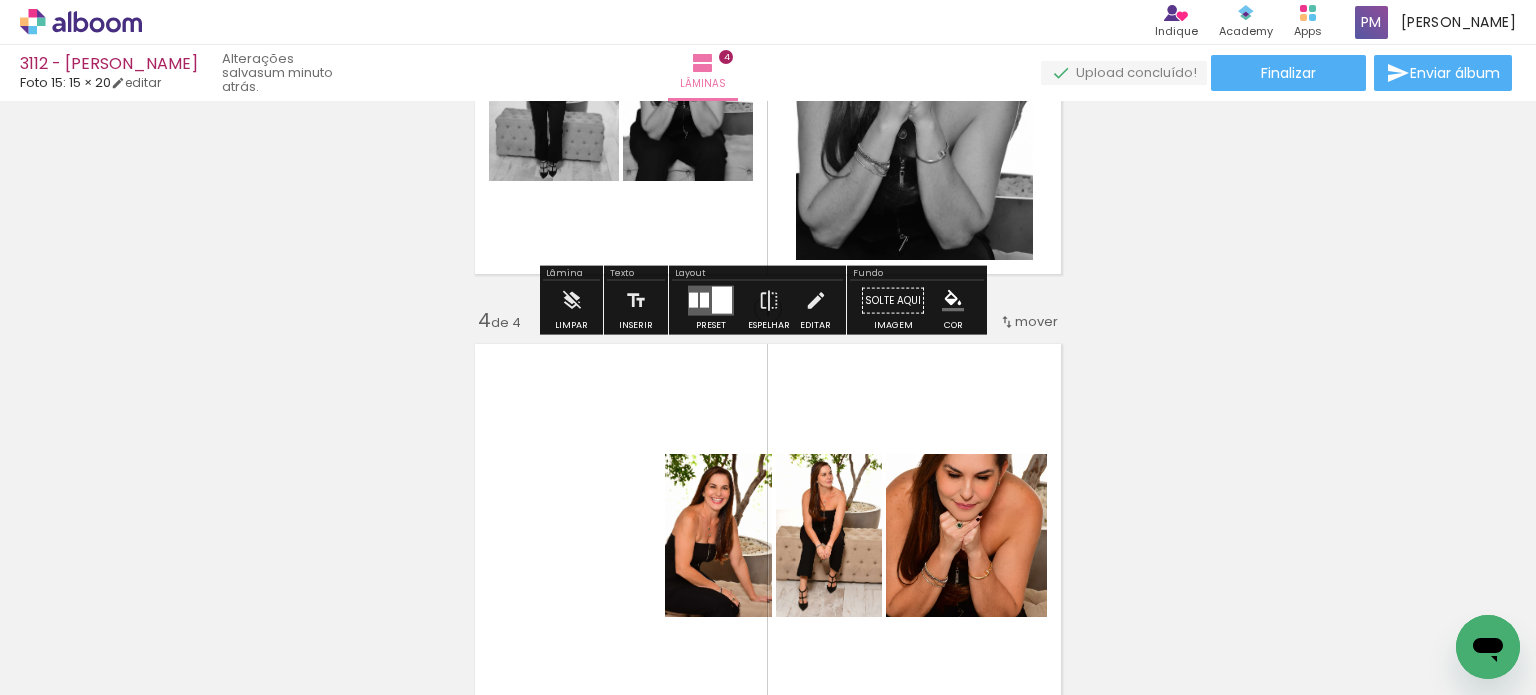 scroll, scrollTop: 1233, scrollLeft: 0, axis: vertical 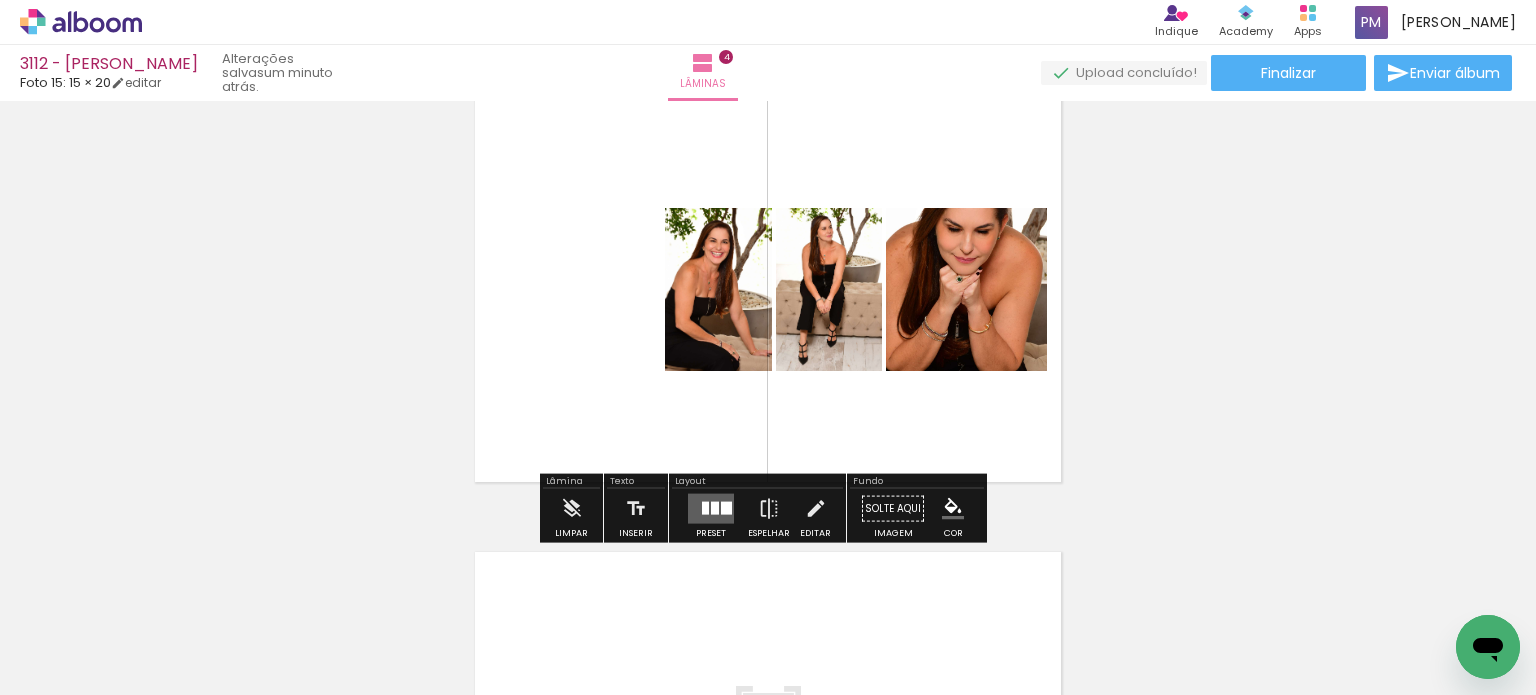 click at bounding box center [726, 508] 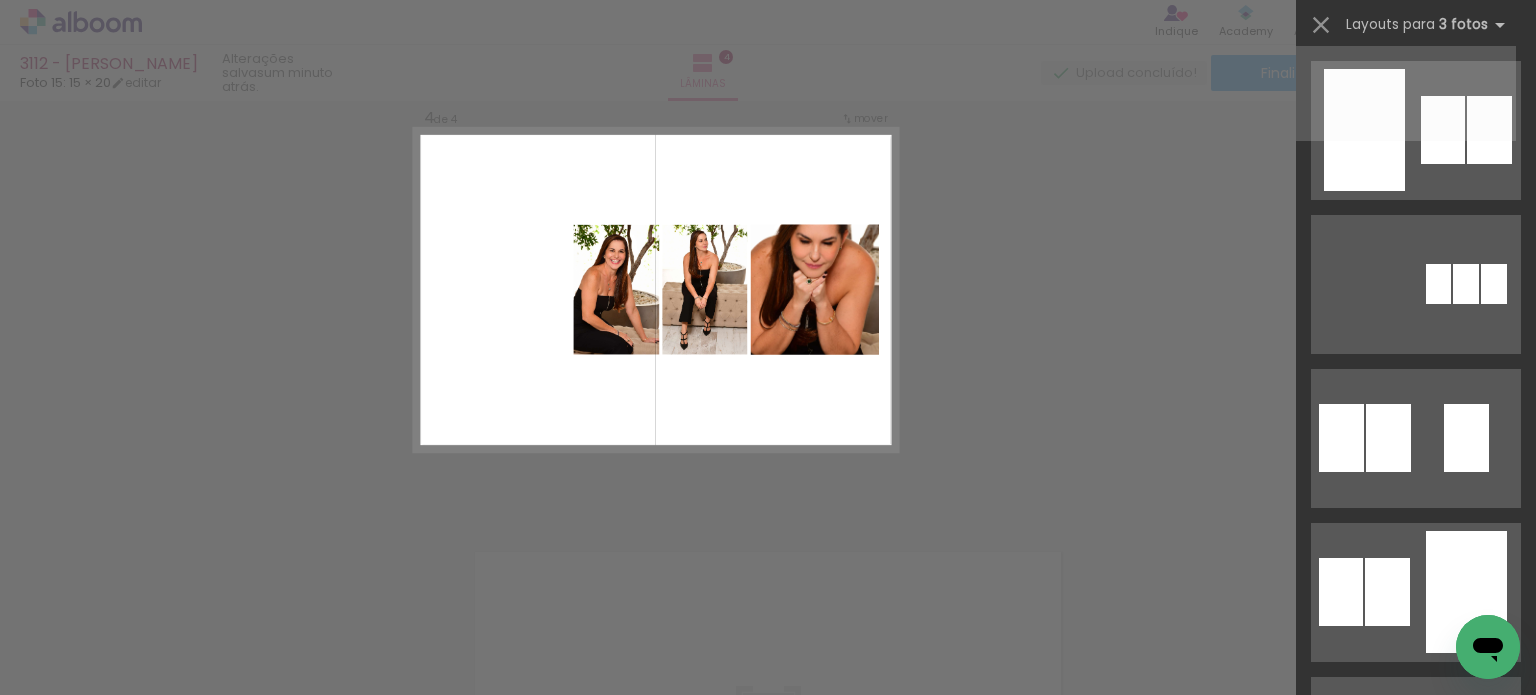scroll, scrollTop: 2772, scrollLeft: 0, axis: vertical 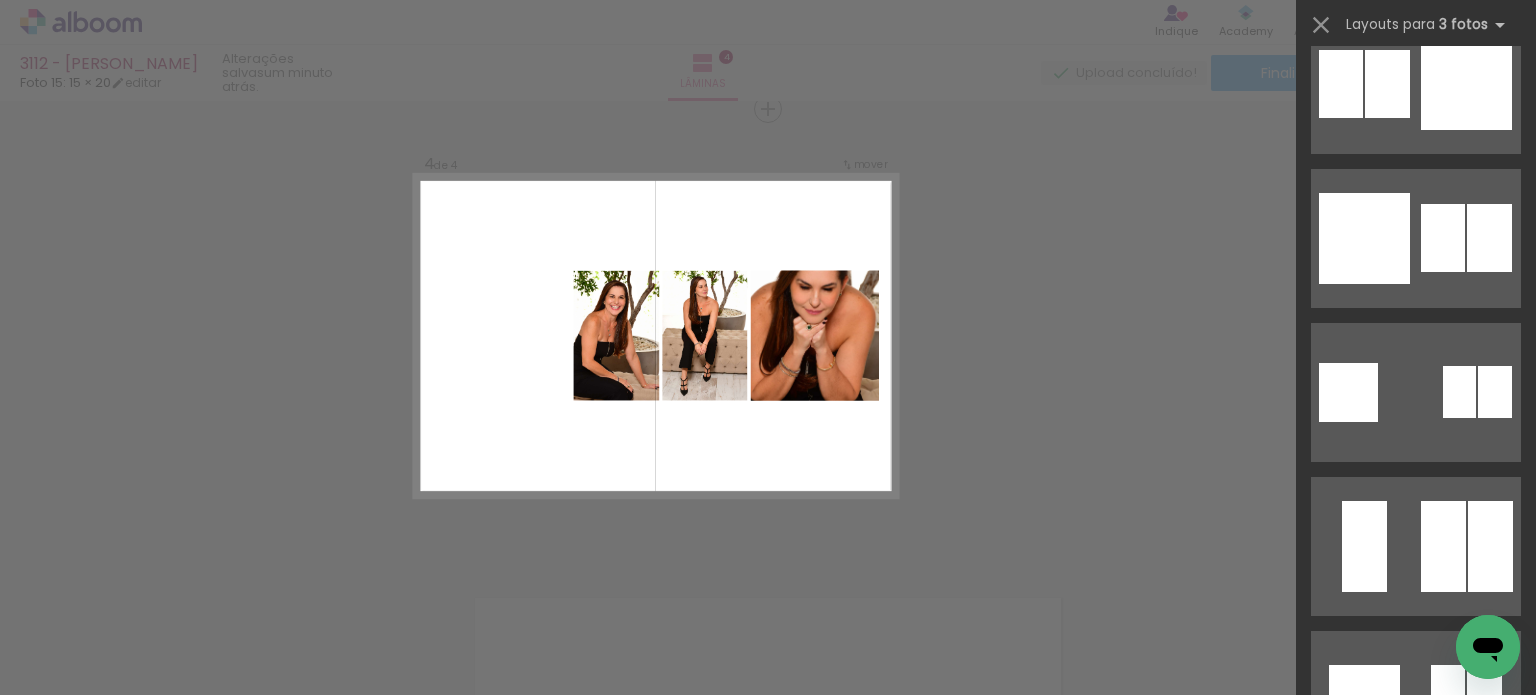 click on "Confirmar Cancelar" at bounding box center (768, -127) 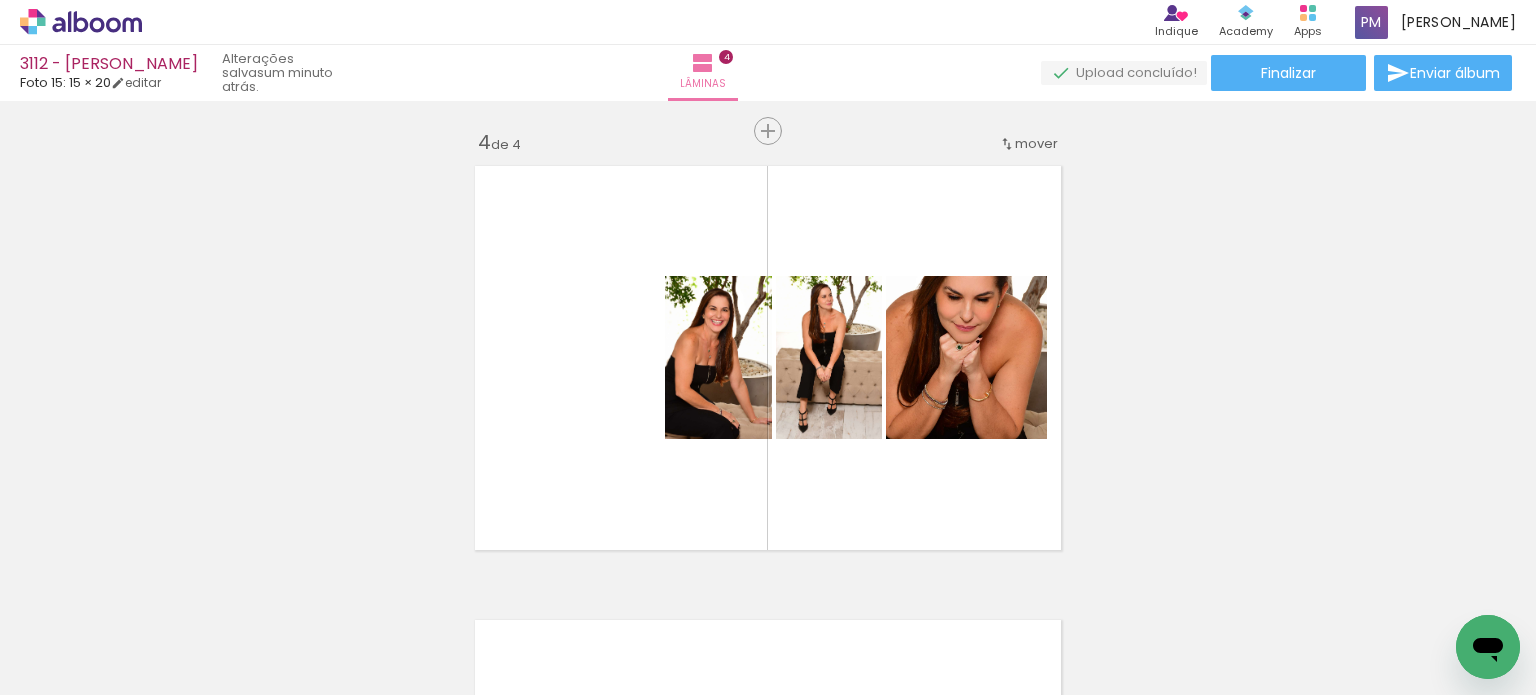scroll, scrollTop: 1400, scrollLeft: 0, axis: vertical 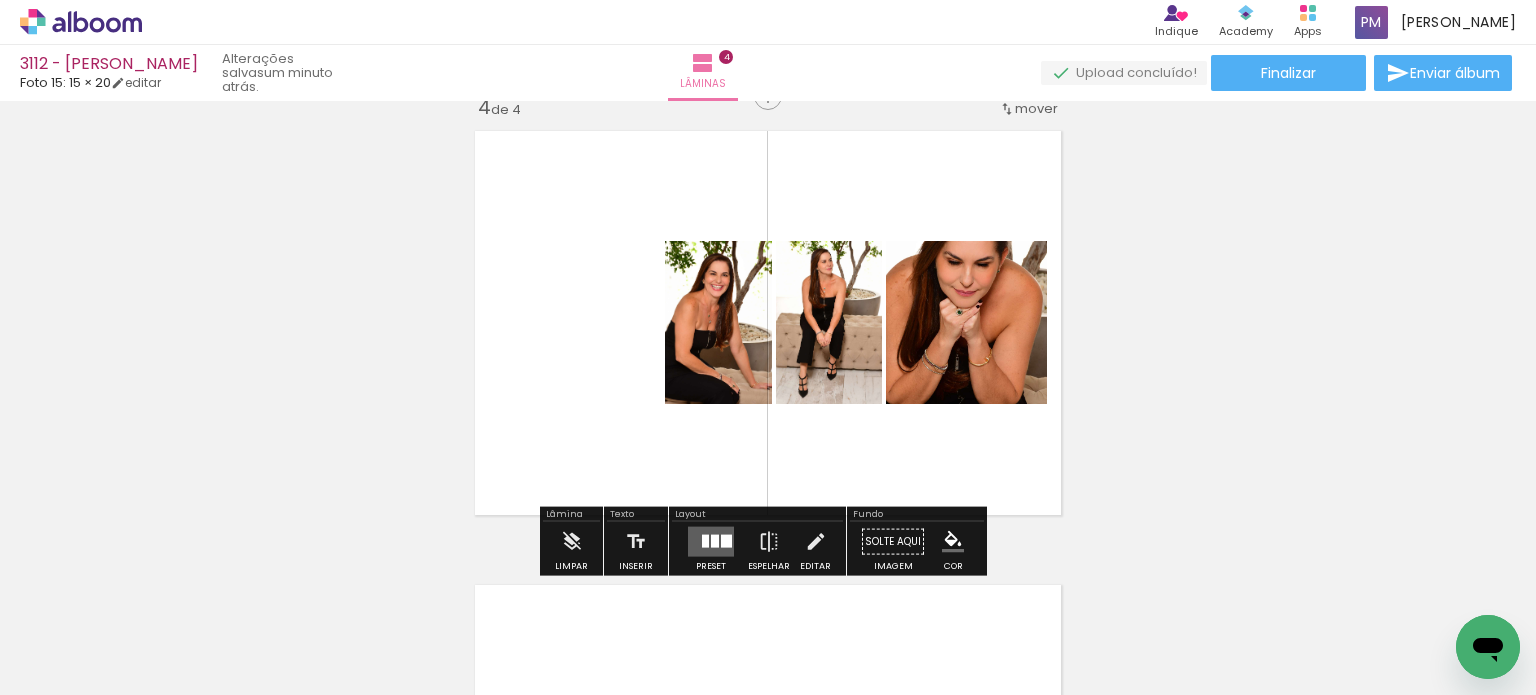 click at bounding box center [705, 541] 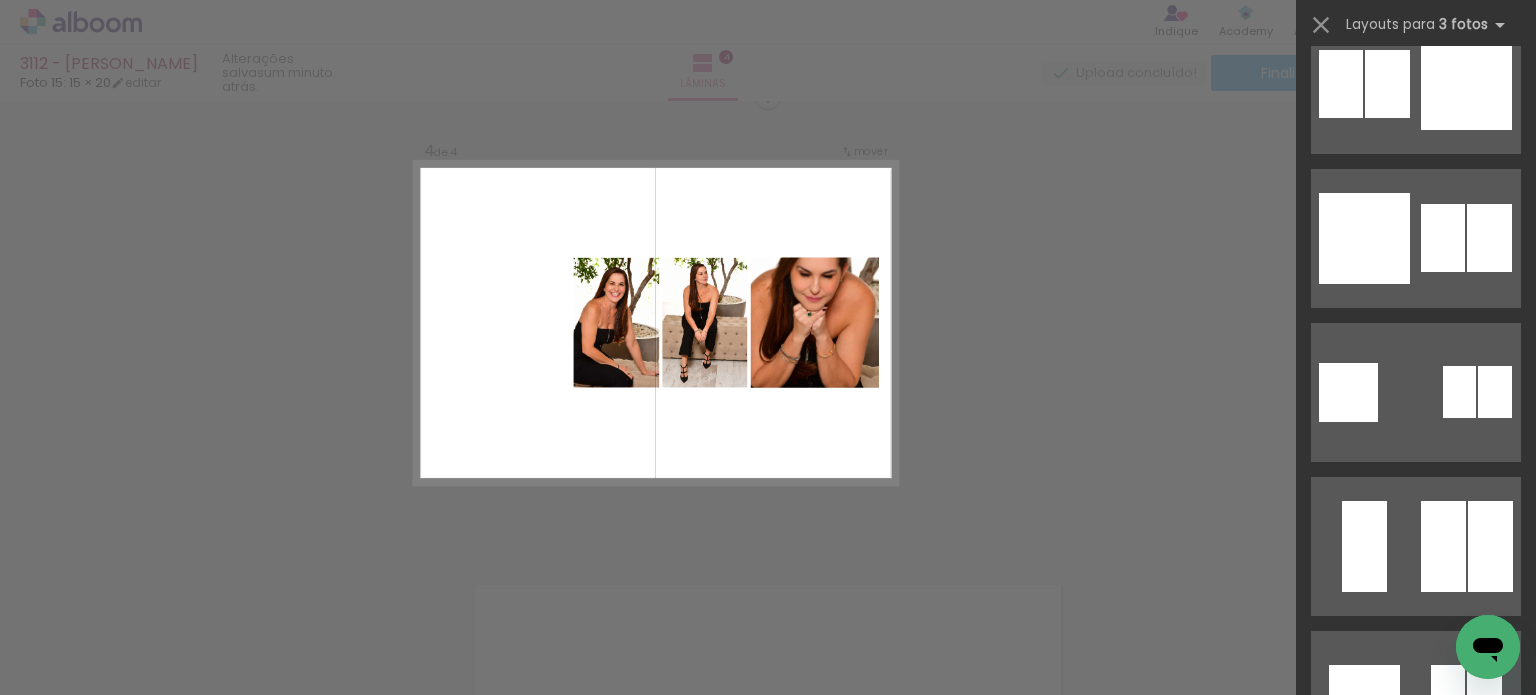 scroll, scrollTop: 2772, scrollLeft: 0, axis: vertical 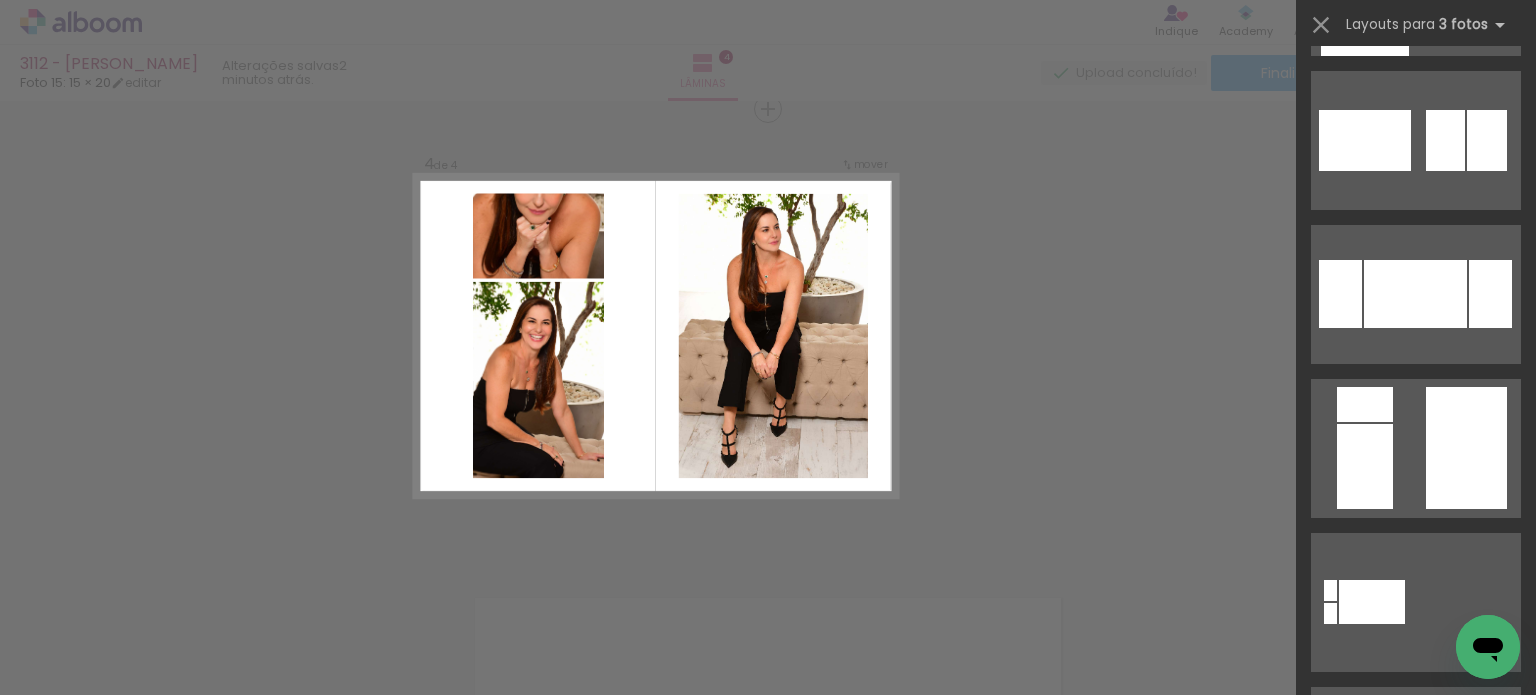 click at bounding box center [1387, 1526] 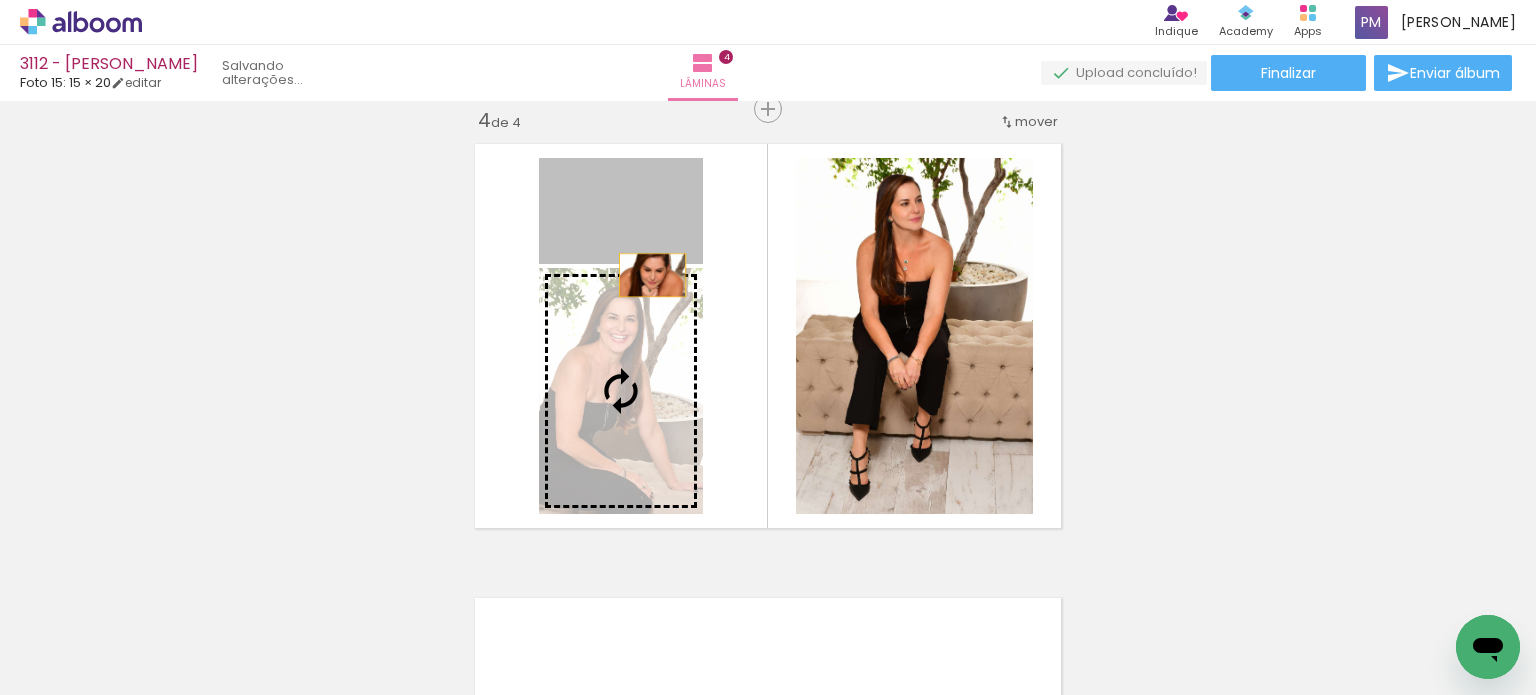 drag, startPoint x: 644, startPoint y: 222, endPoint x: 645, endPoint y: 275, distance: 53.009434 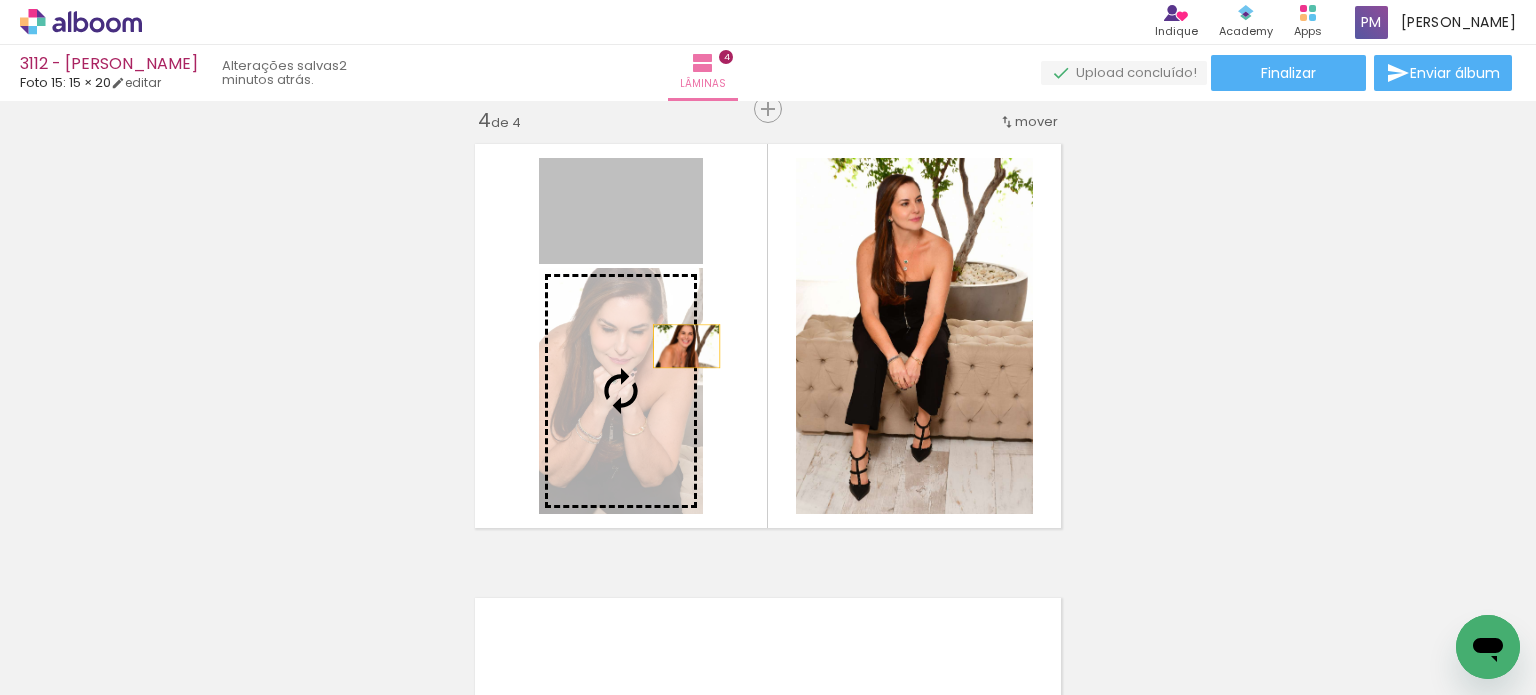 drag, startPoint x: 676, startPoint y: 223, endPoint x: 679, endPoint y: 346, distance: 123.03658 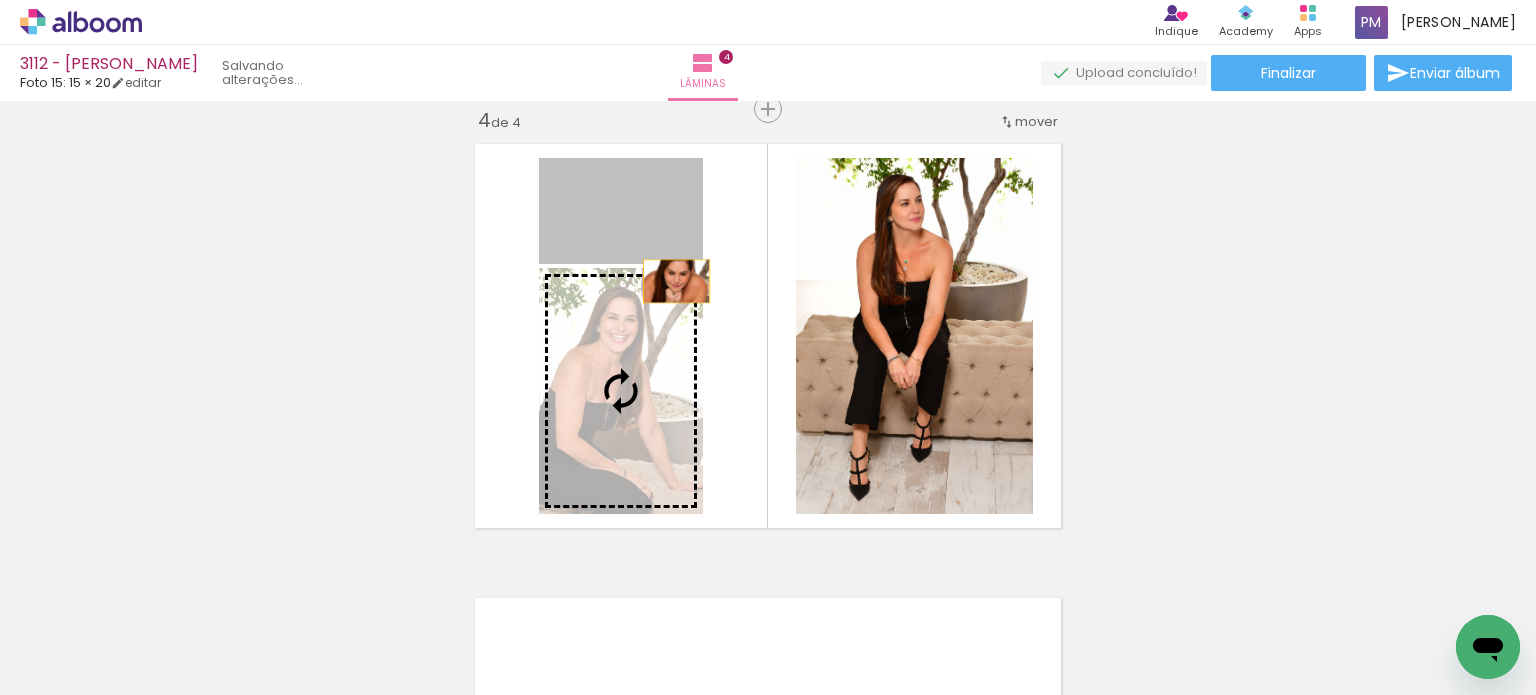drag, startPoint x: 670, startPoint y: 231, endPoint x: 669, endPoint y: 281, distance: 50.01 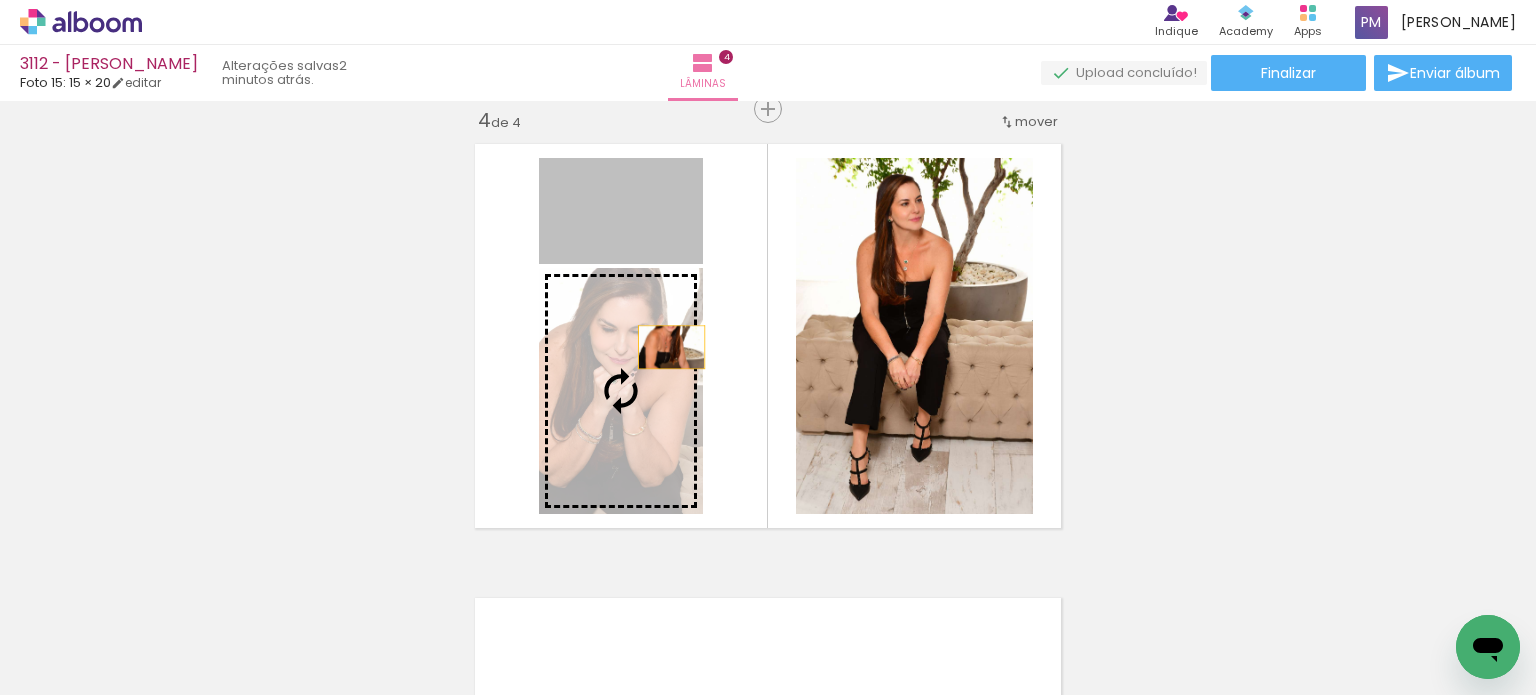 drag, startPoint x: 664, startPoint y: 262, endPoint x: 664, endPoint y: 354, distance: 92 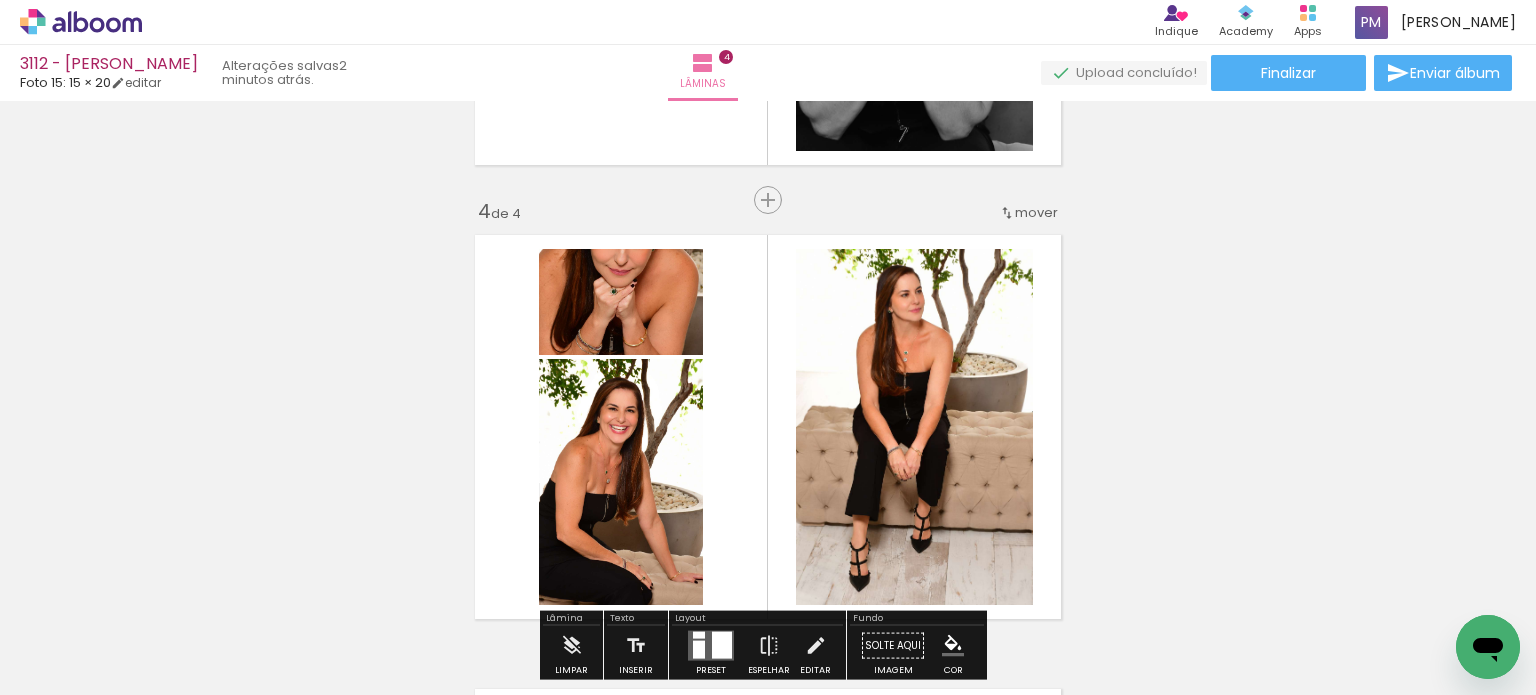 scroll, scrollTop: 1187, scrollLeft: 0, axis: vertical 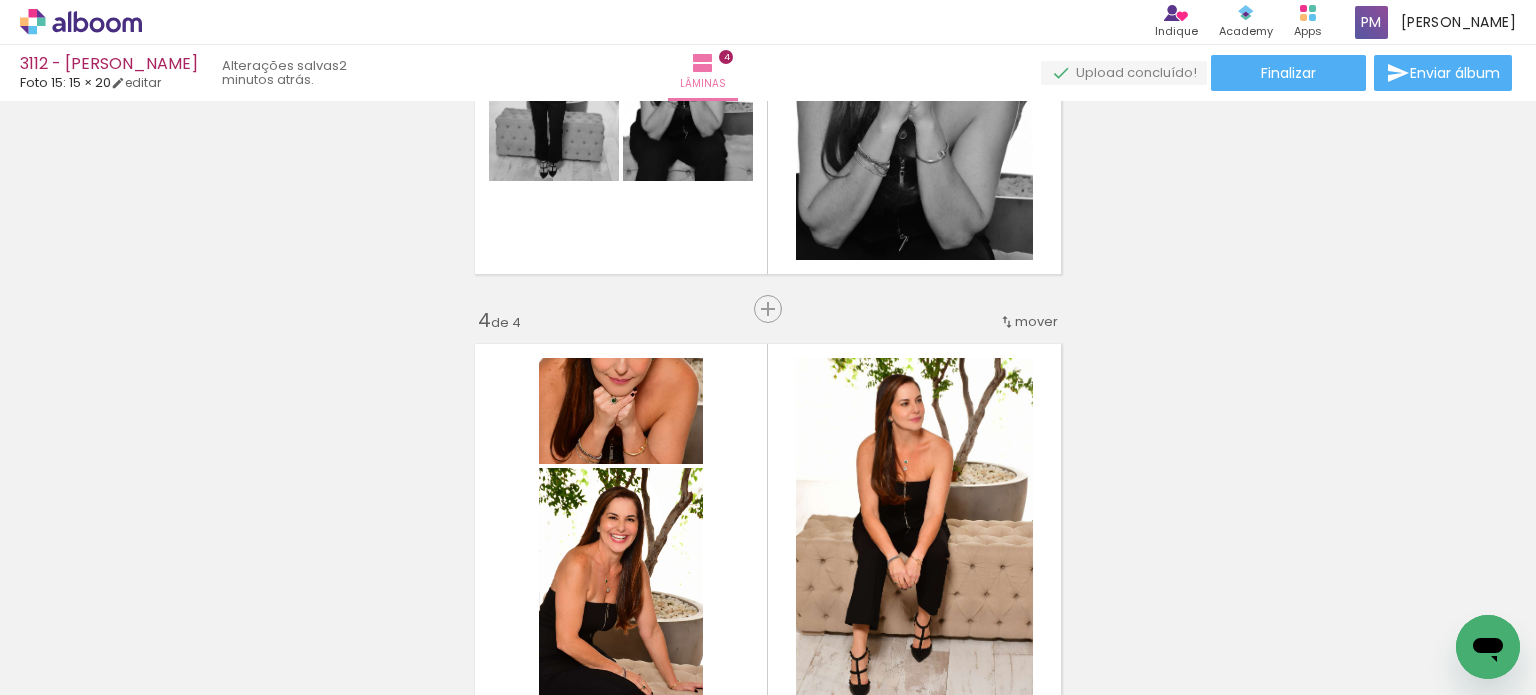 click 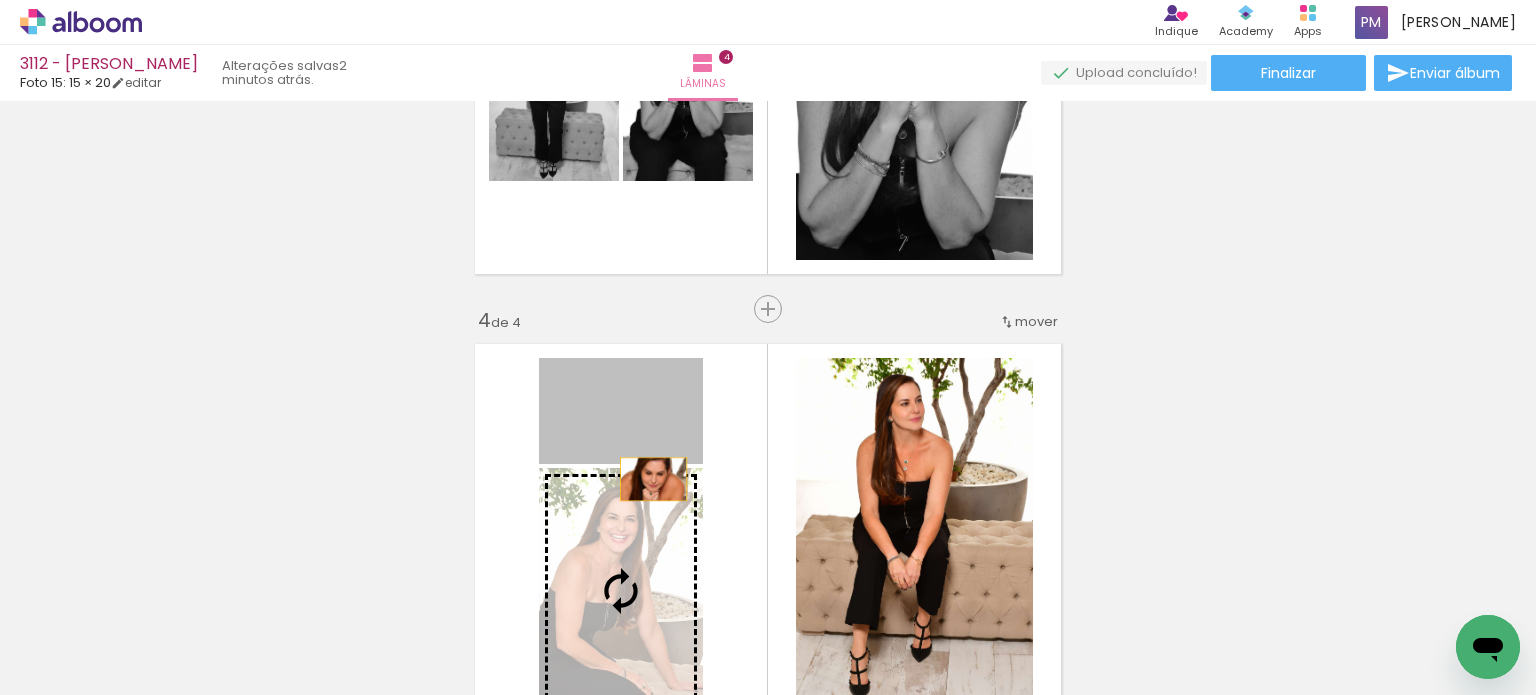 drag, startPoint x: 656, startPoint y: 426, endPoint x: 646, endPoint y: 479, distance: 53.935146 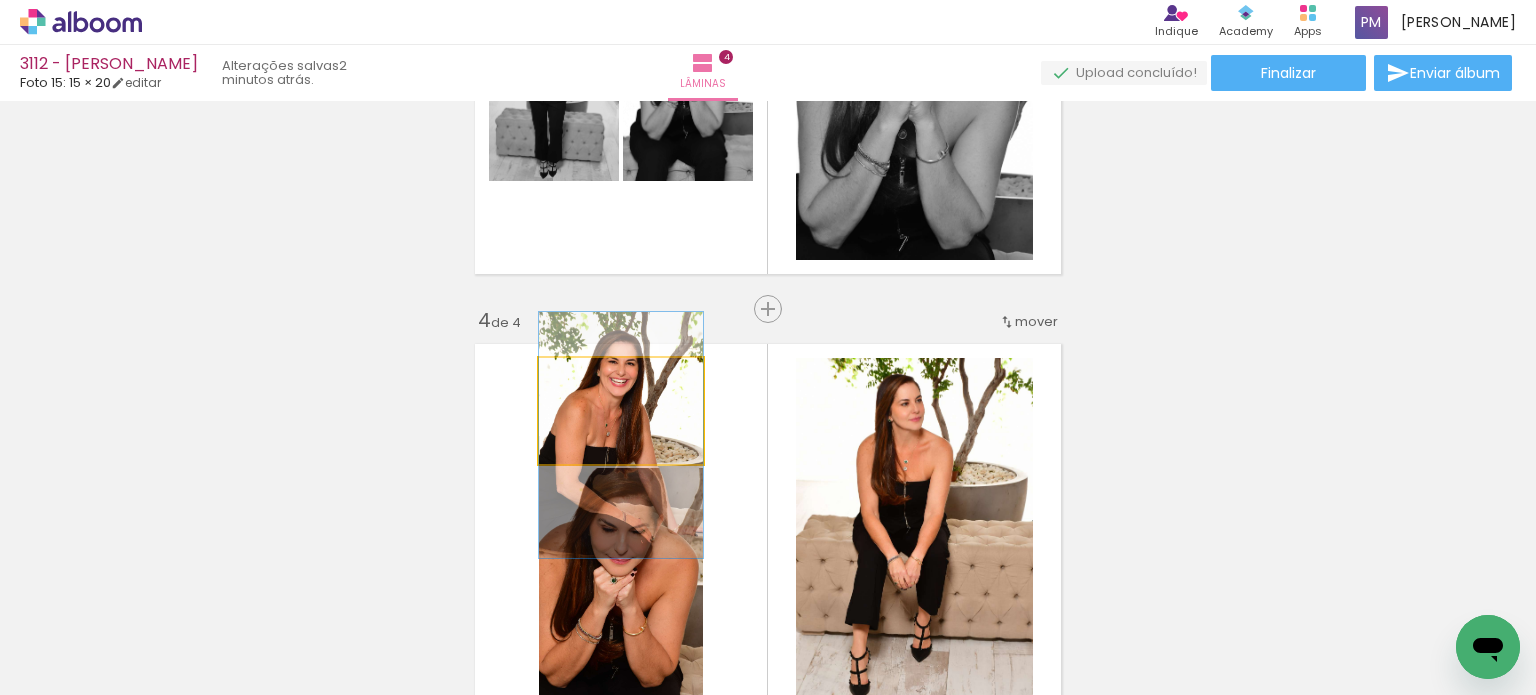 drag, startPoint x: 655, startPoint y: 434, endPoint x: 628, endPoint y: 532, distance: 101.65137 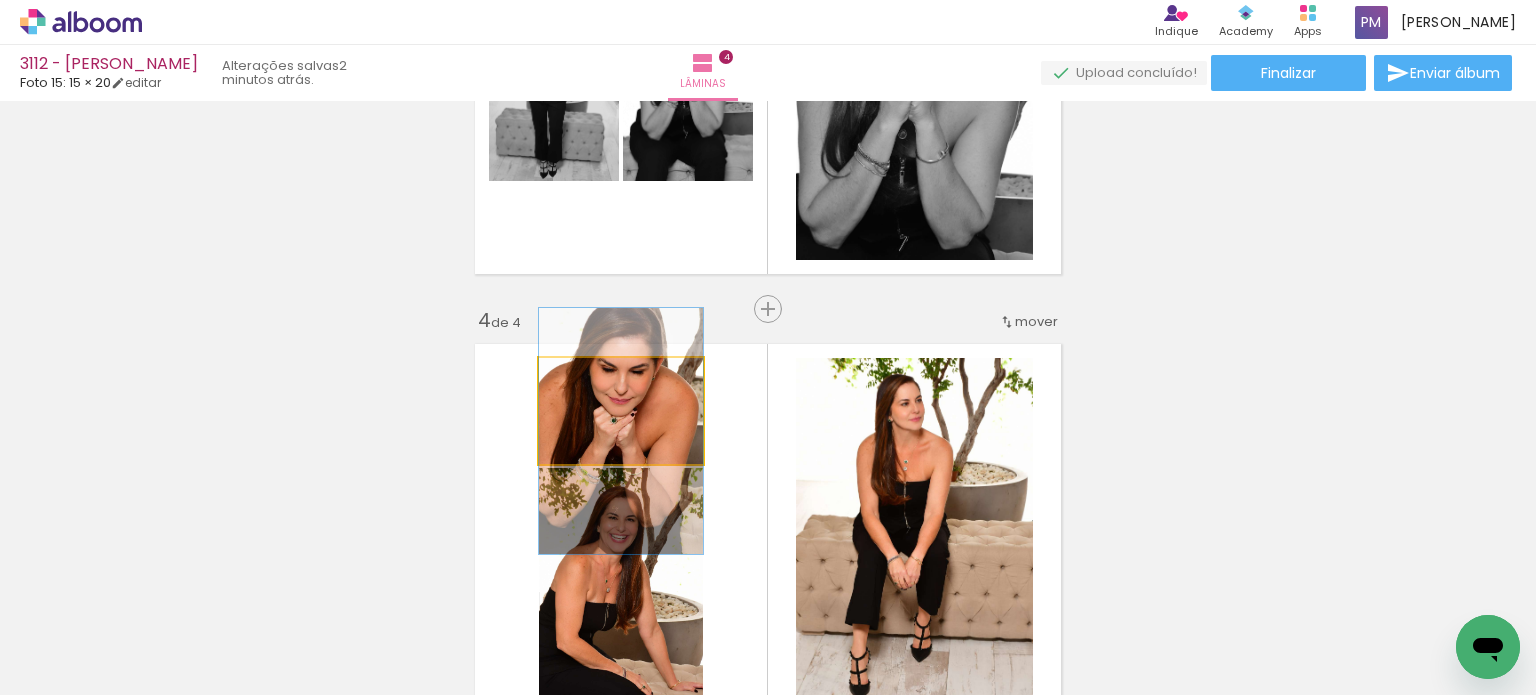 drag, startPoint x: 668, startPoint y: 435, endPoint x: 670, endPoint y: 455, distance: 20.09975 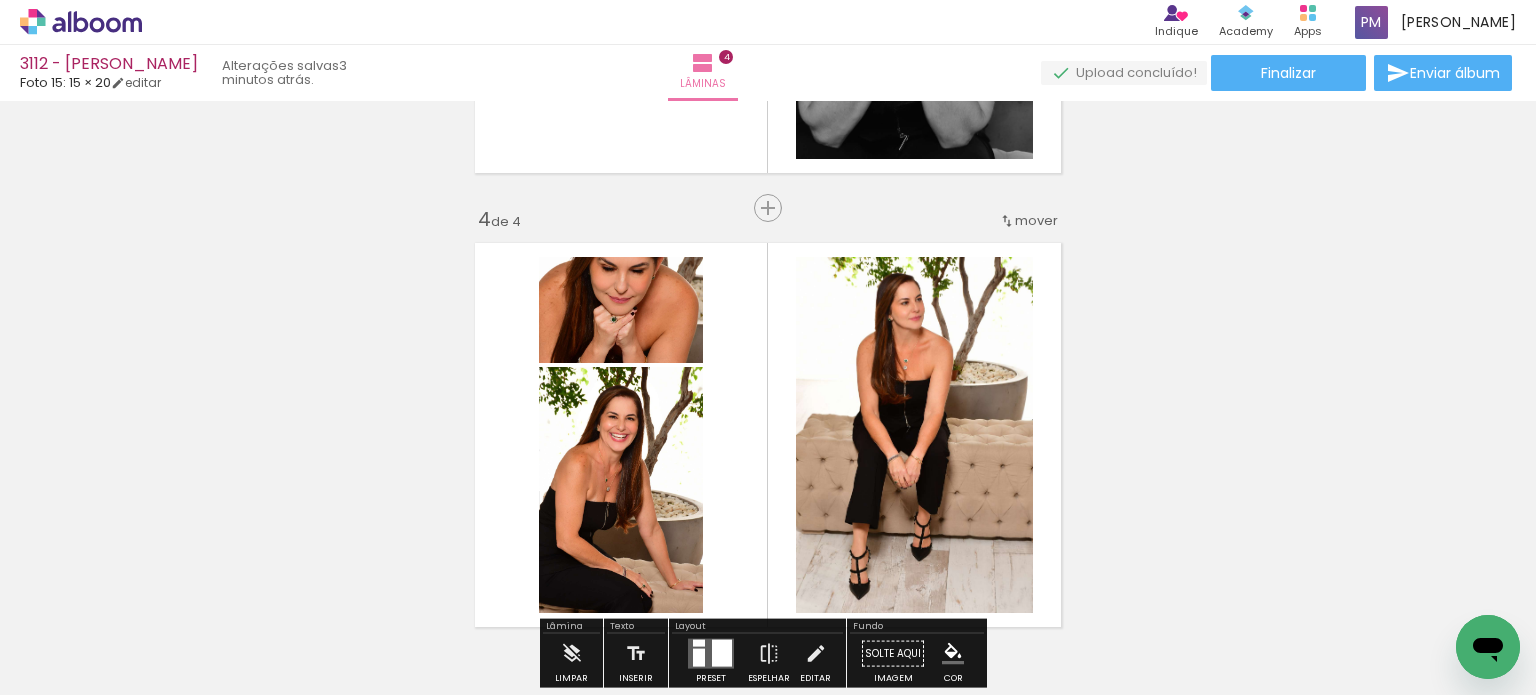 scroll, scrollTop: 1287, scrollLeft: 0, axis: vertical 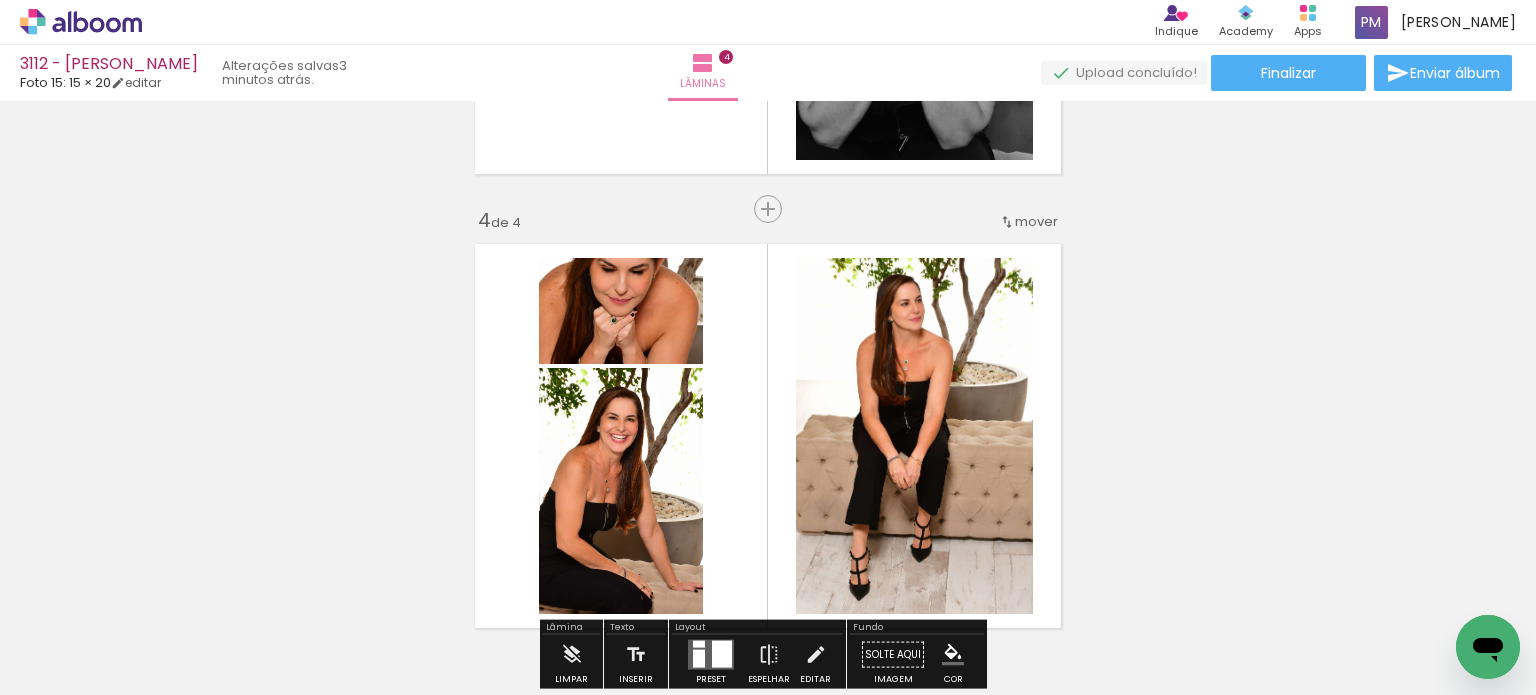 click on "Inserir lâmina 1  de 4  Inserir lâmina 2  de 4  Inserir lâmina 3  de 4  Inserir lâmina 4  de 4" at bounding box center (768, -44) 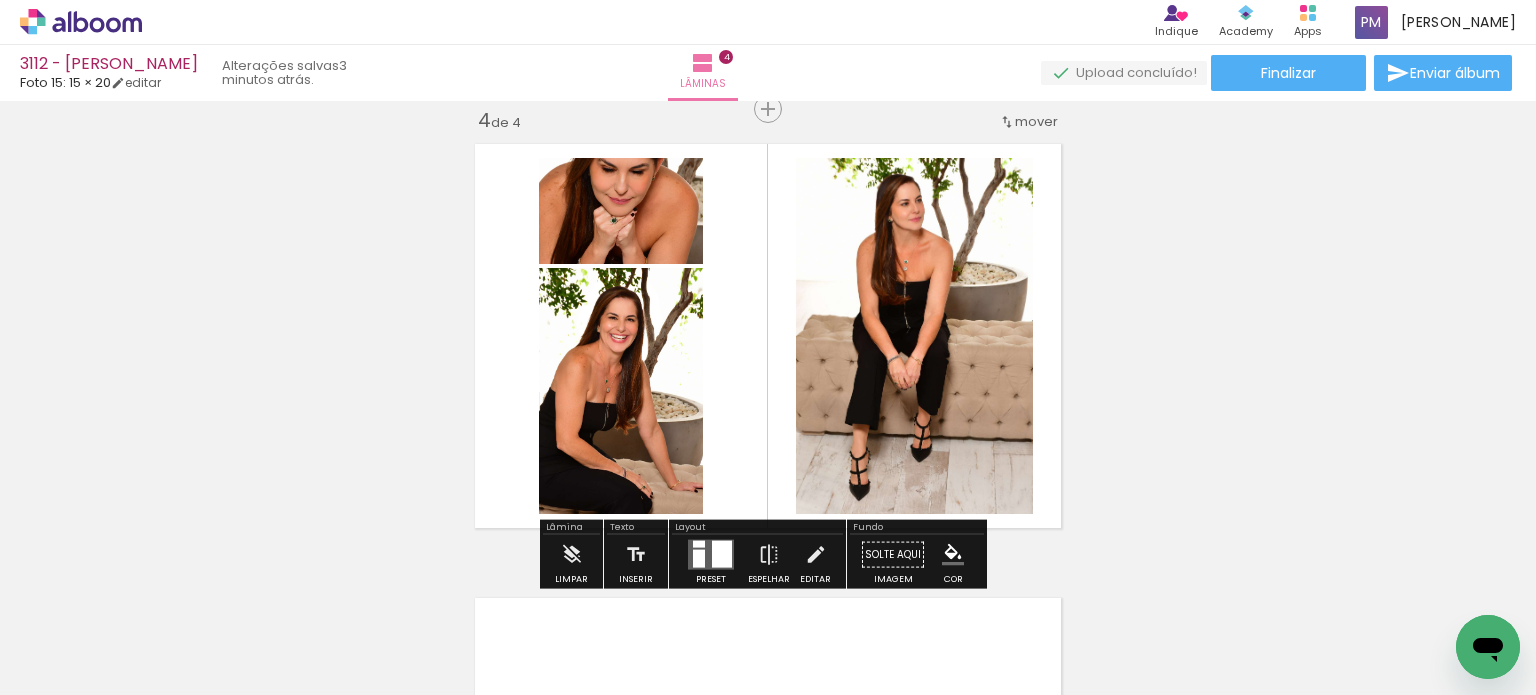 scroll, scrollTop: 1487, scrollLeft: 0, axis: vertical 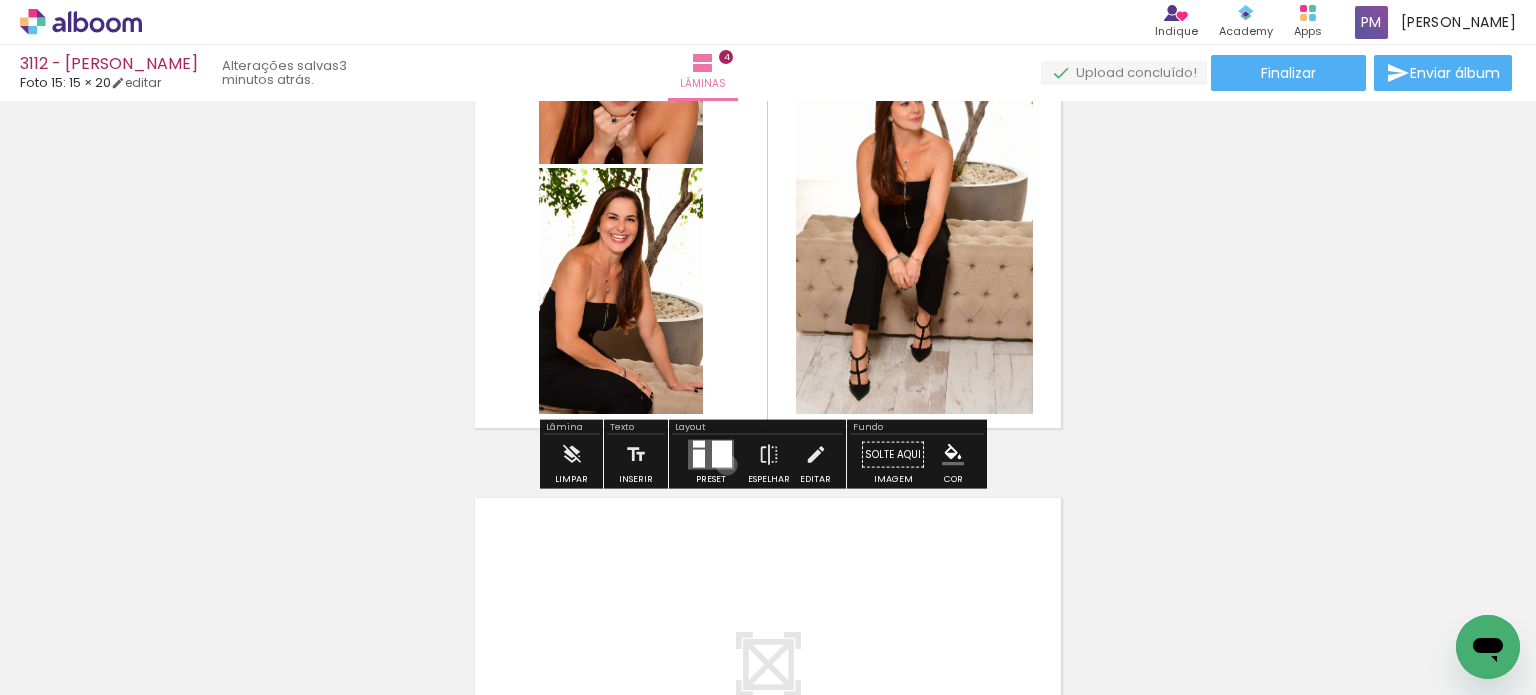 click at bounding box center (722, 454) 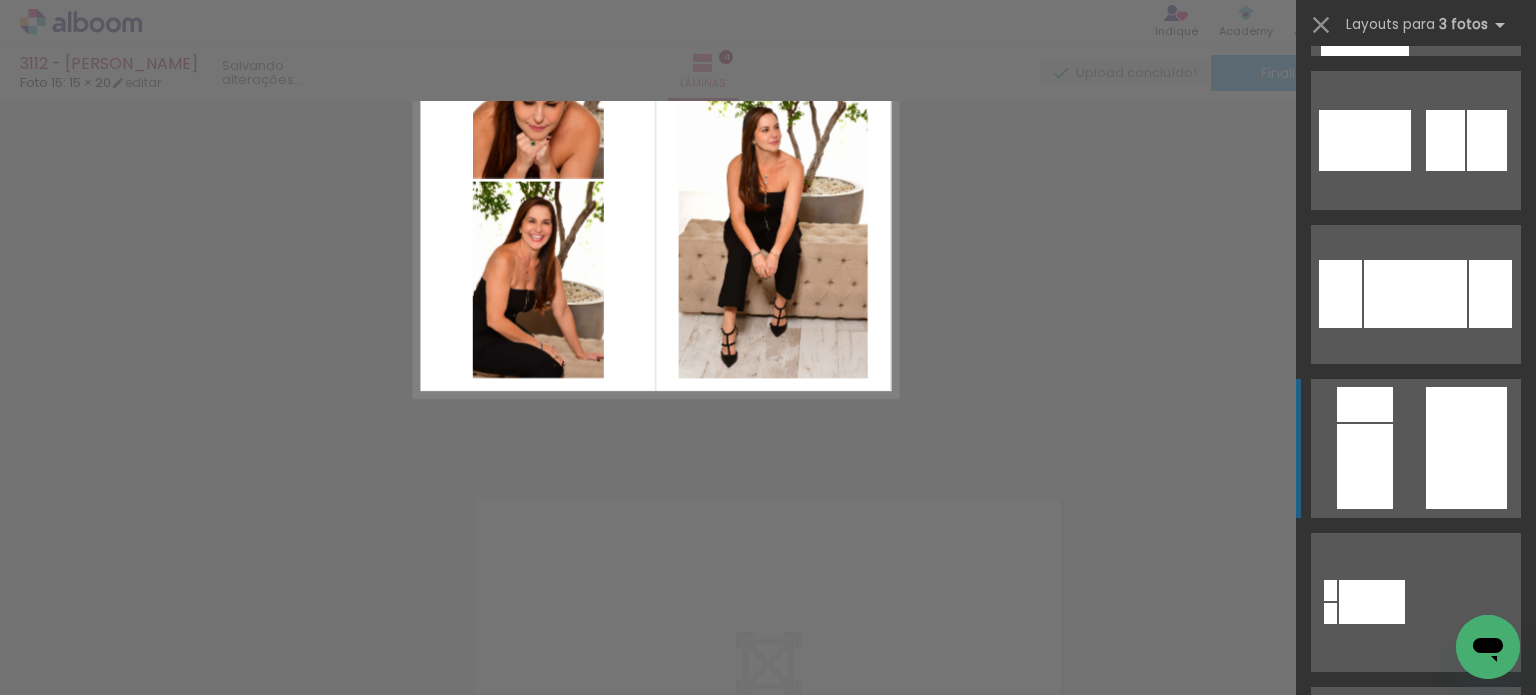 scroll, scrollTop: 5390, scrollLeft: 0, axis: vertical 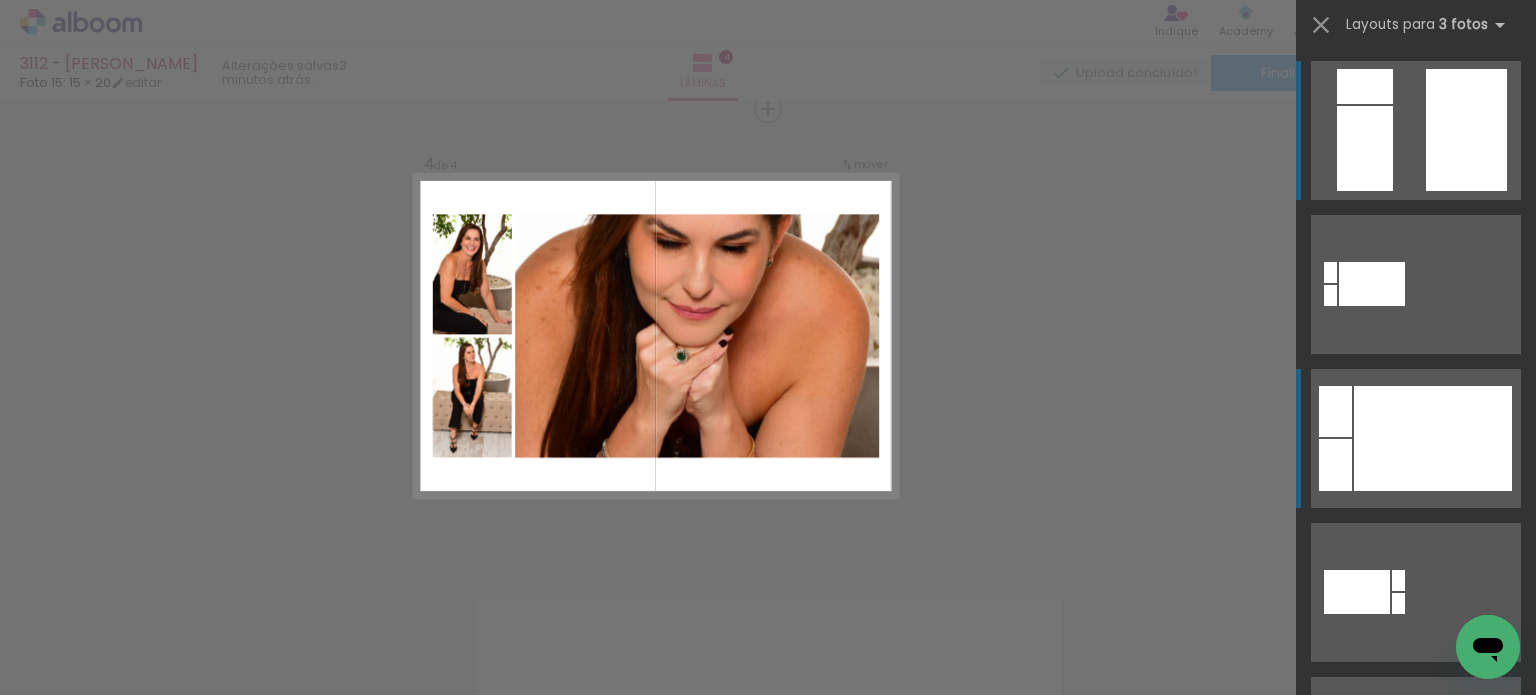 click at bounding box center (1461, 1362) 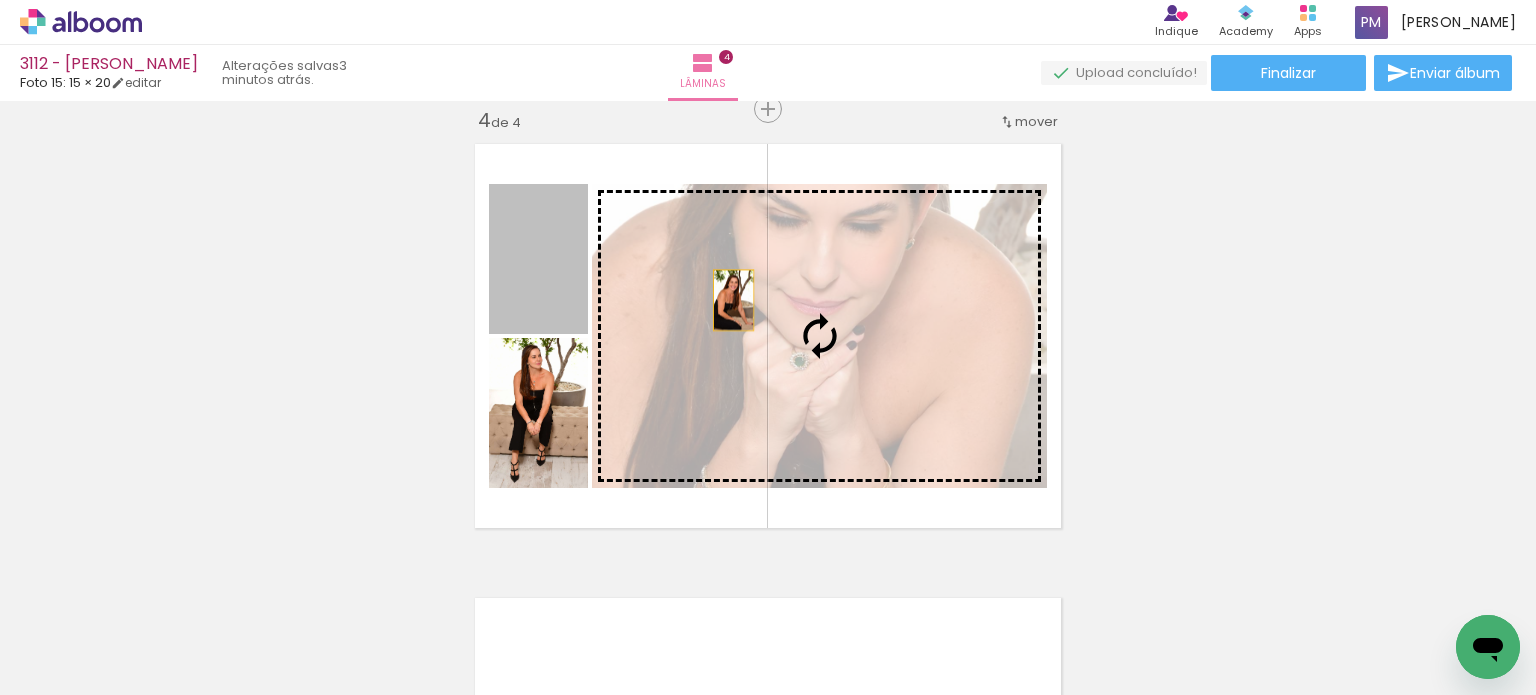 drag, startPoint x: 554, startPoint y: 289, endPoint x: 726, endPoint y: 300, distance: 172.35138 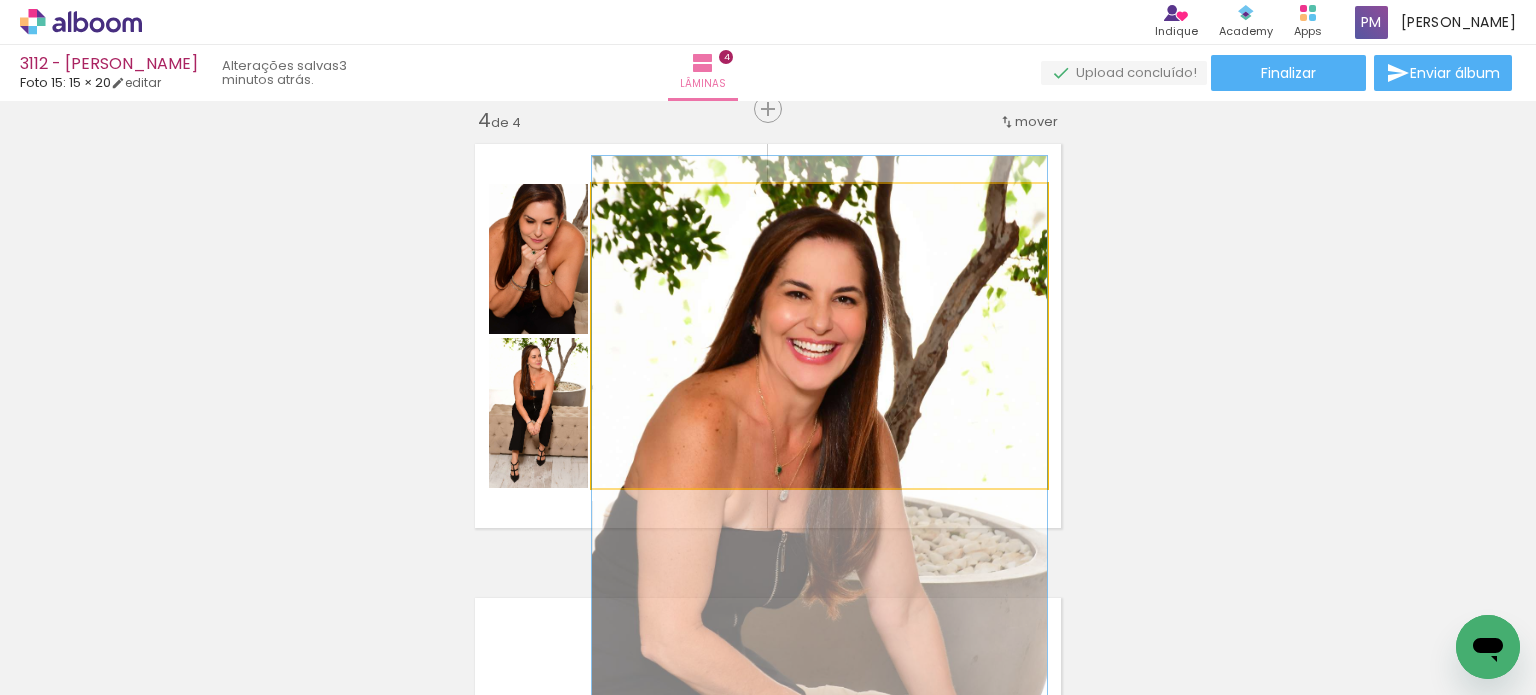 drag, startPoint x: 969, startPoint y: 320, endPoint x: 952, endPoint y: 482, distance: 162.88953 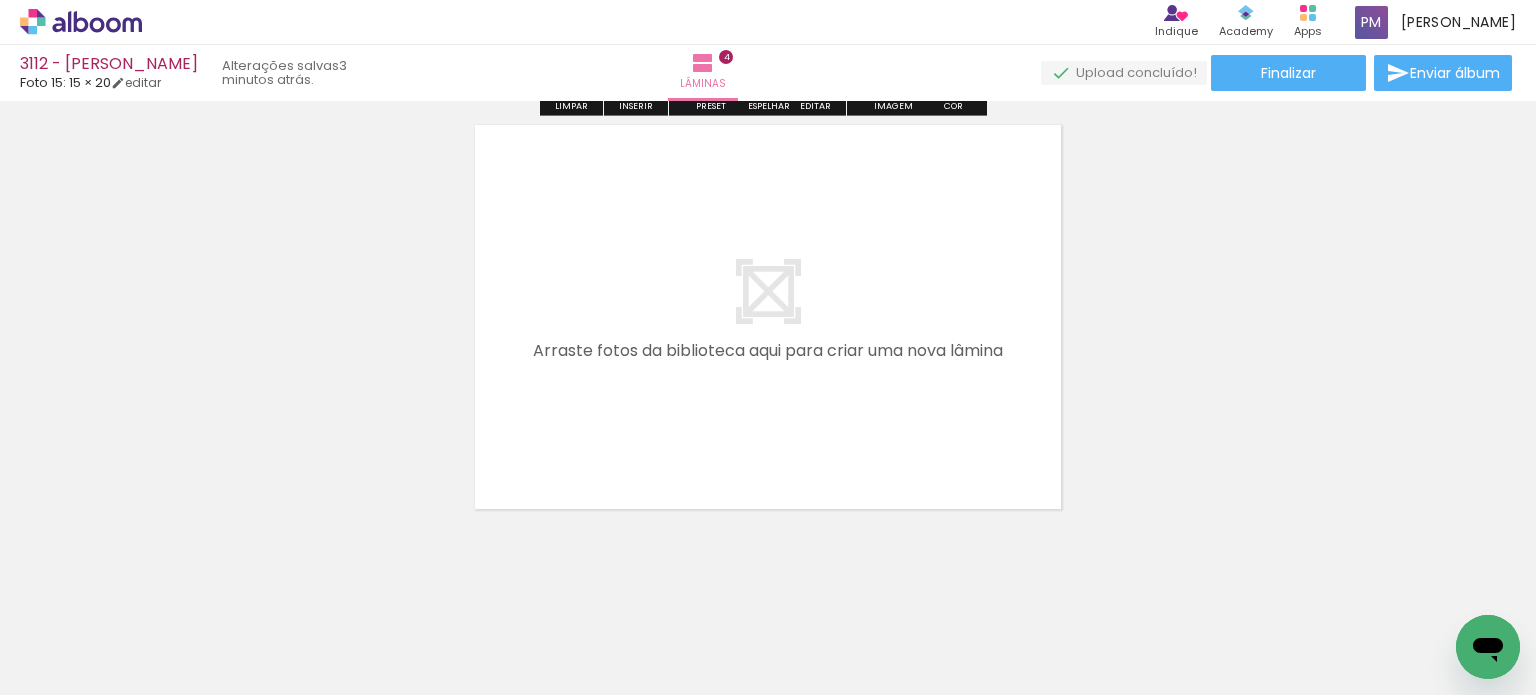 scroll, scrollTop: 1878, scrollLeft: 0, axis: vertical 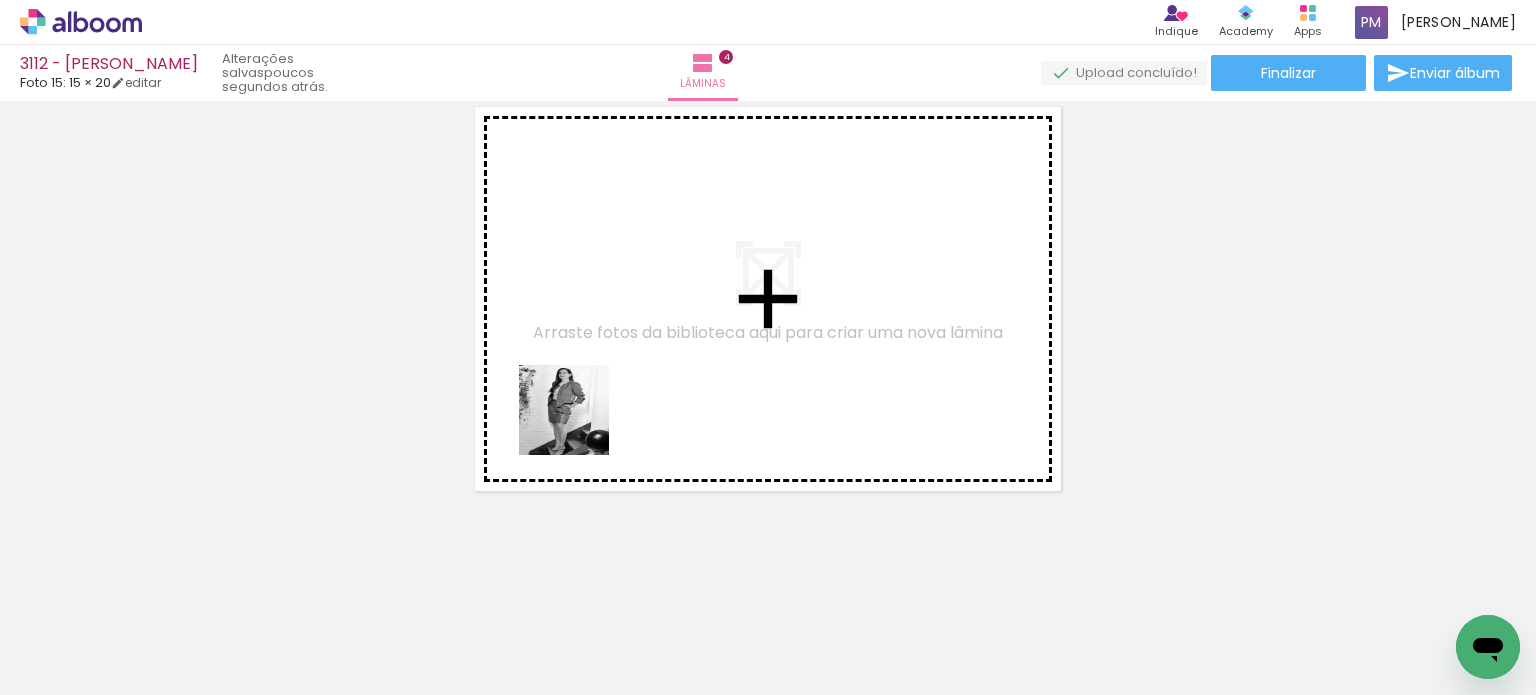 drag, startPoint x: 520, startPoint y: 613, endPoint x: 624, endPoint y: 516, distance: 142.21463 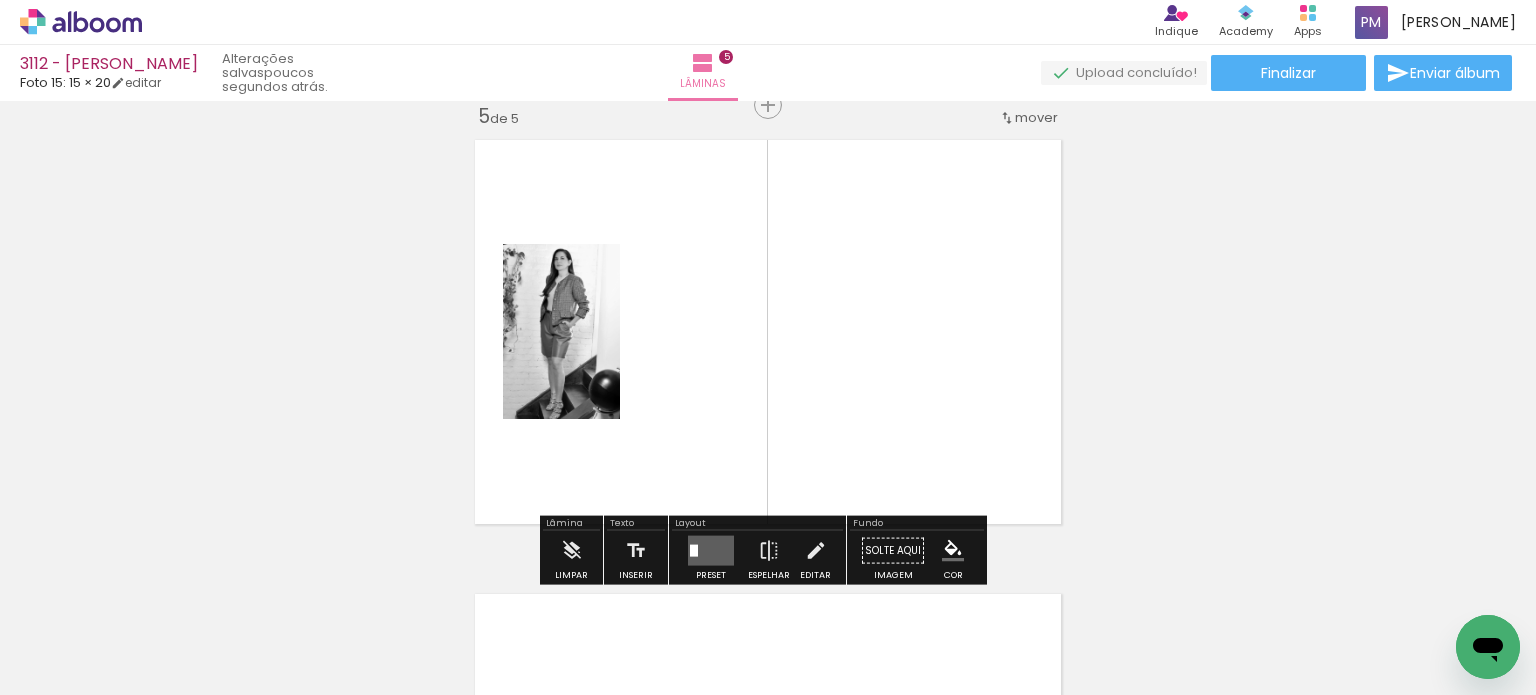 scroll, scrollTop: 1841, scrollLeft: 0, axis: vertical 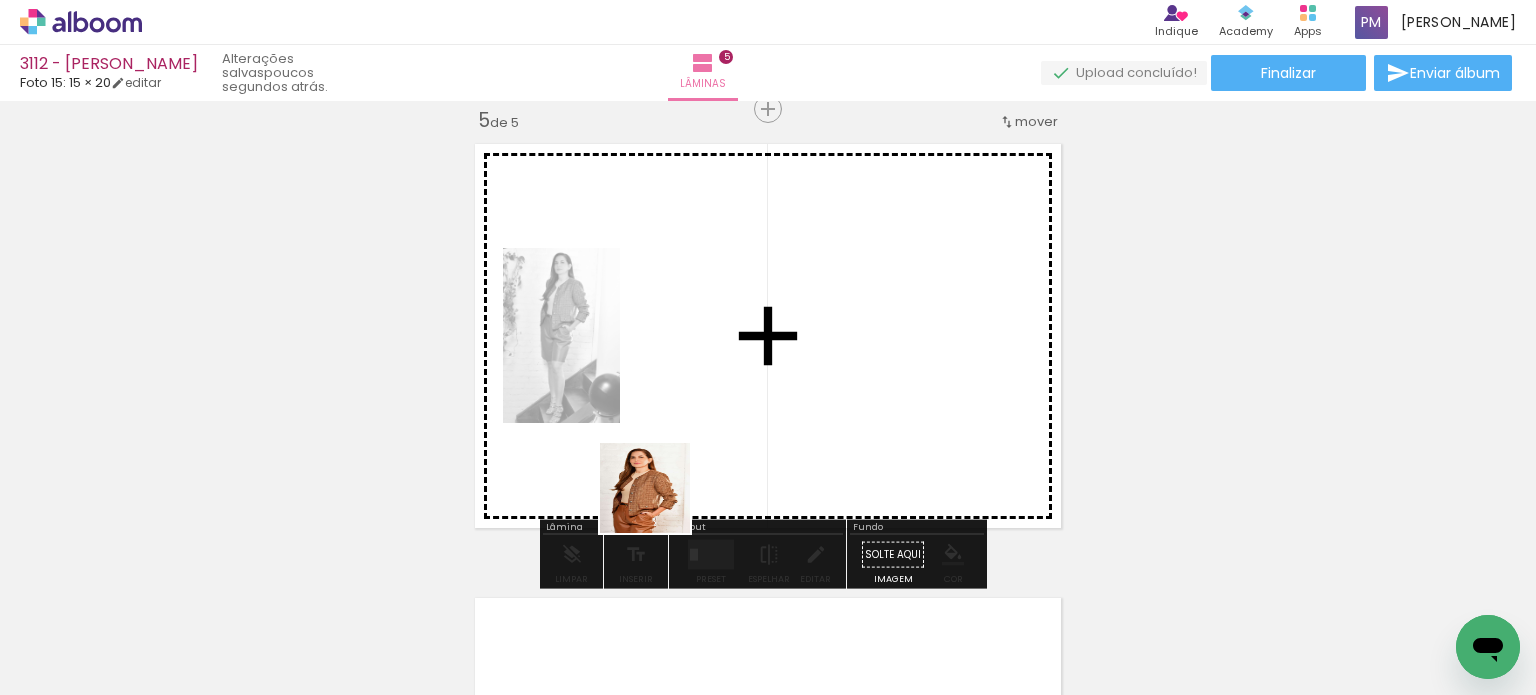 drag, startPoint x: 629, startPoint y: 642, endPoint x: 660, endPoint y: 392, distance: 251.91467 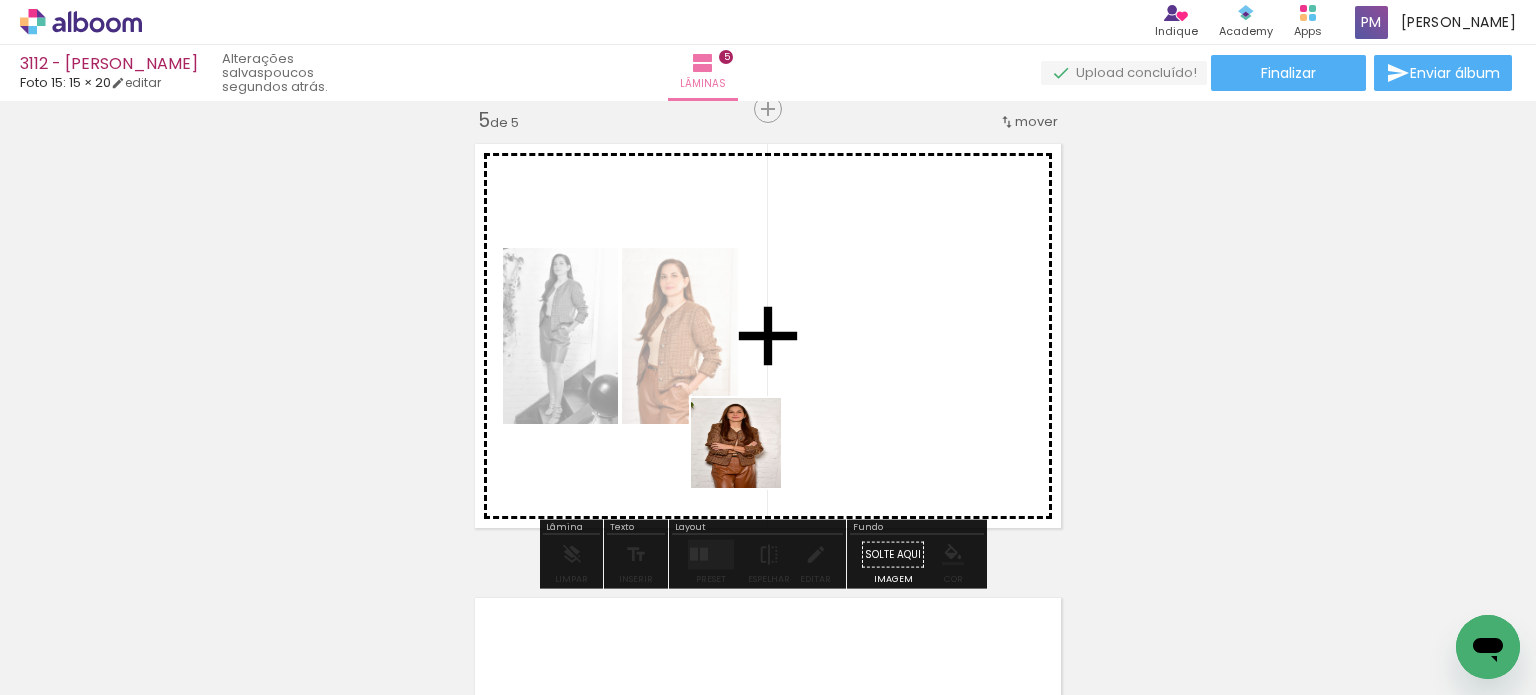 drag, startPoint x: 729, startPoint y: 651, endPoint x: 752, endPoint y: 323, distance: 328.80542 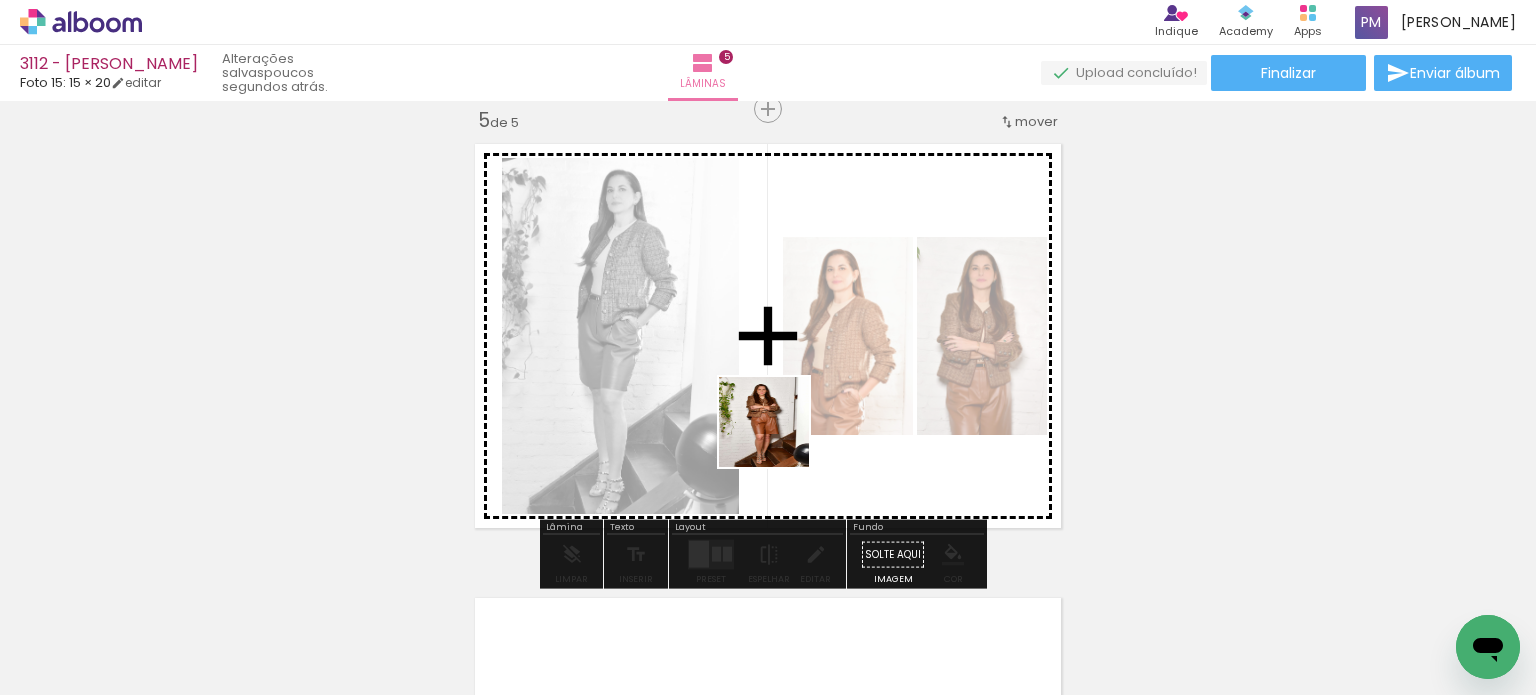 drag, startPoint x: 860, startPoint y: 635, endPoint x: 772, endPoint y: 412, distance: 239.73528 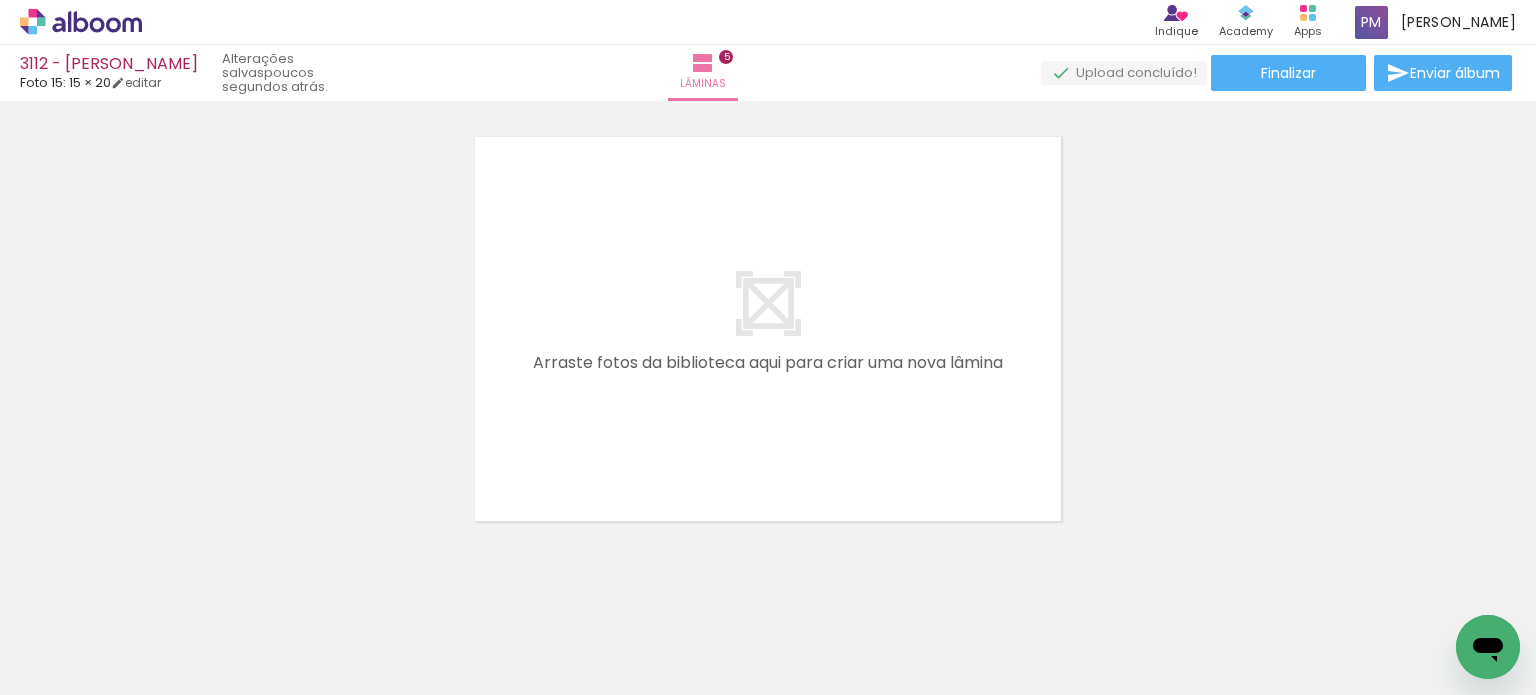 scroll, scrollTop: 2332, scrollLeft: 0, axis: vertical 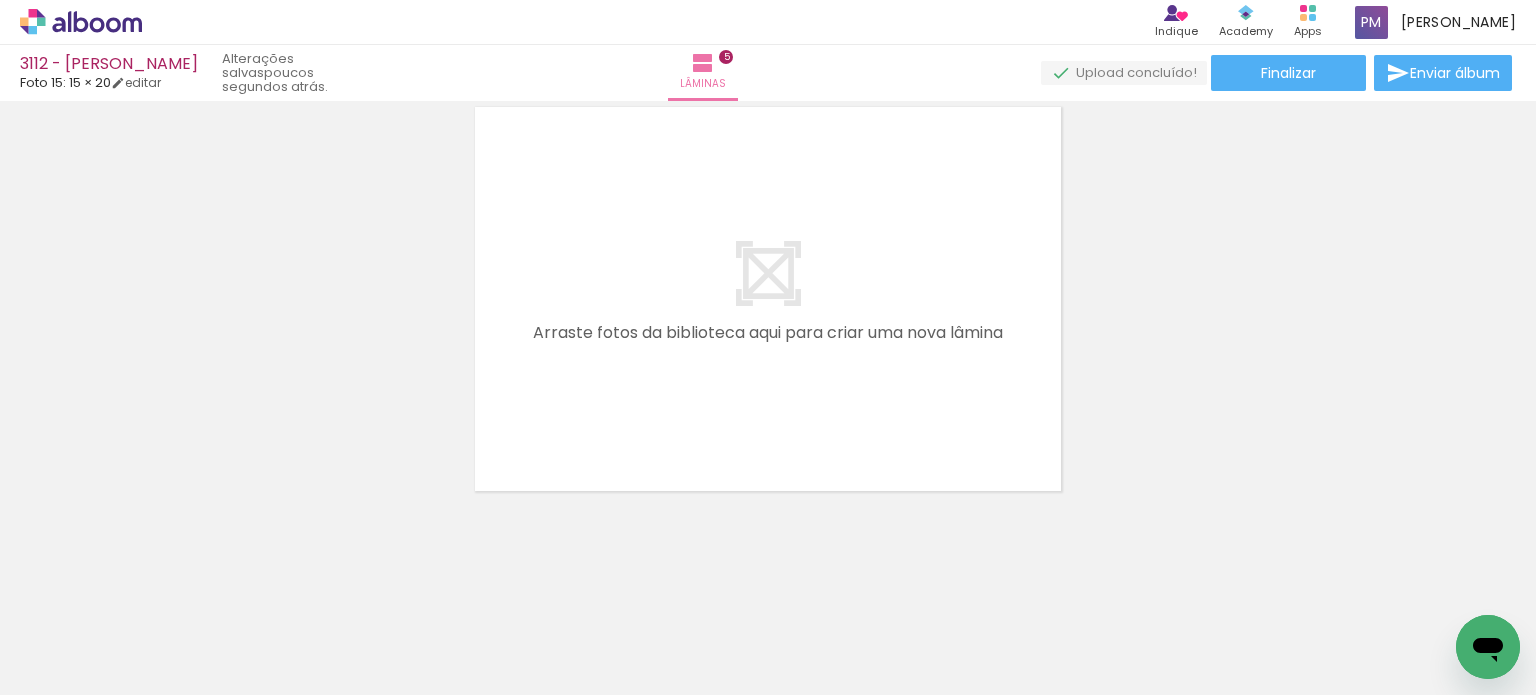 drag, startPoint x: 987, startPoint y: 631, endPoint x: 829, endPoint y: 411, distance: 270.8579 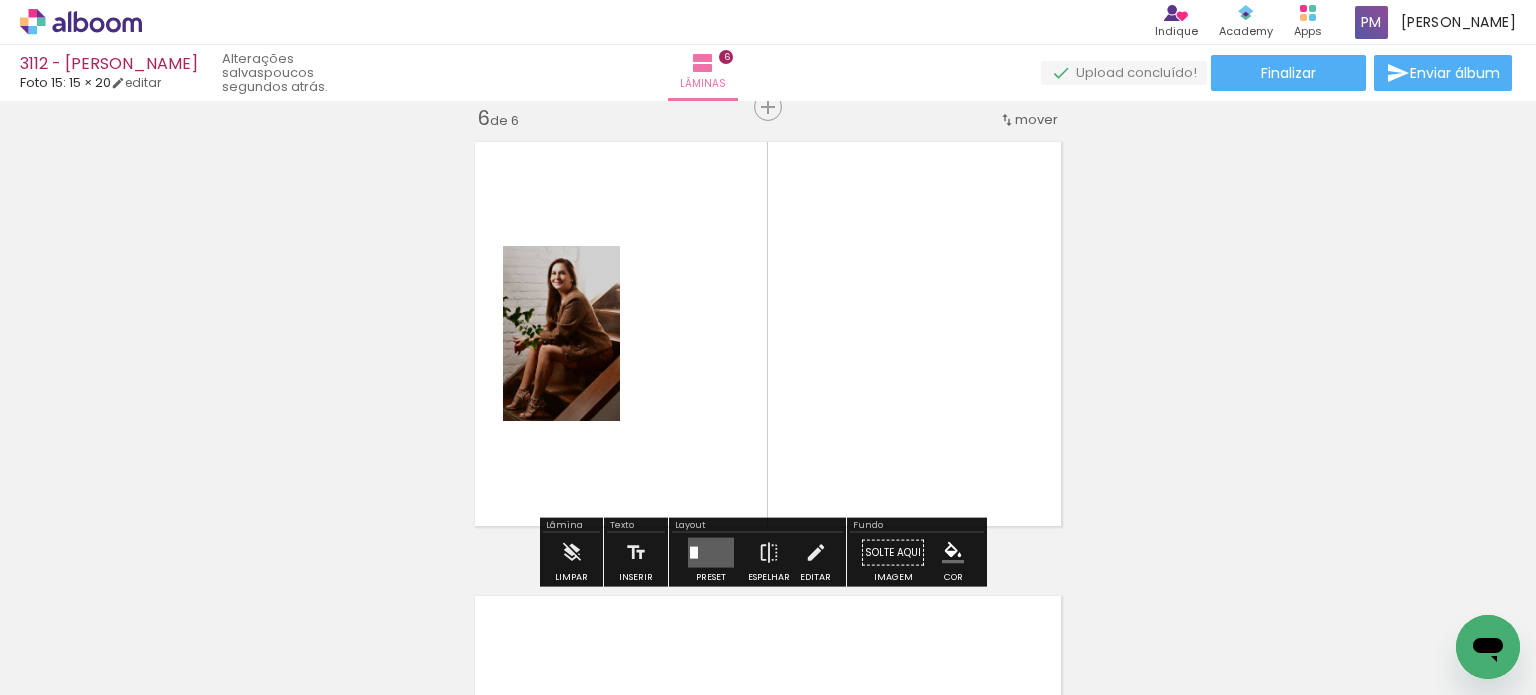 scroll, scrollTop: 2295, scrollLeft: 0, axis: vertical 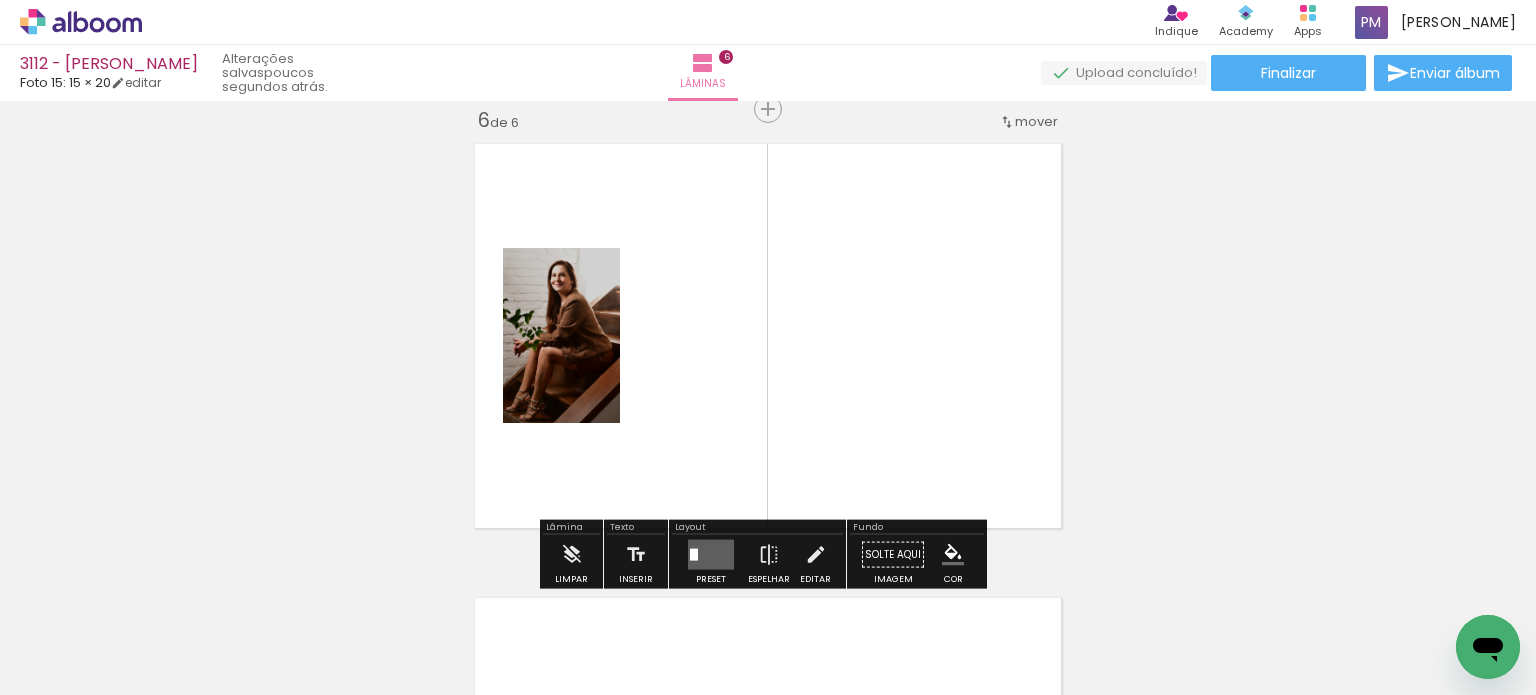 drag, startPoint x: 1056, startPoint y: 623, endPoint x: 884, endPoint y: 372, distance: 304.27783 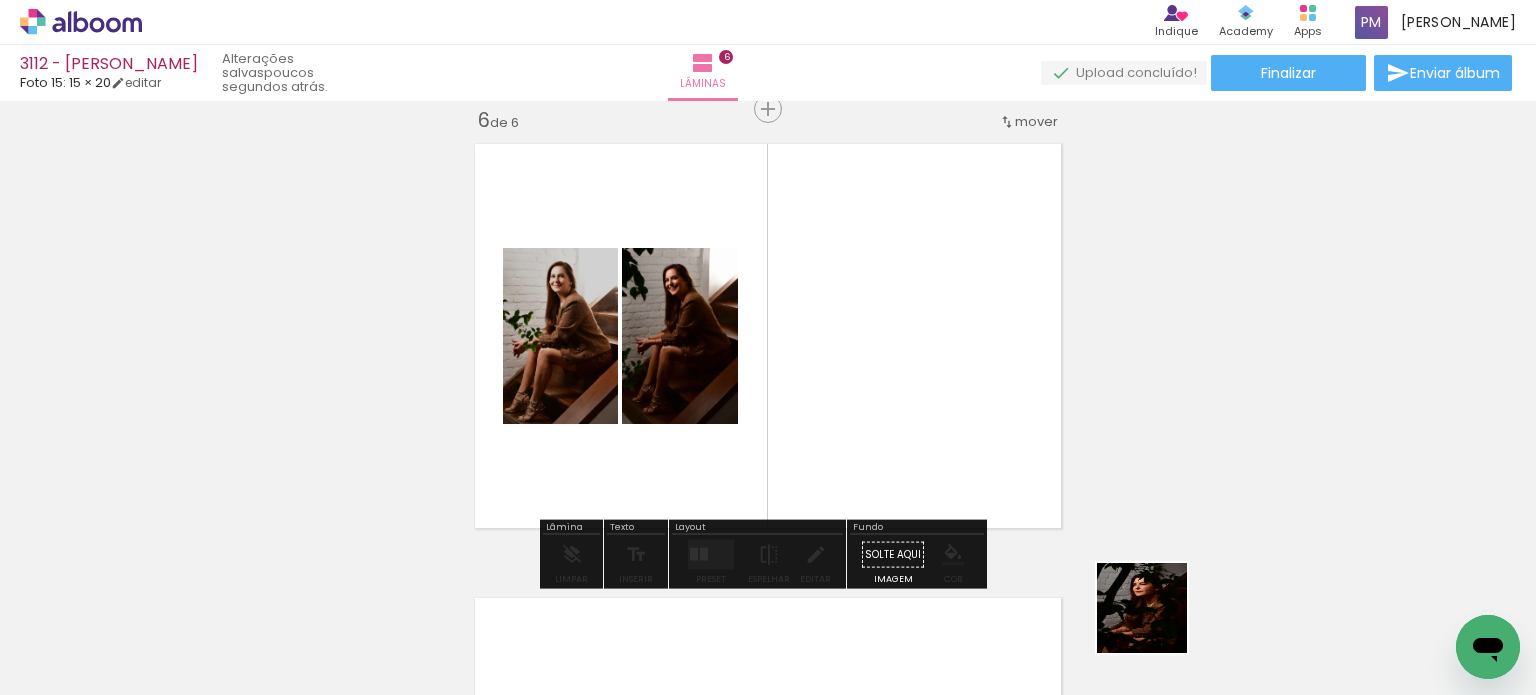 drag, startPoint x: 1169, startPoint y: 640, endPoint x: 853, endPoint y: 353, distance: 426.8782 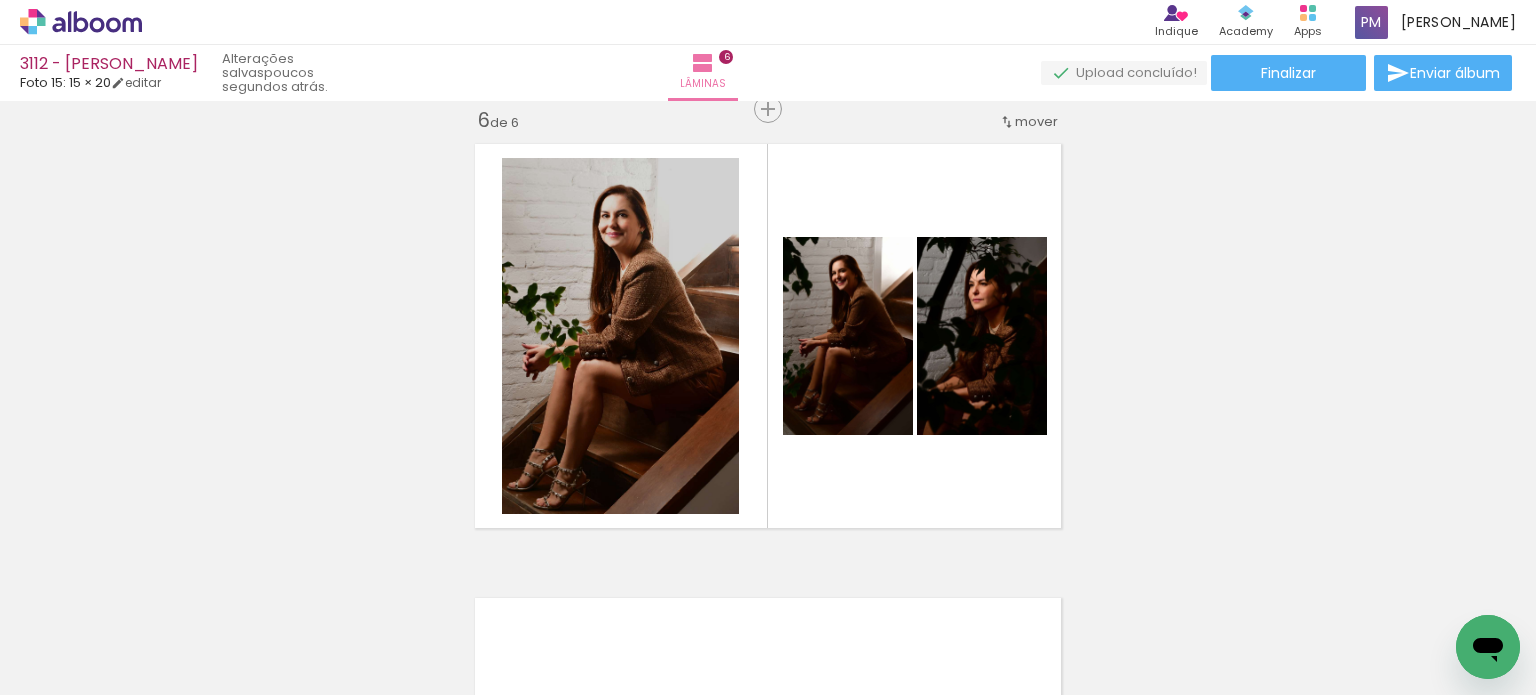 scroll, scrollTop: 0, scrollLeft: 1656, axis: horizontal 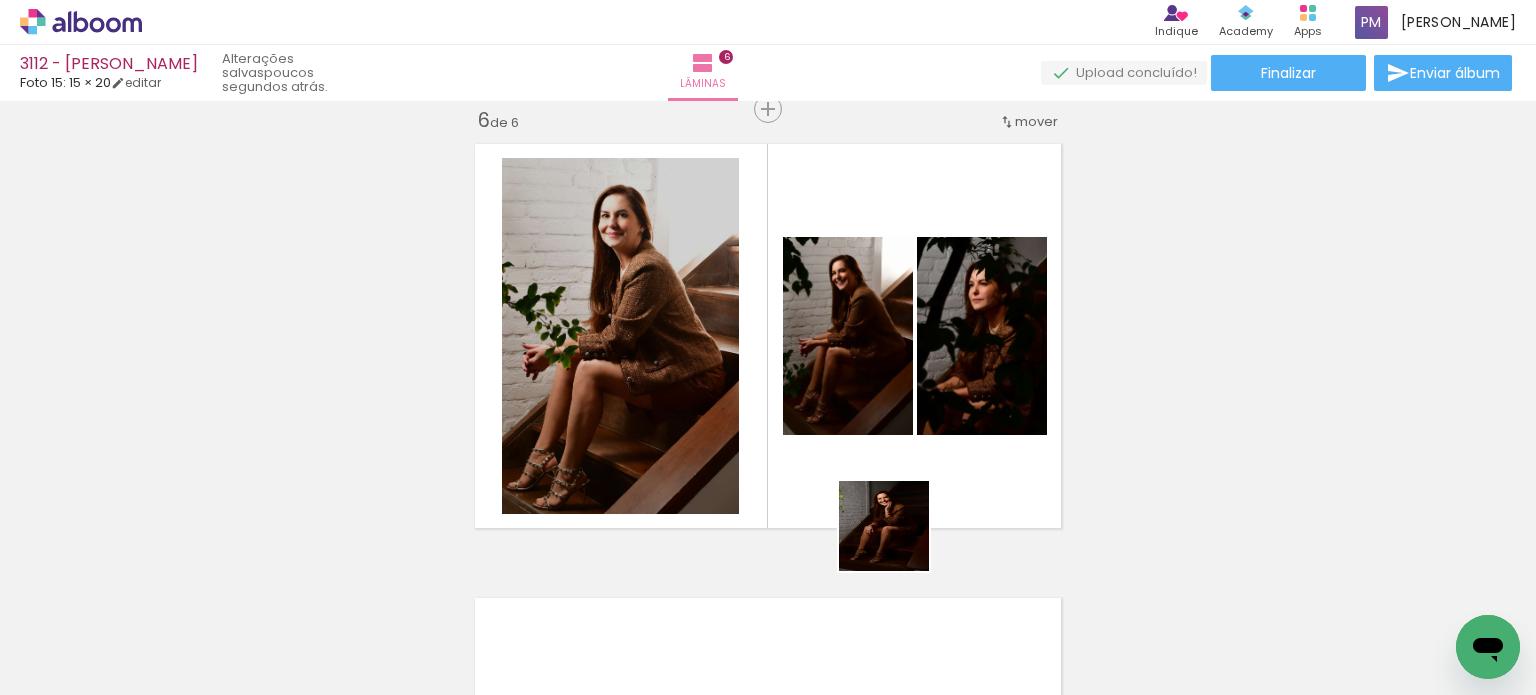 drag, startPoint x: 898, startPoint y: 643, endPoint x: 880, endPoint y: 267, distance: 376.4306 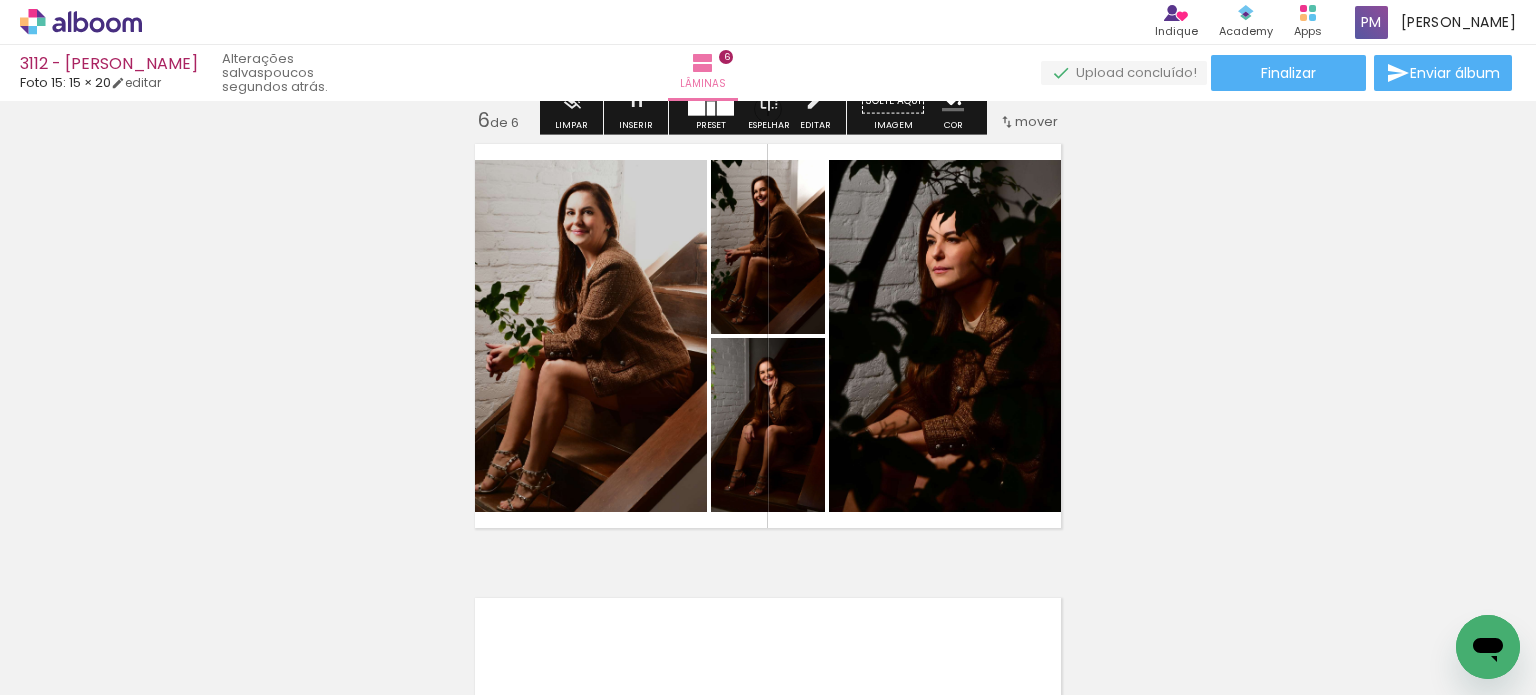 scroll, scrollTop: 2395, scrollLeft: 0, axis: vertical 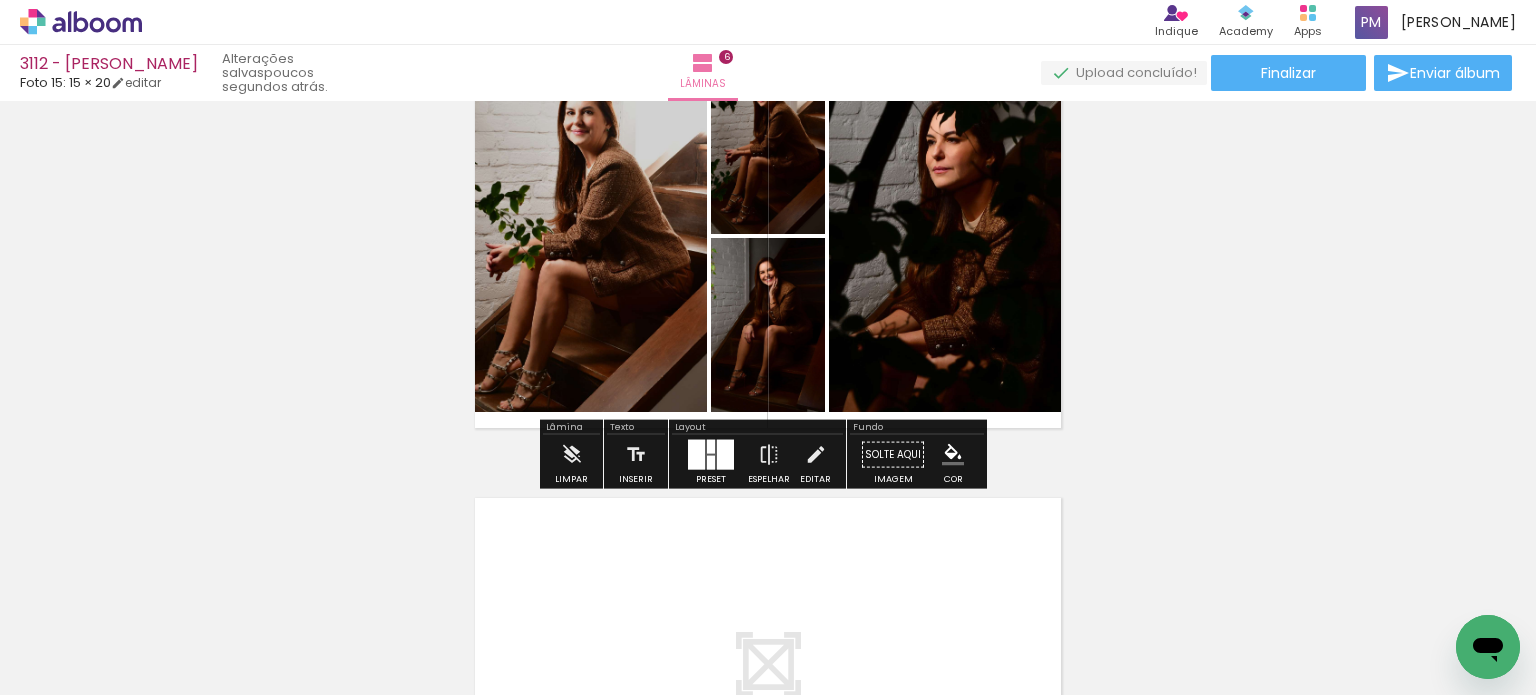 click at bounding box center (711, 463) 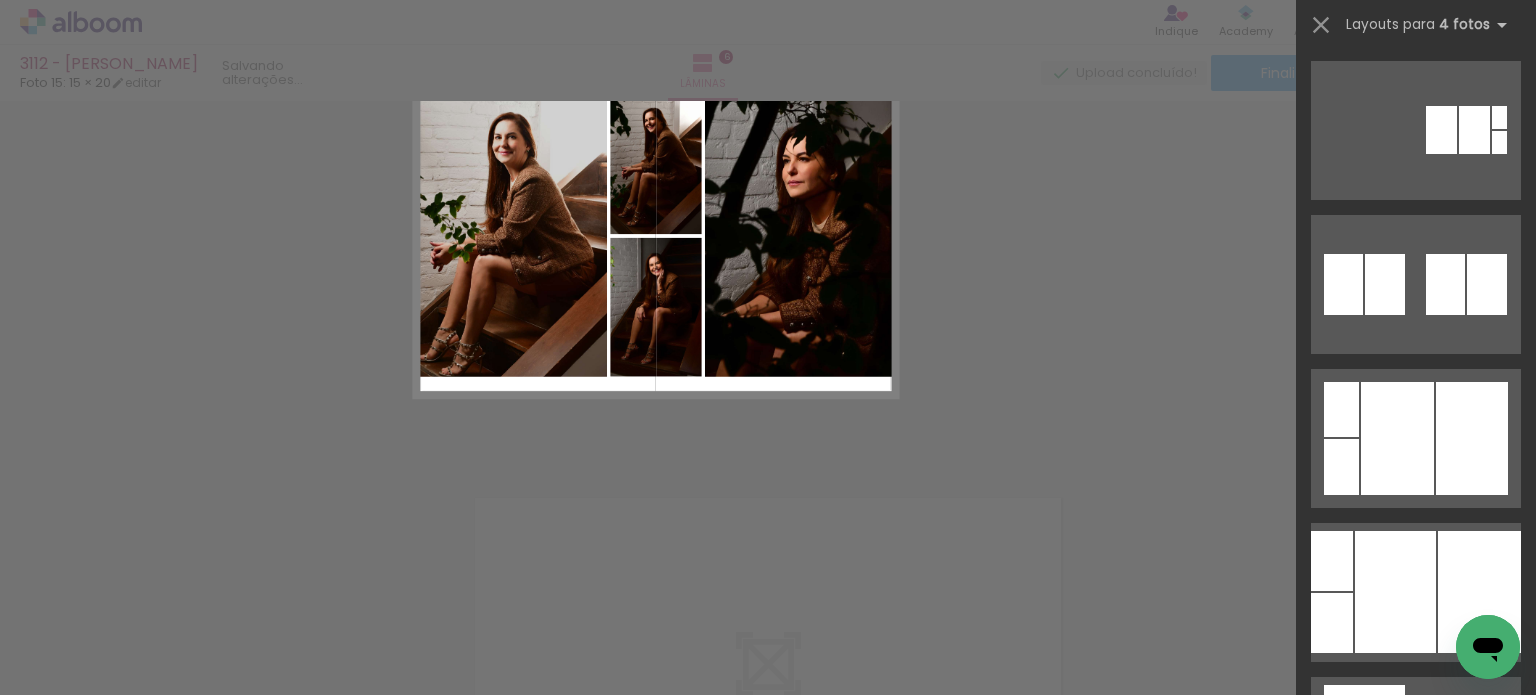 scroll, scrollTop: 0, scrollLeft: 0, axis: both 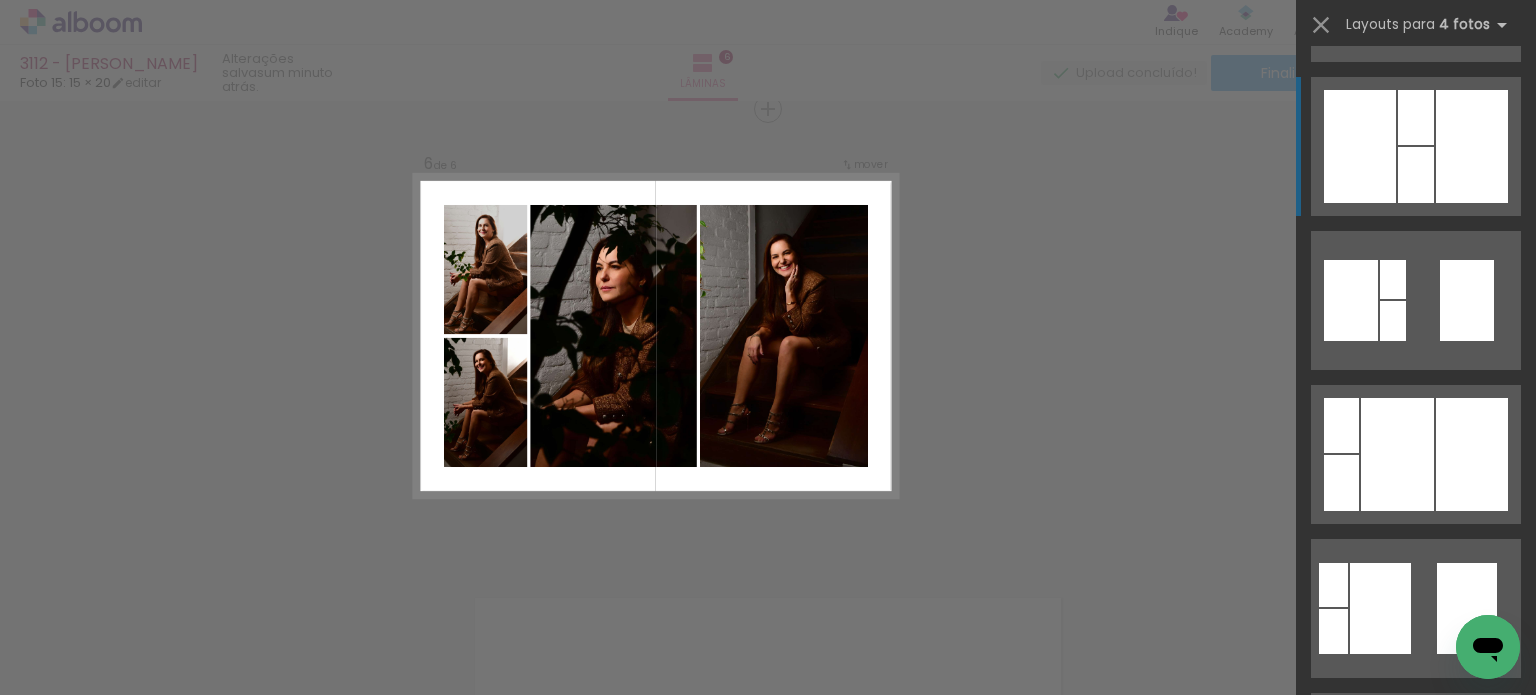 click at bounding box center [1397, 454] 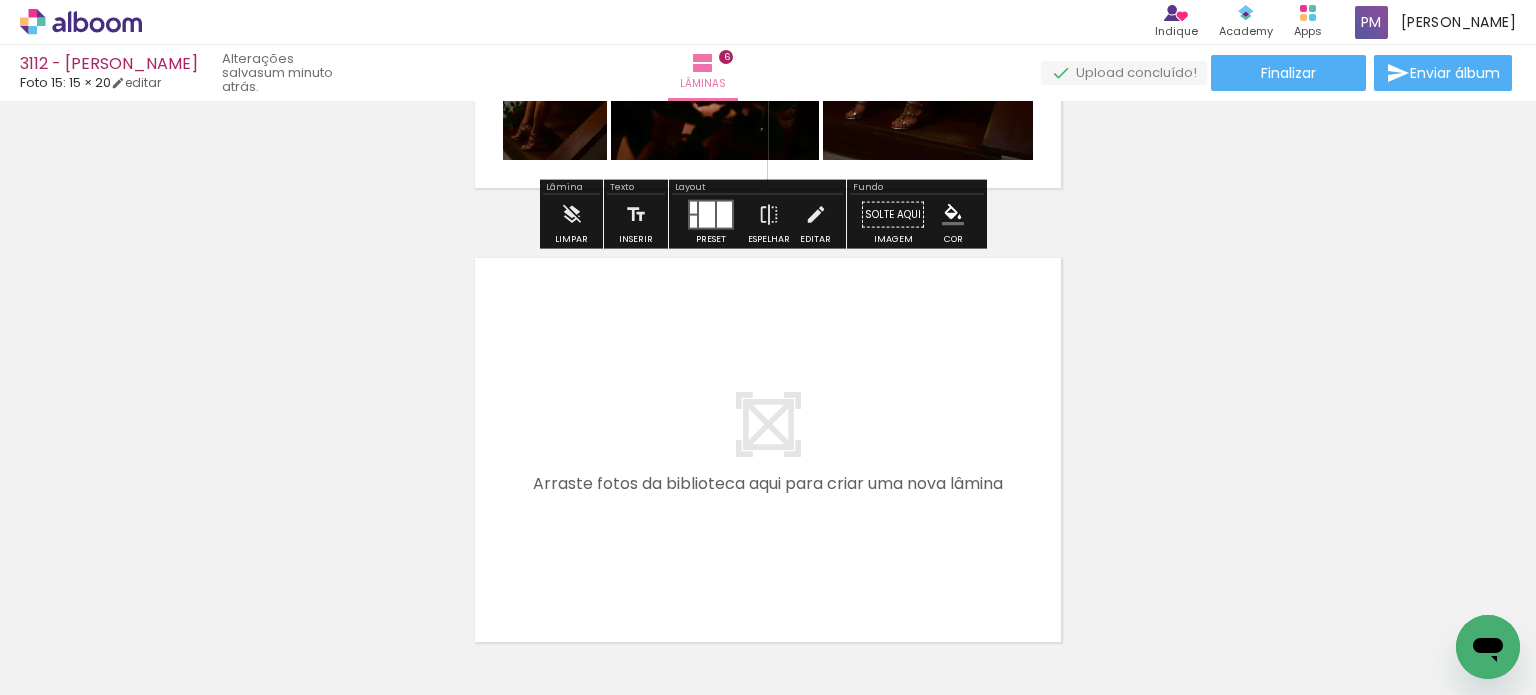 scroll, scrollTop: 2695, scrollLeft: 0, axis: vertical 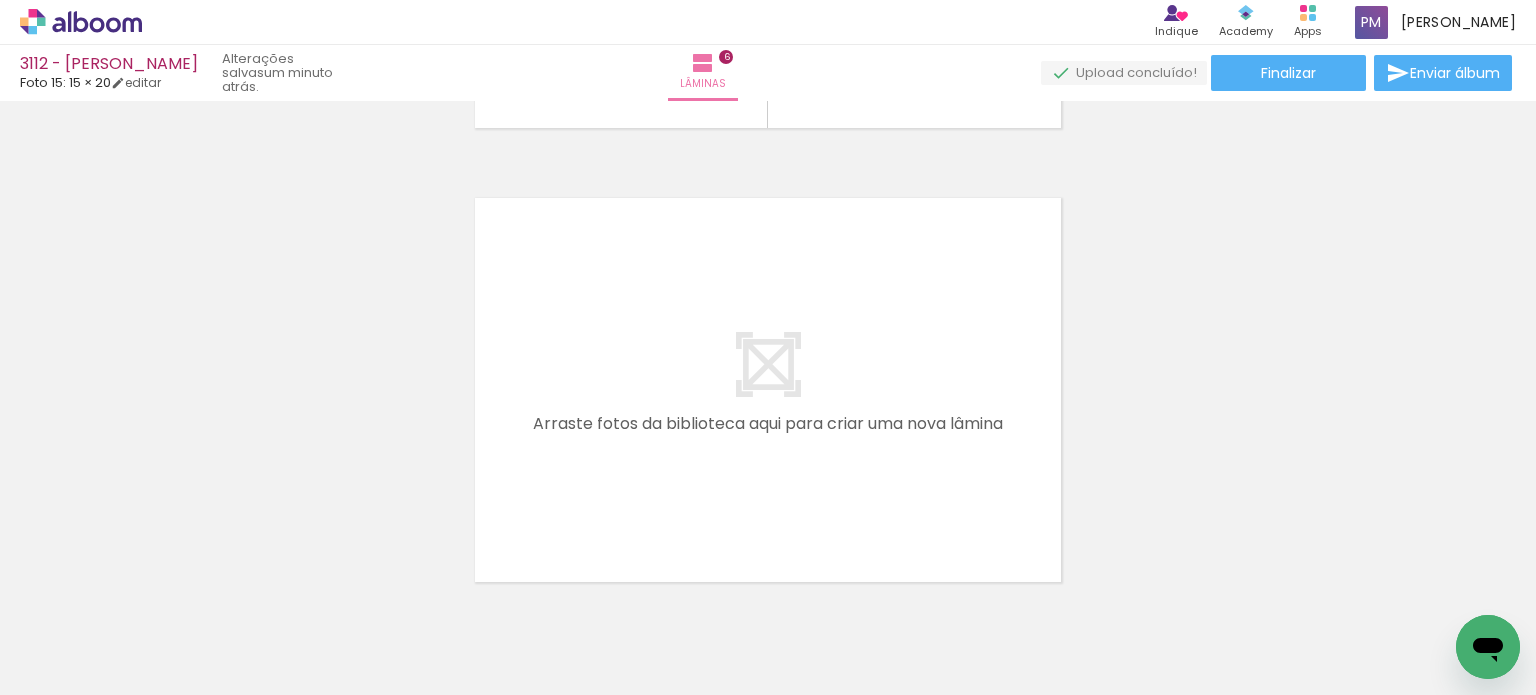 drag, startPoint x: 608, startPoint y: 626, endPoint x: 598, endPoint y: 459, distance: 167.29913 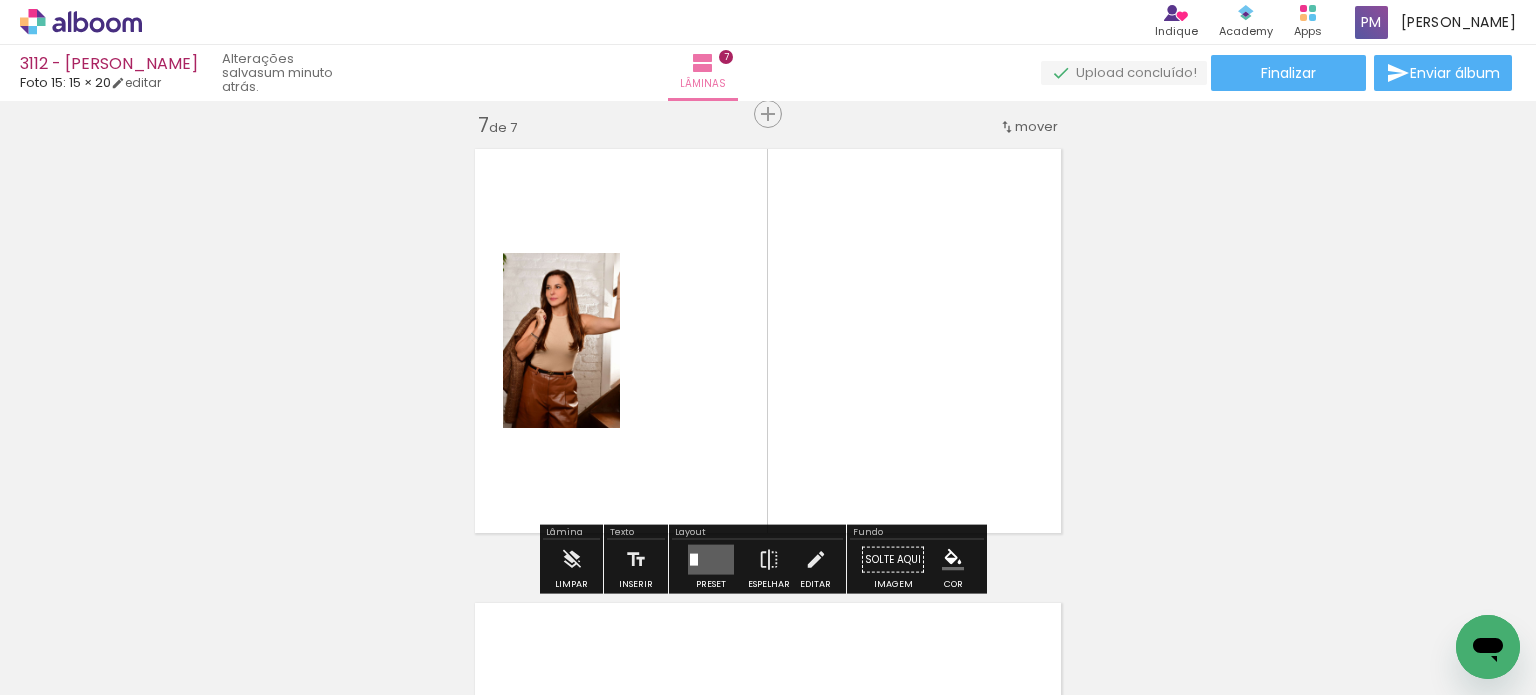 scroll, scrollTop: 2749, scrollLeft: 0, axis: vertical 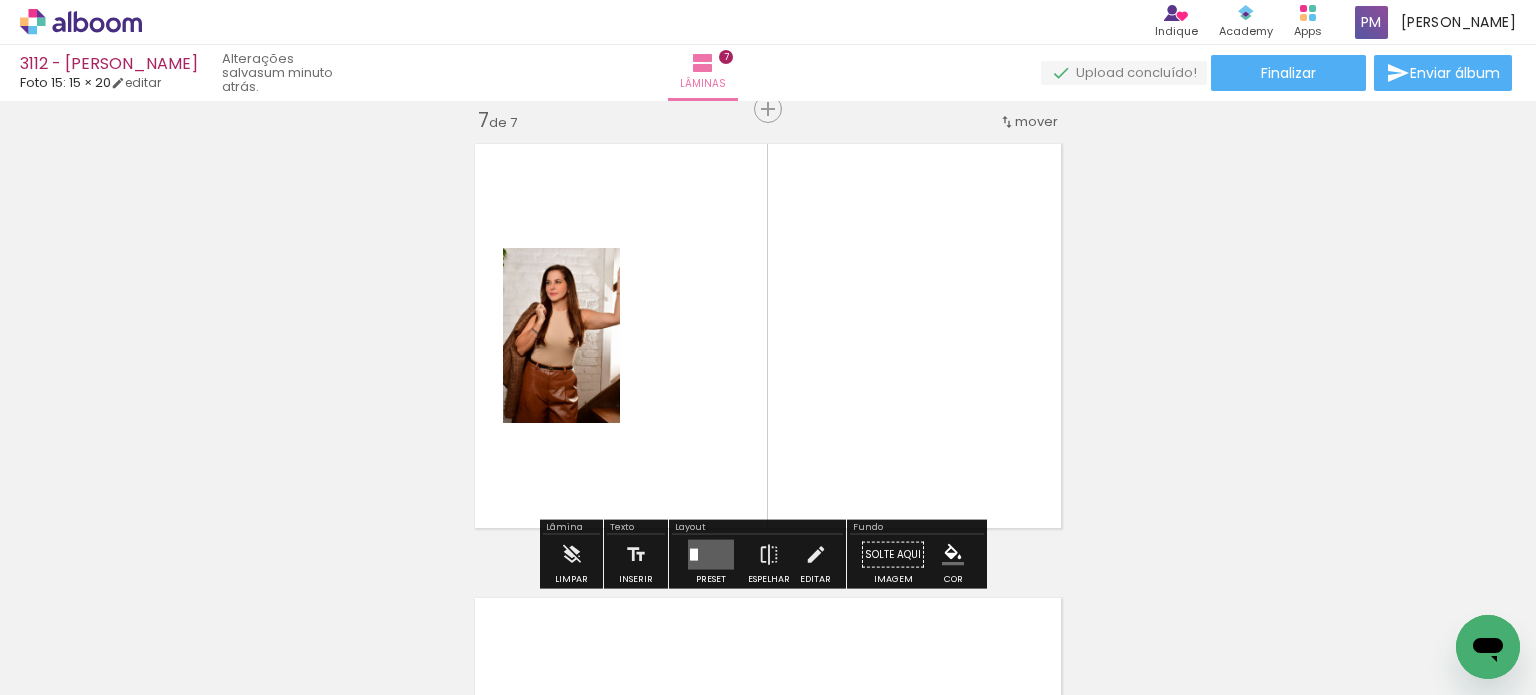 drag, startPoint x: 714, startPoint y: 631, endPoint x: 708, endPoint y: 402, distance: 229.07858 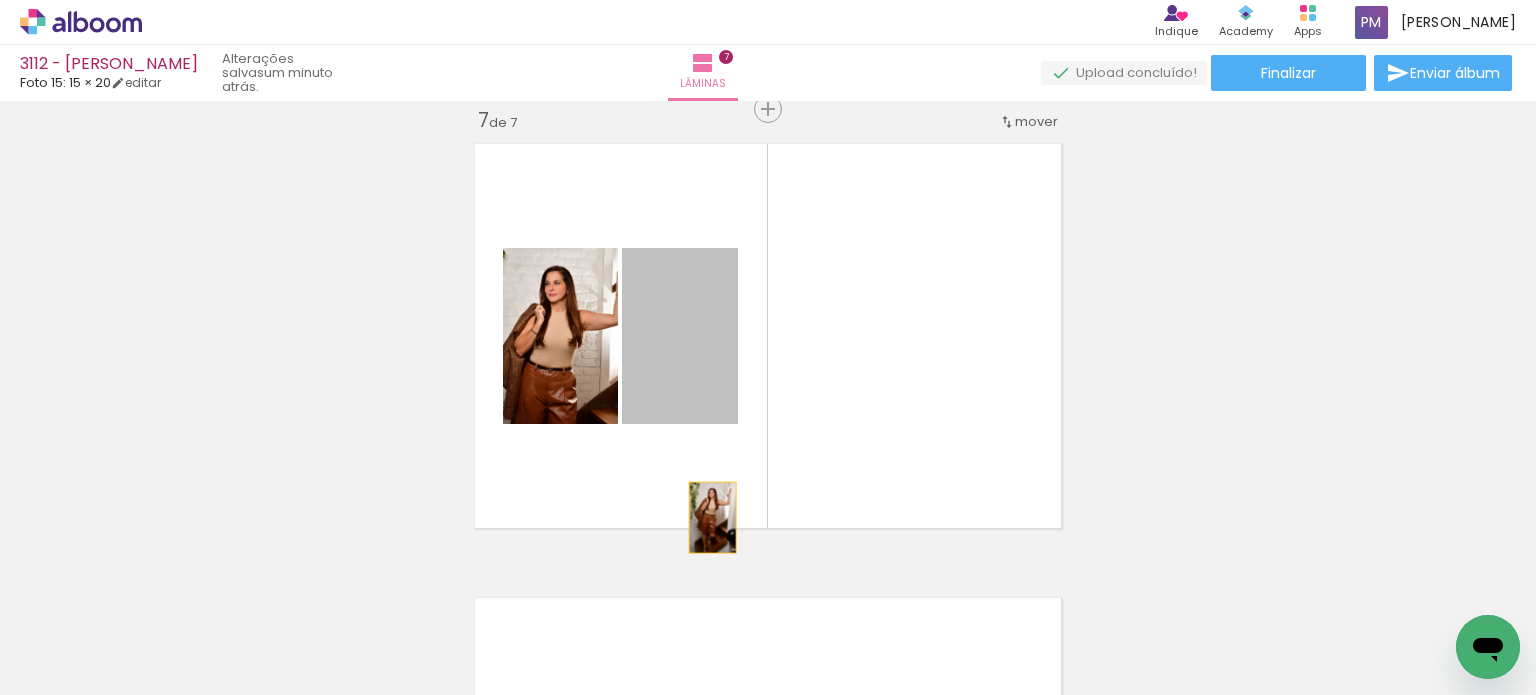 drag, startPoint x: 651, startPoint y: 315, endPoint x: 719, endPoint y: 598, distance: 291.055 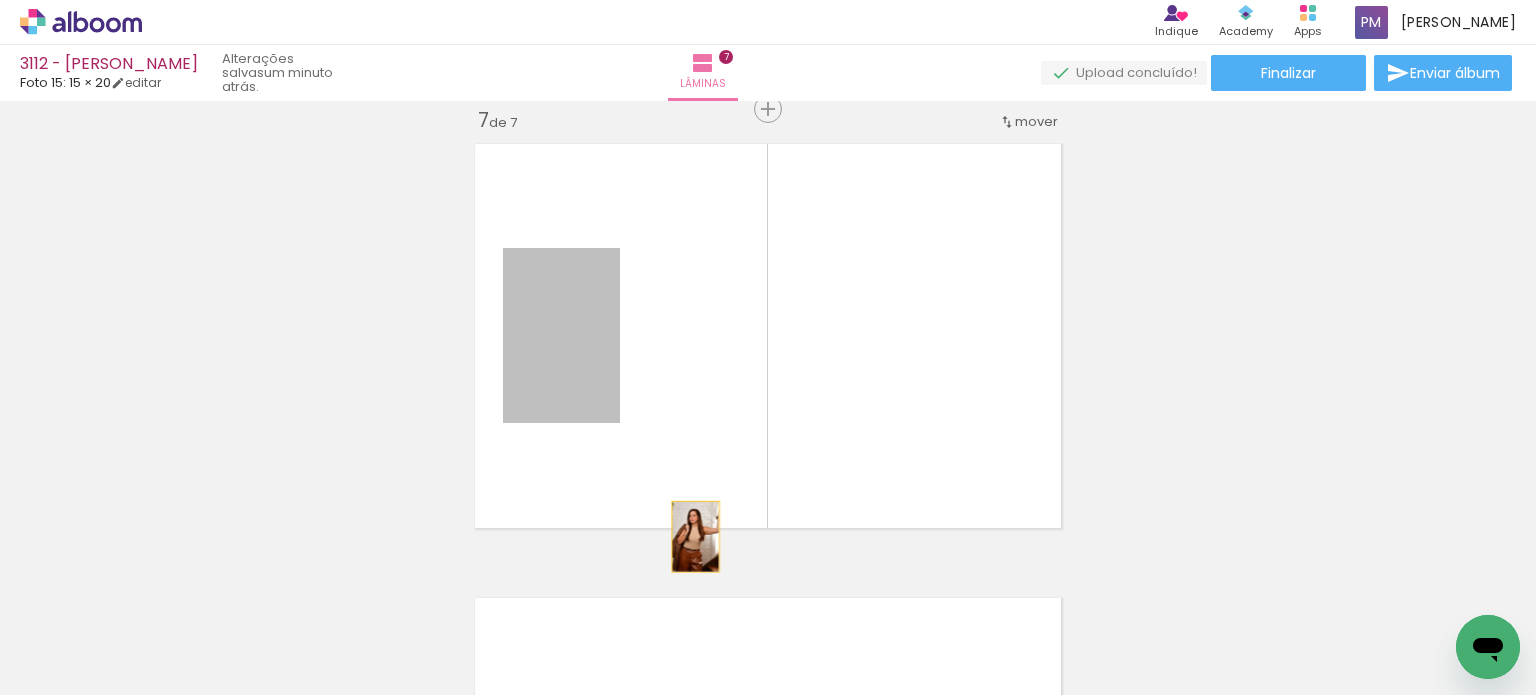 drag, startPoint x: 593, startPoint y: 355, endPoint x: 709, endPoint y: 591, distance: 262.96768 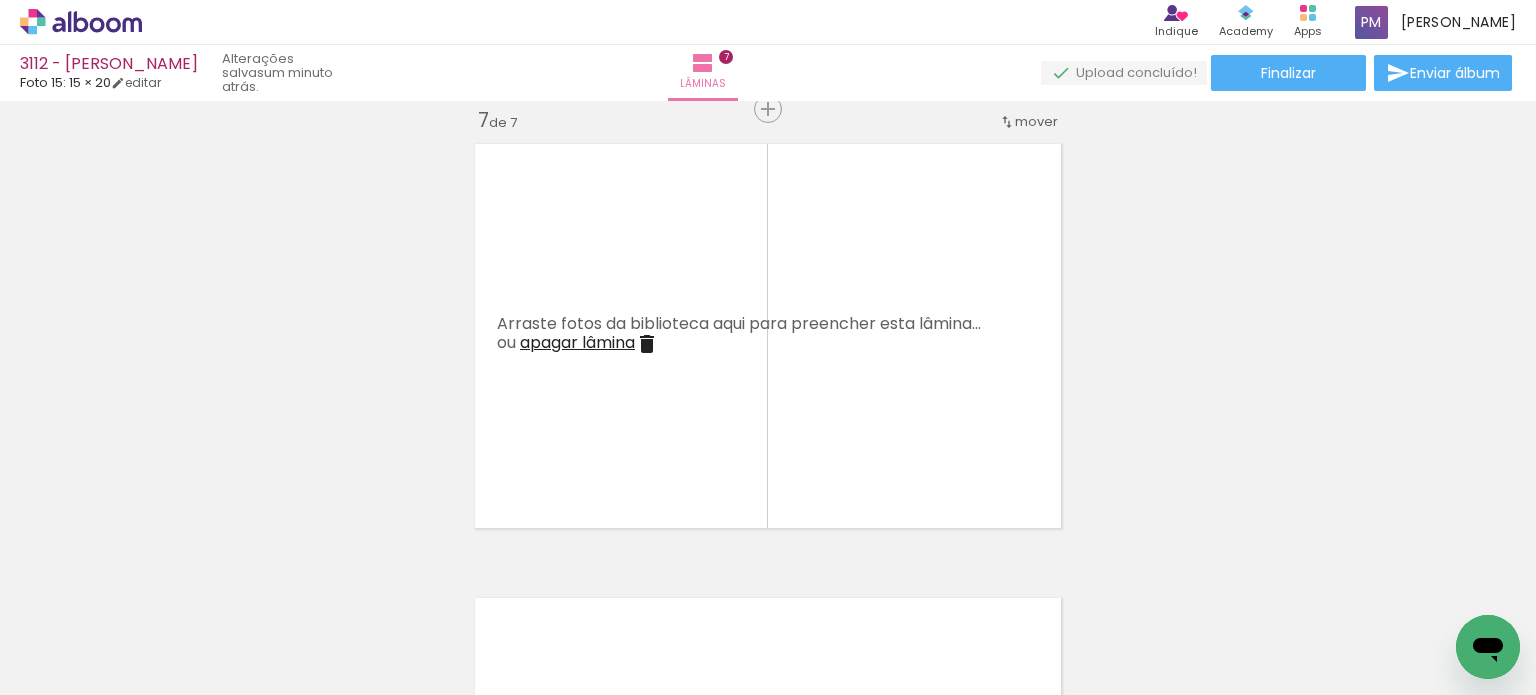 drag, startPoint x: 812, startPoint y: 643, endPoint x: 676, endPoint y: 331, distance: 340.35275 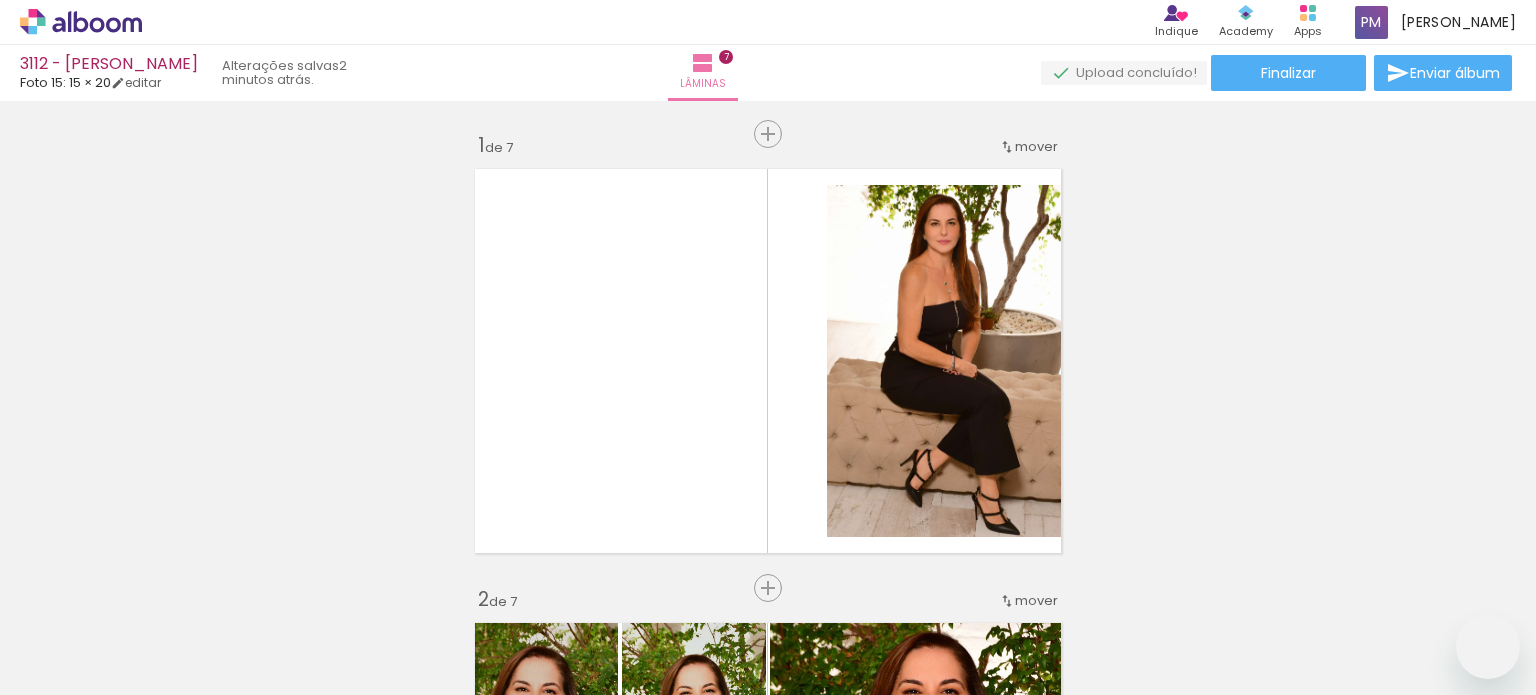 scroll, scrollTop: 0, scrollLeft: 0, axis: both 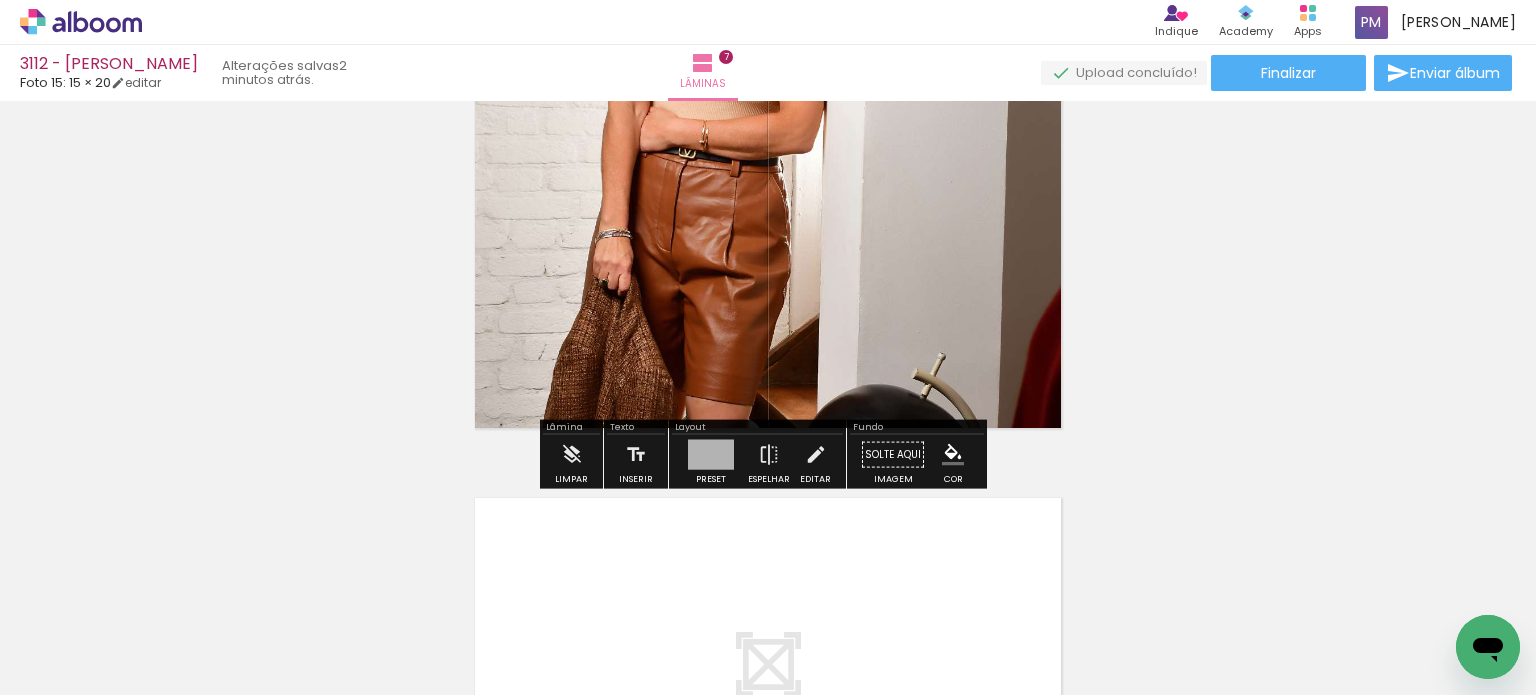 click at bounding box center (768, 236) 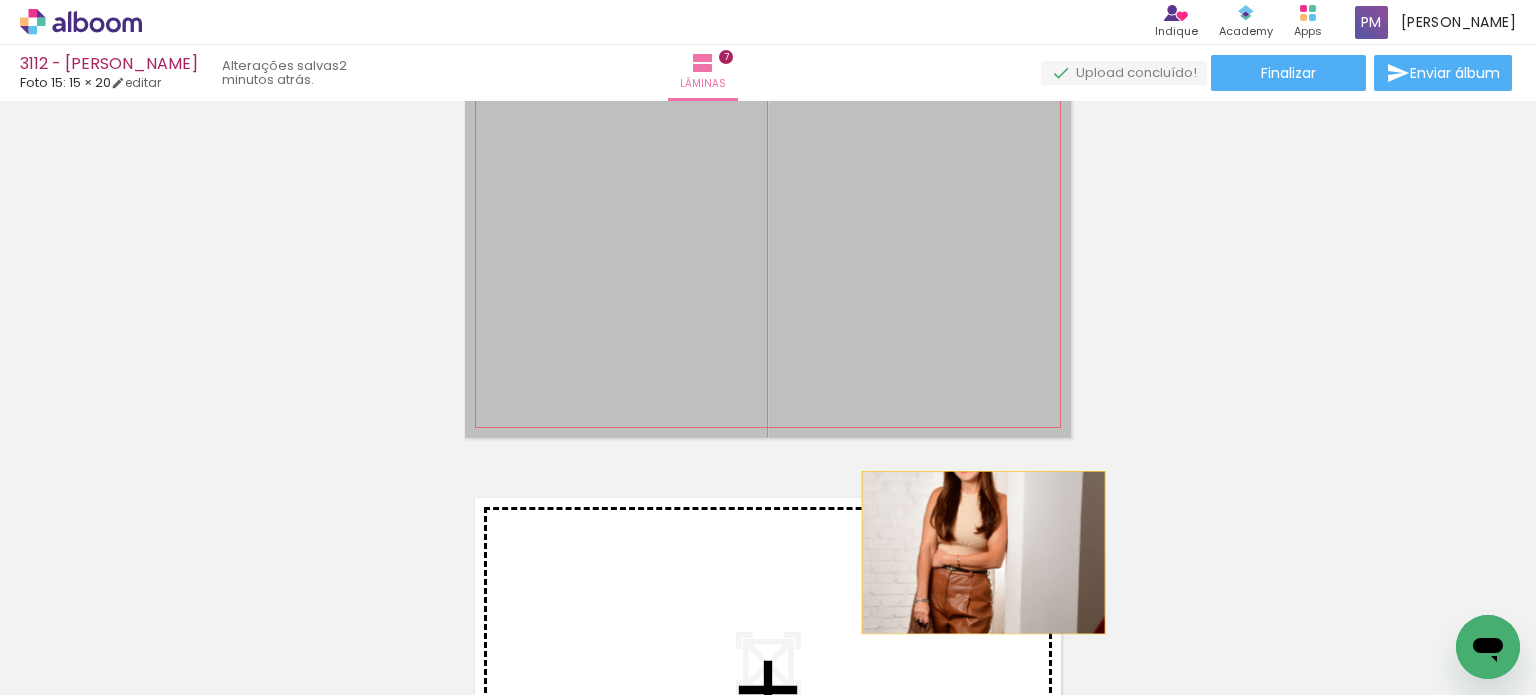 drag, startPoint x: 968, startPoint y: 322, endPoint x: 976, endPoint y: 555, distance: 233.1373 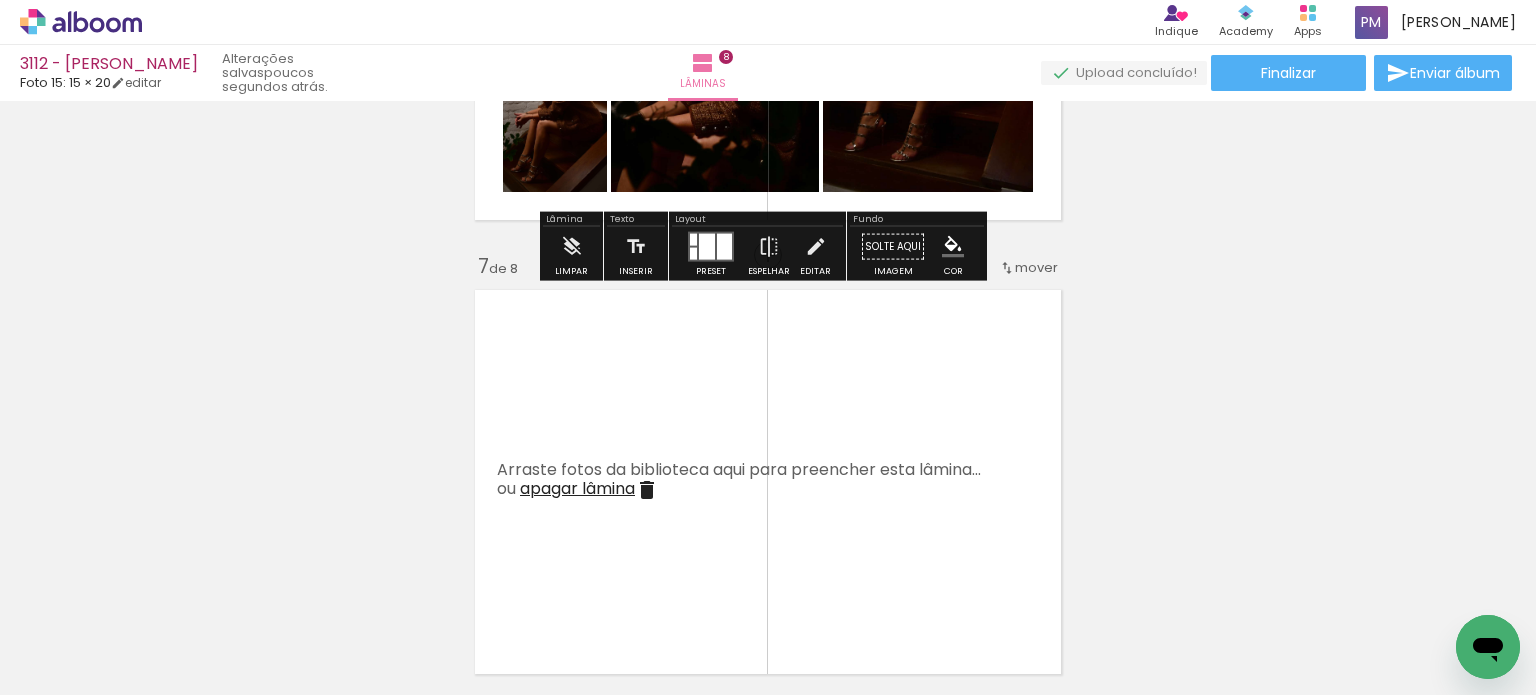 scroll, scrollTop: 2703, scrollLeft: 0, axis: vertical 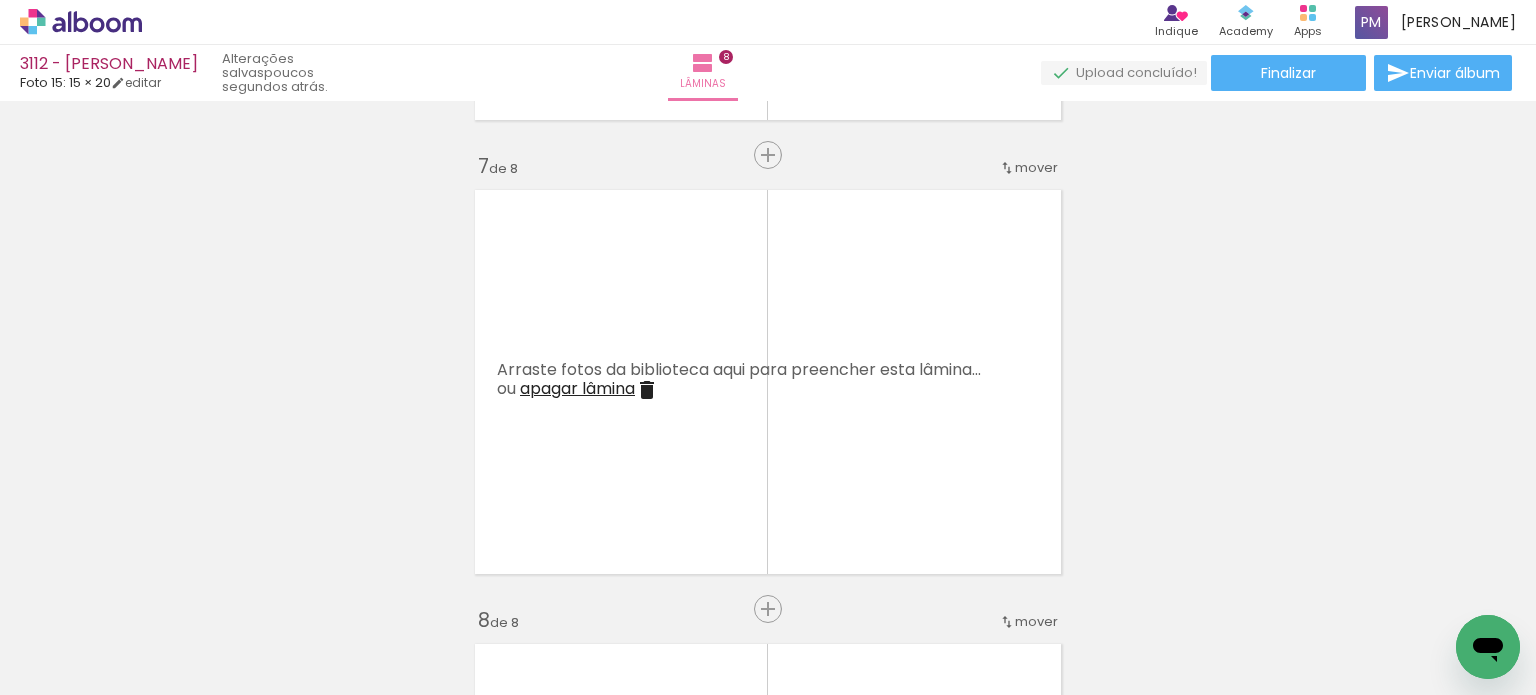 click on "apagar lâmina" at bounding box center (577, 388) 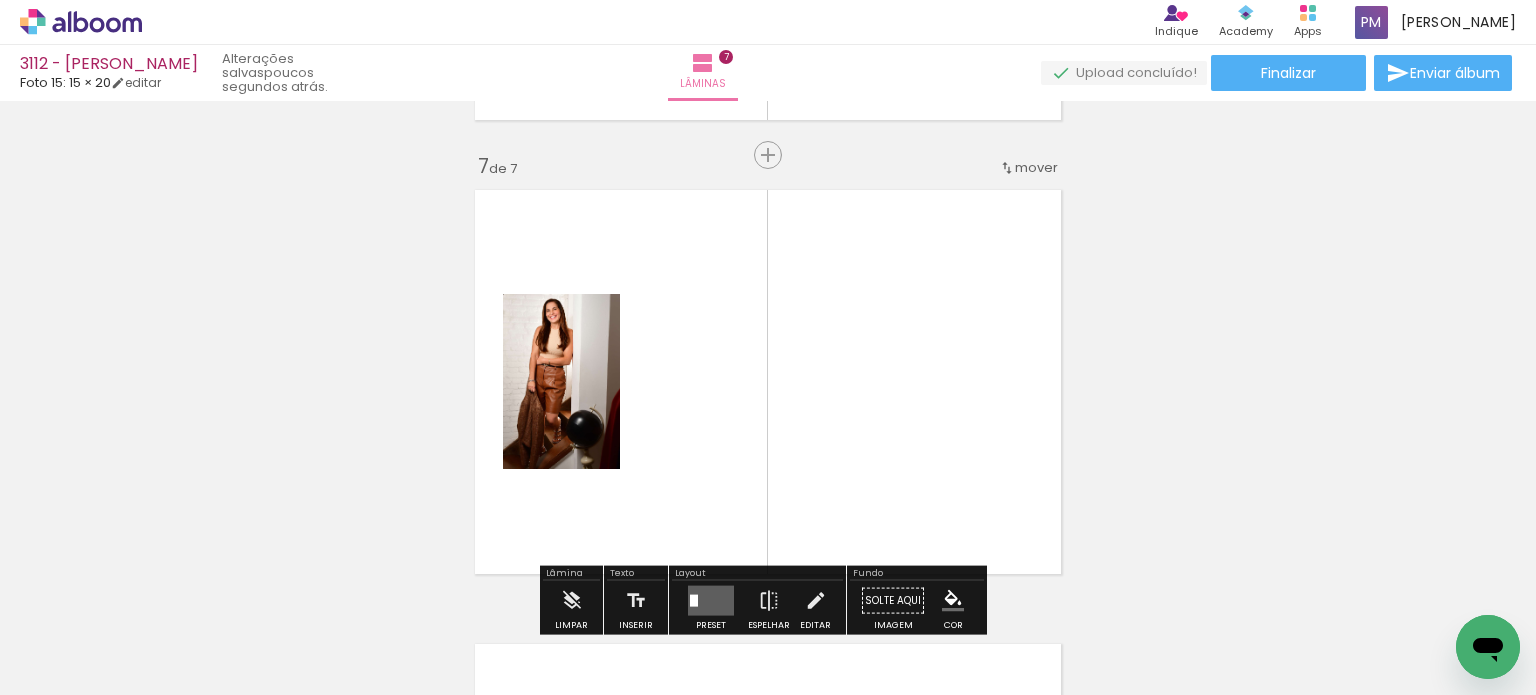 scroll, scrollTop: 2803, scrollLeft: 0, axis: vertical 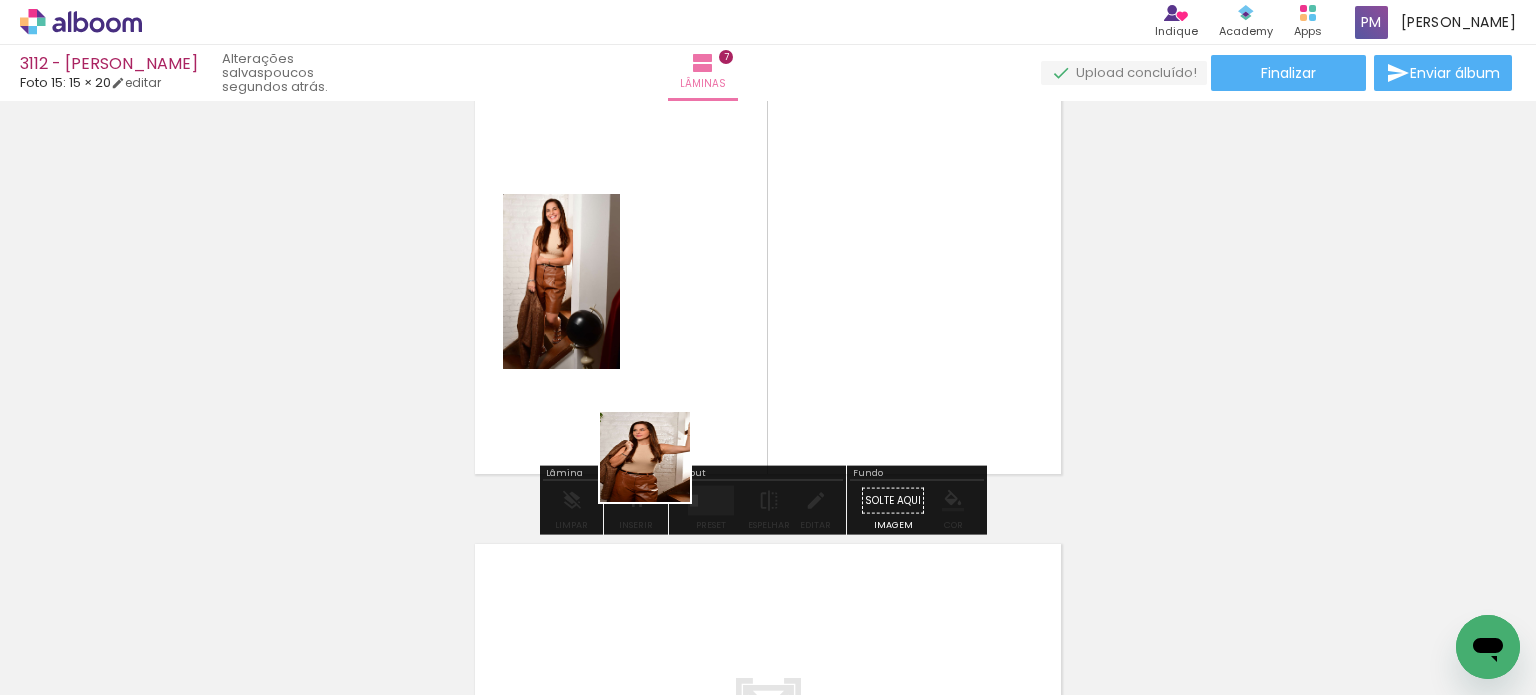 drag, startPoint x: 600, startPoint y: 646, endPoint x: 677, endPoint y: 372, distance: 284.61377 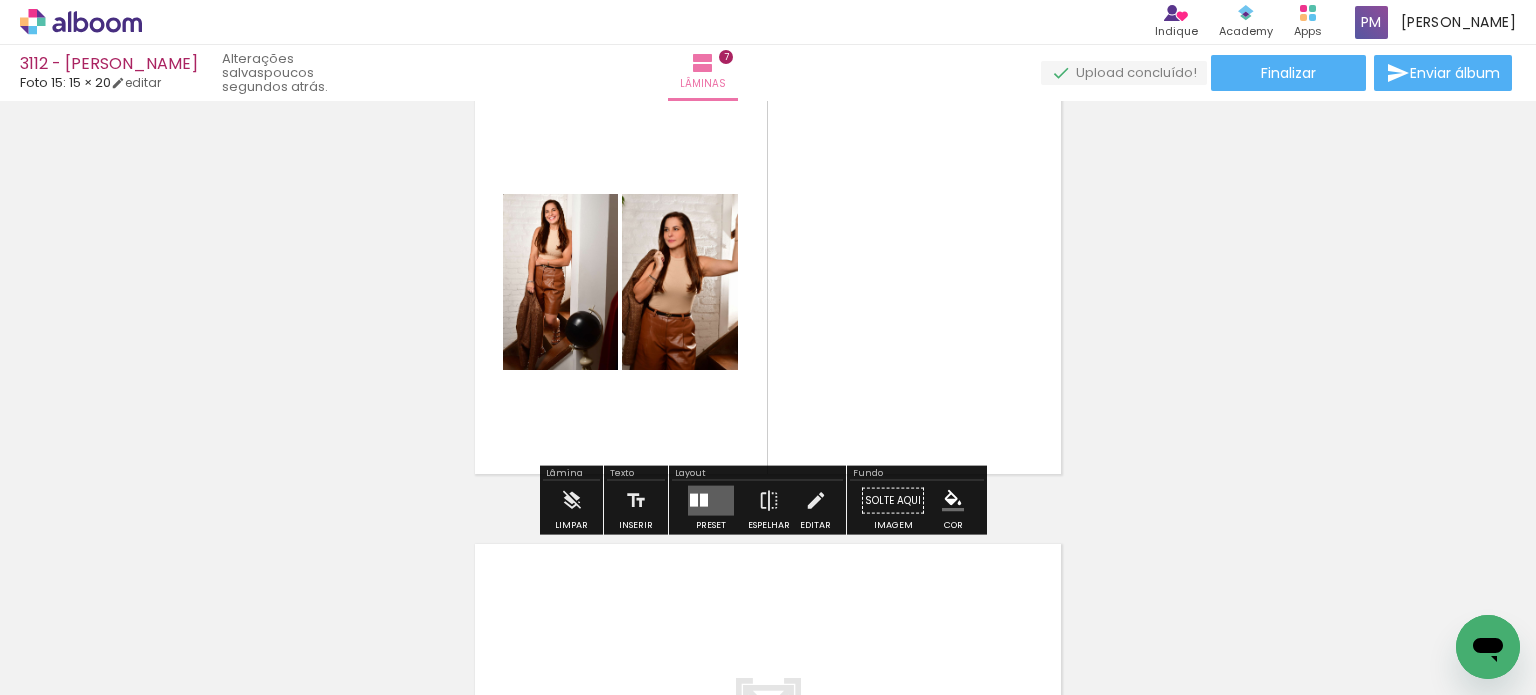 drag, startPoint x: 716, startPoint y: 618, endPoint x: 848, endPoint y: 252, distance: 389.07584 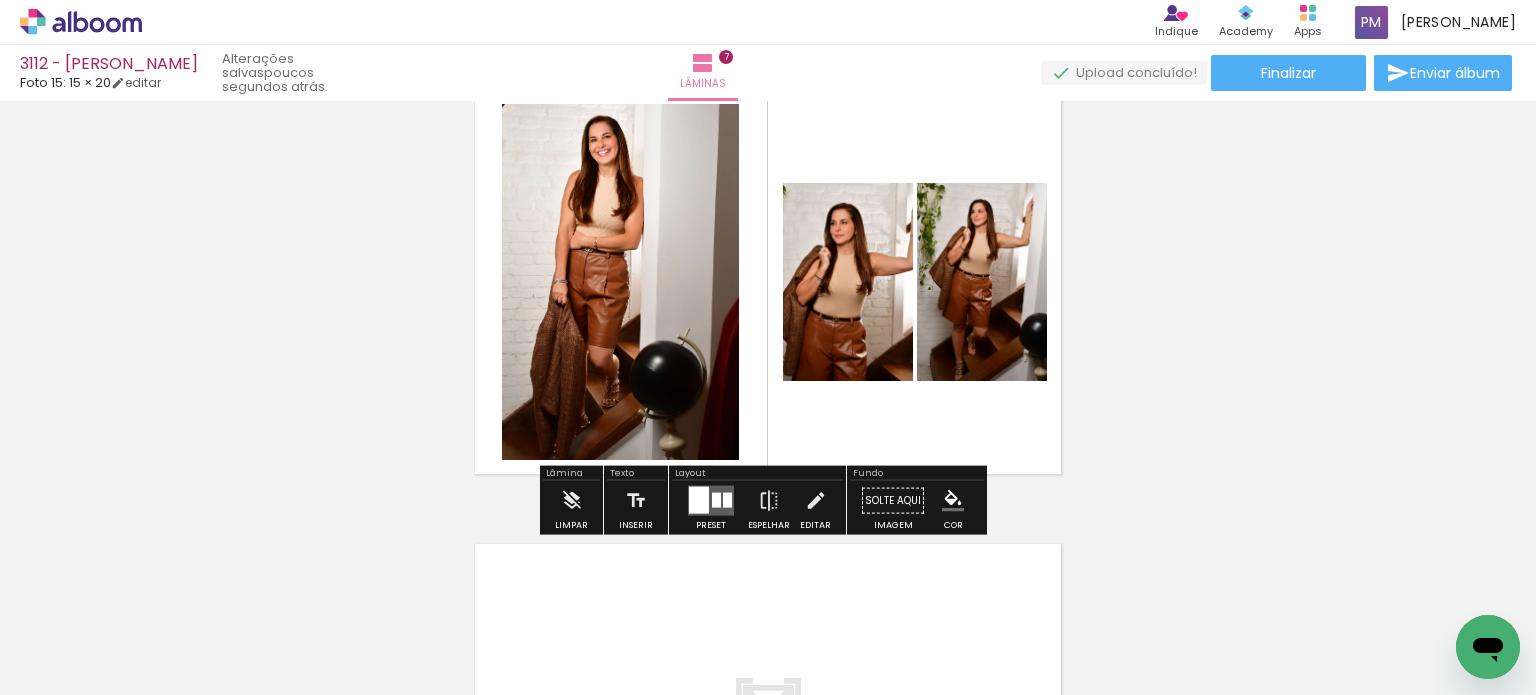 drag, startPoint x: 817, startPoint y: 623, endPoint x: 868, endPoint y: 381, distance: 247.31558 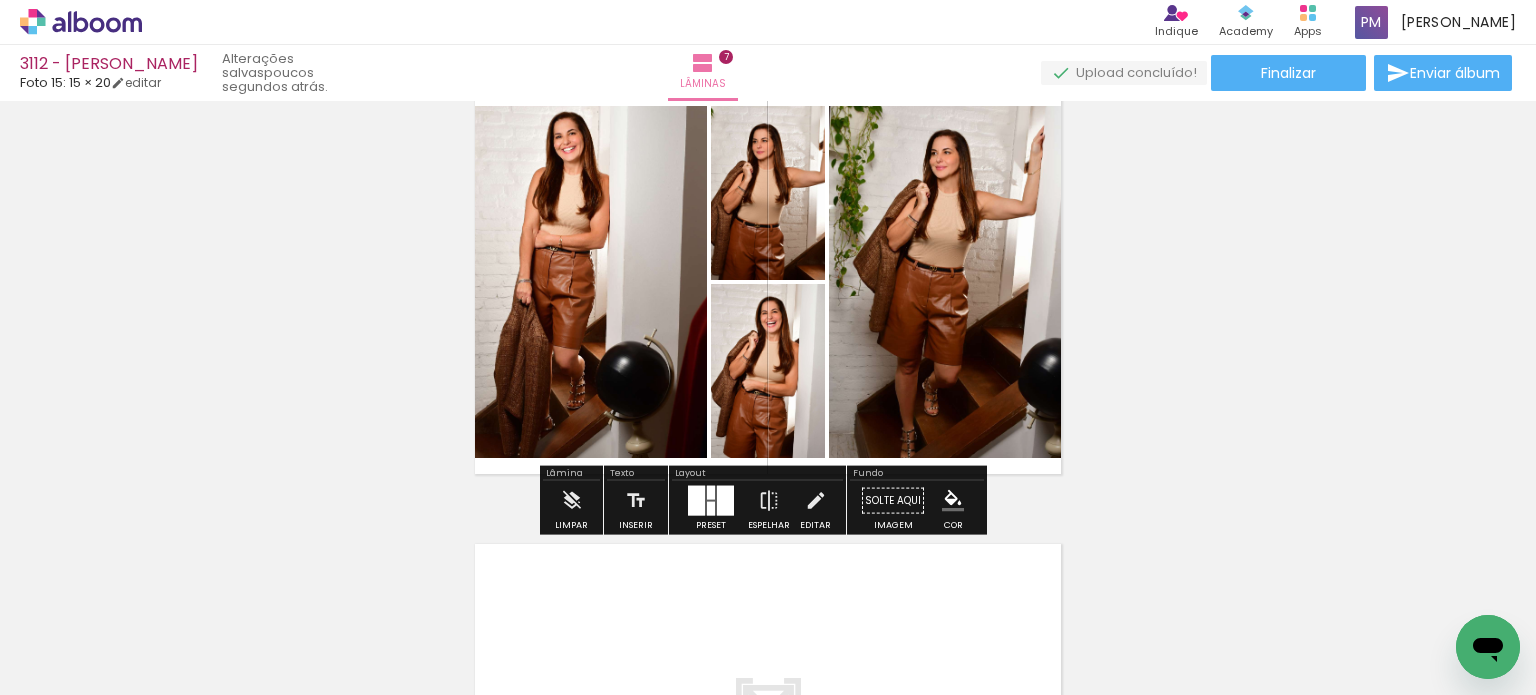 click at bounding box center (725, 501) 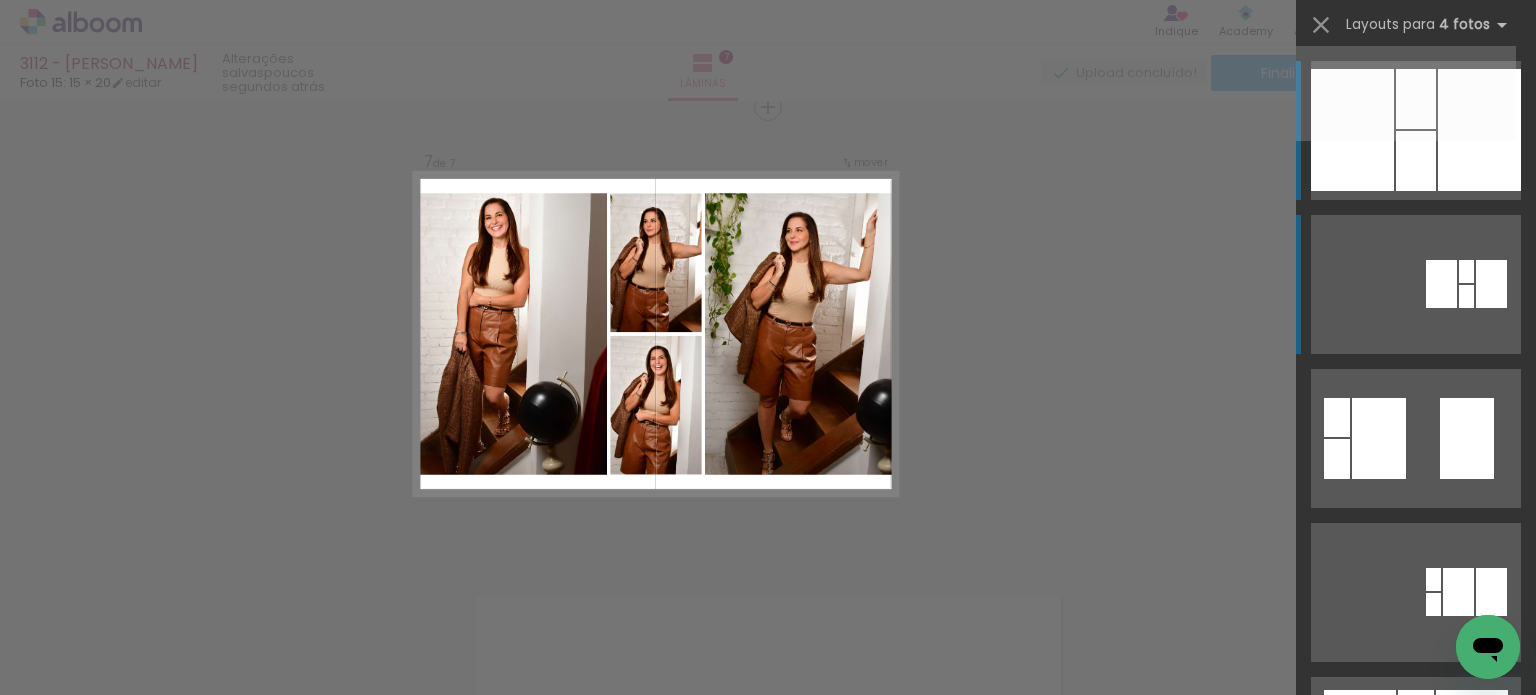 scroll, scrollTop: 2749, scrollLeft: 0, axis: vertical 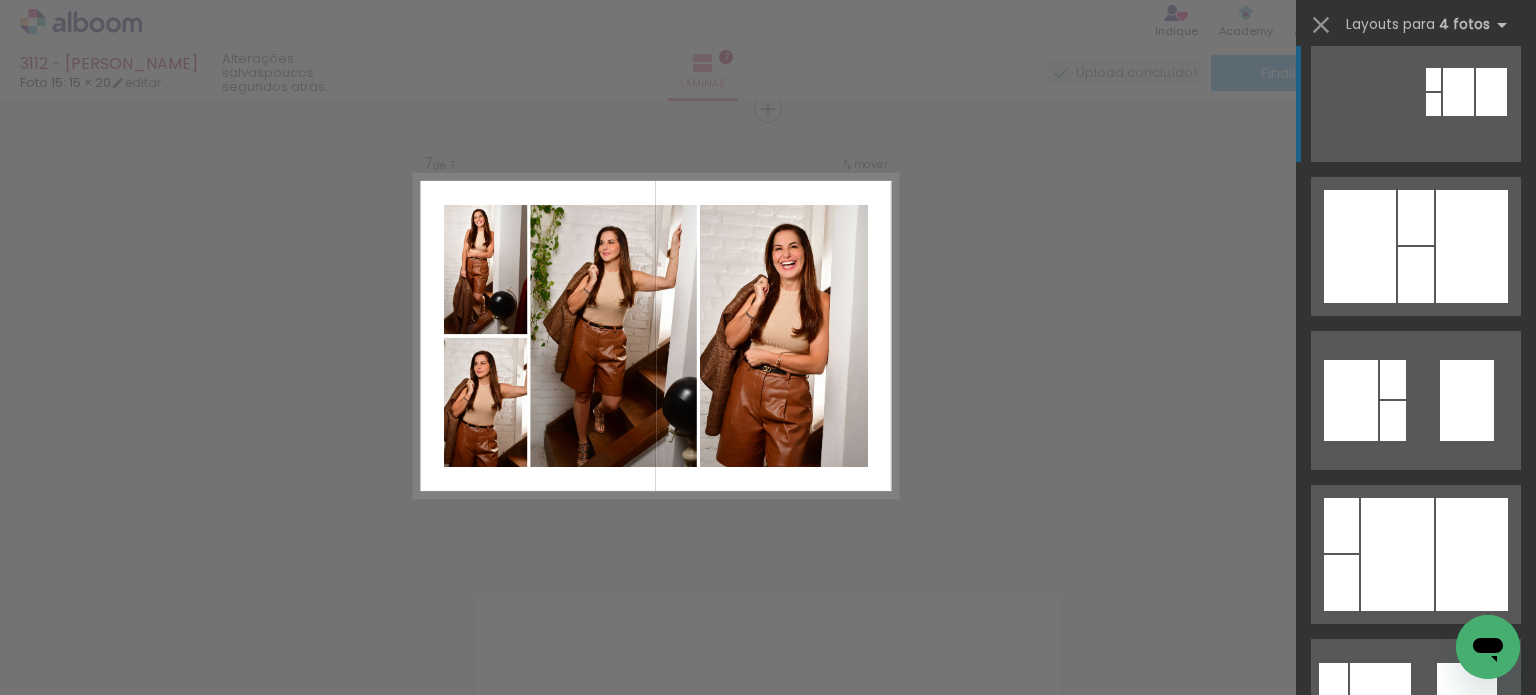 click at bounding box center (1397, 554) 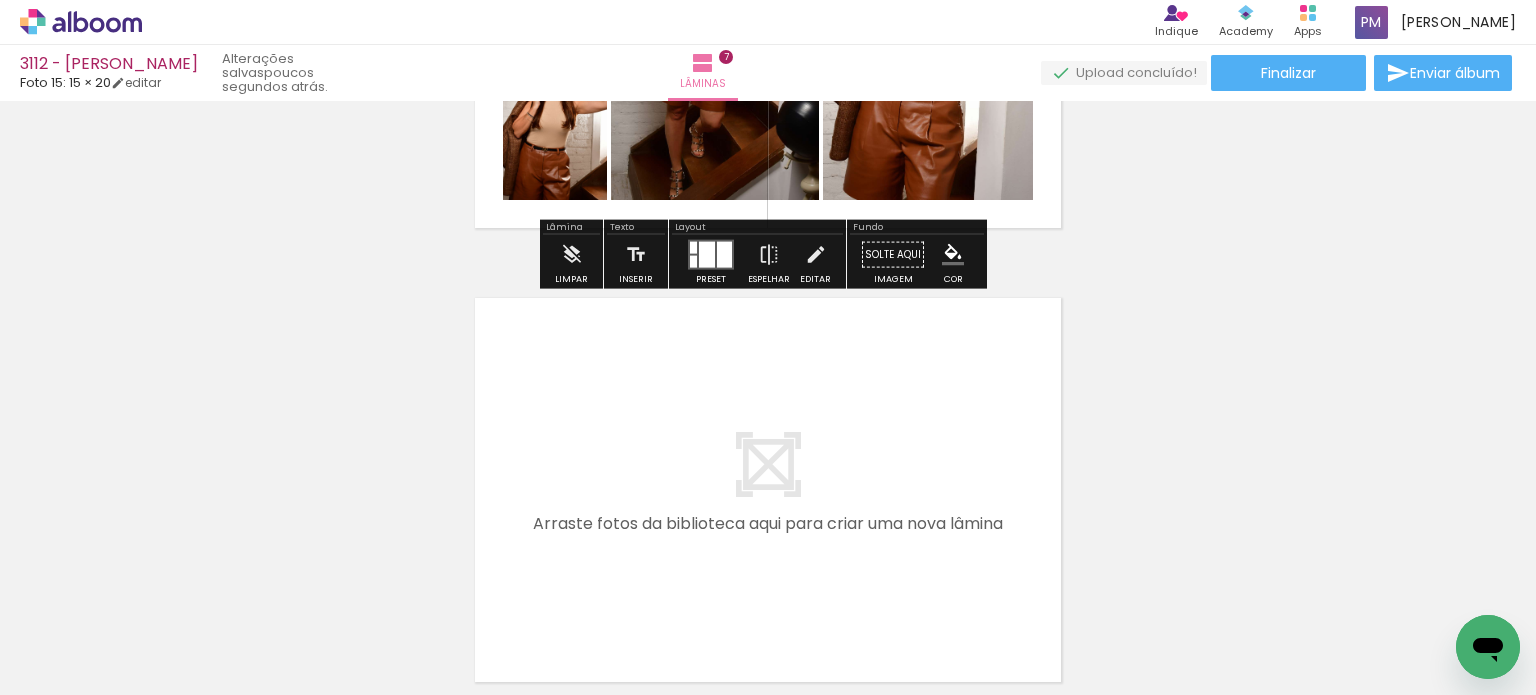 scroll, scrollTop: 3149, scrollLeft: 0, axis: vertical 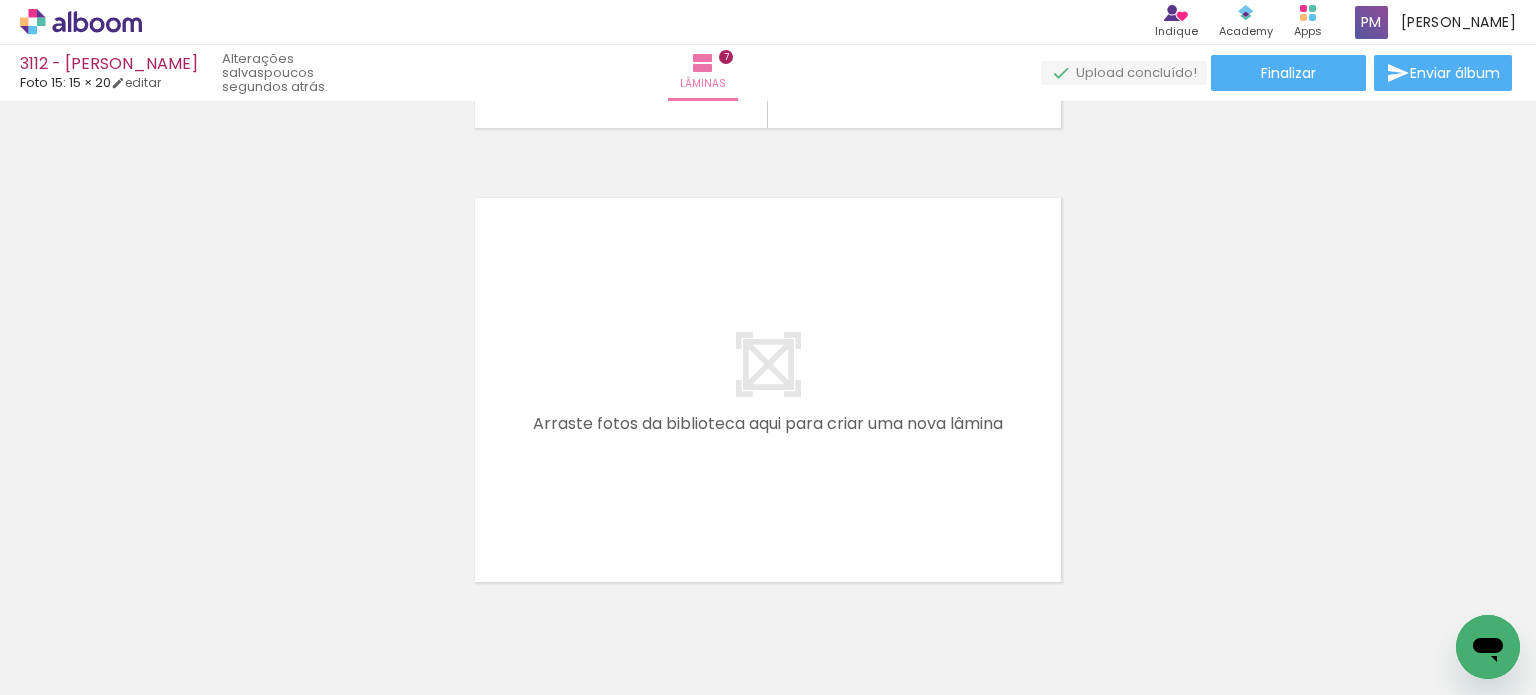 drag, startPoint x: 731, startPoint y: 644, endPoint x: 697, endPoint y: 419, distance: 227.55438 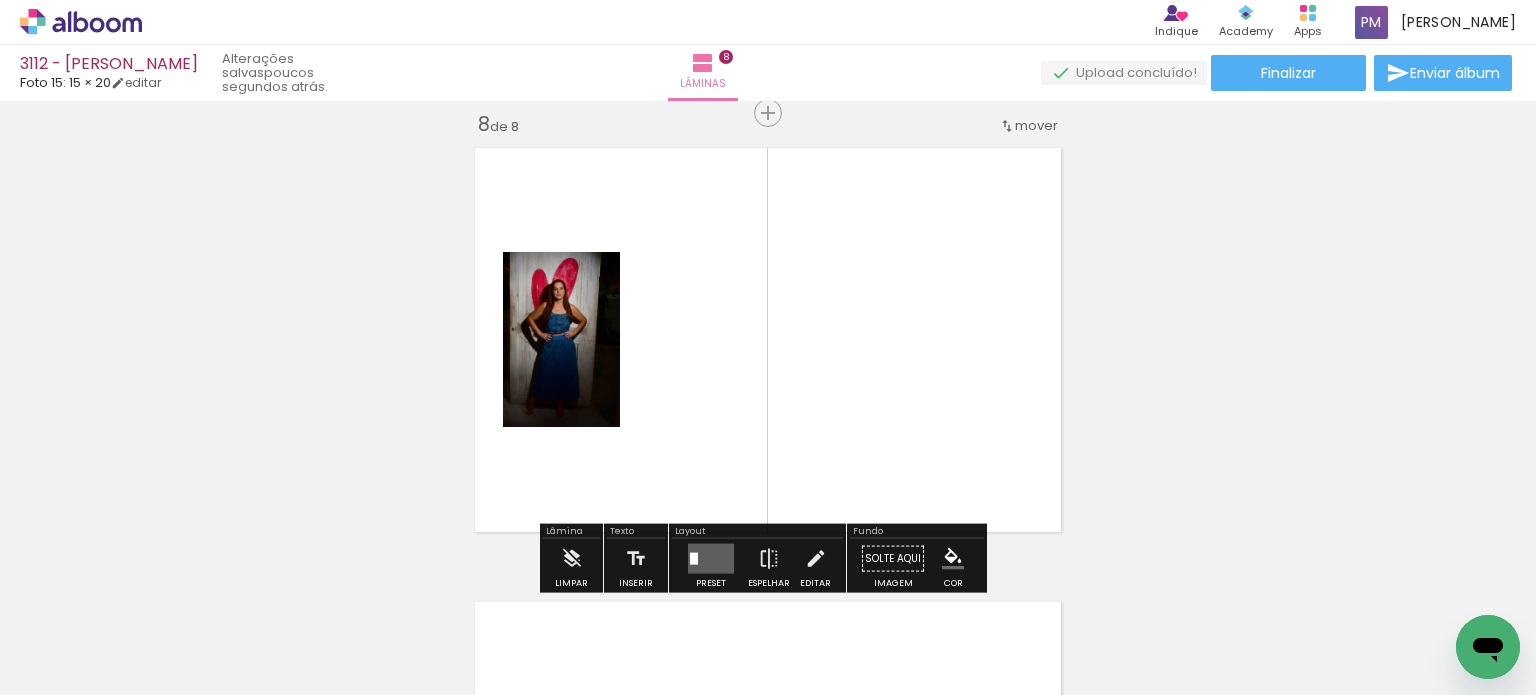 scroll, scrollTop: 3203, scrollLeft: 0, axis: vertical 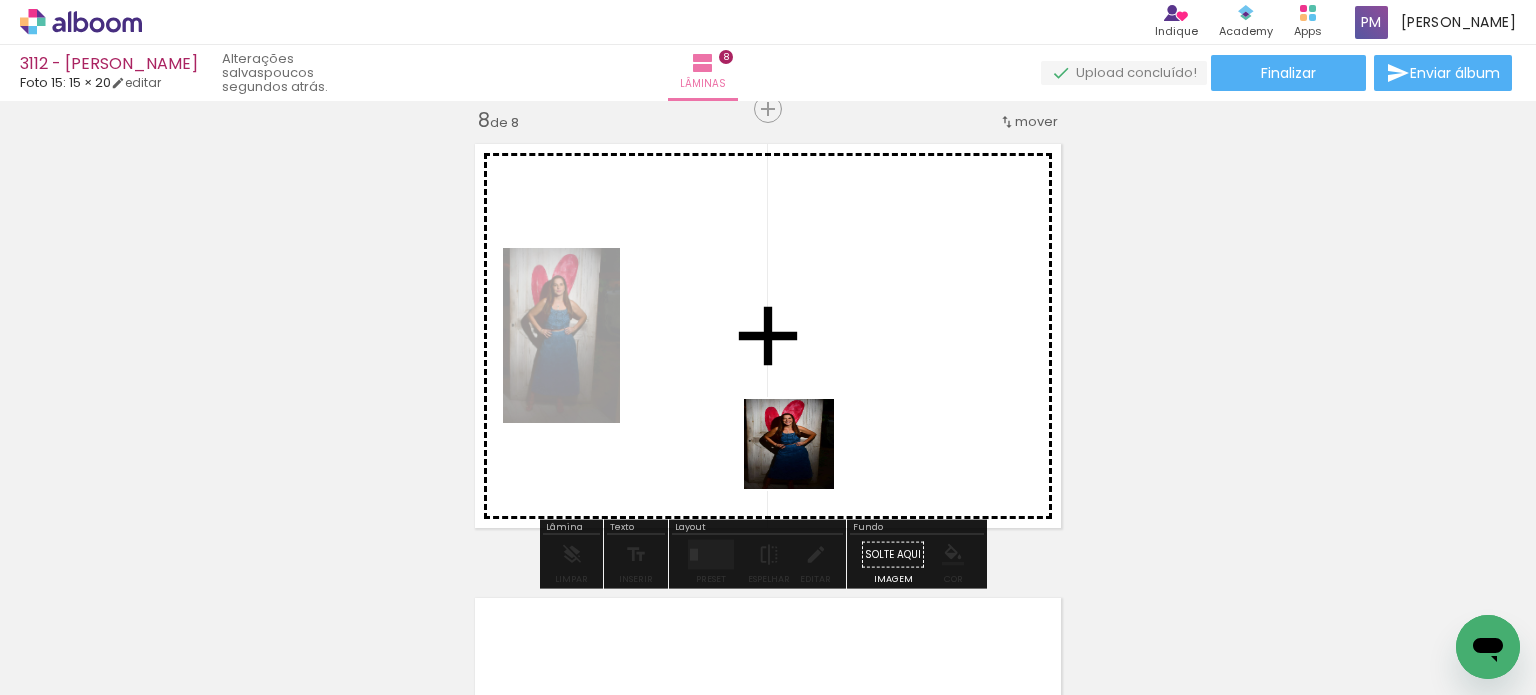 drag, startPoint x: 830, startPoint y: 651, endPoint x: 798, endPoint y: 399, distance: 254.02362 